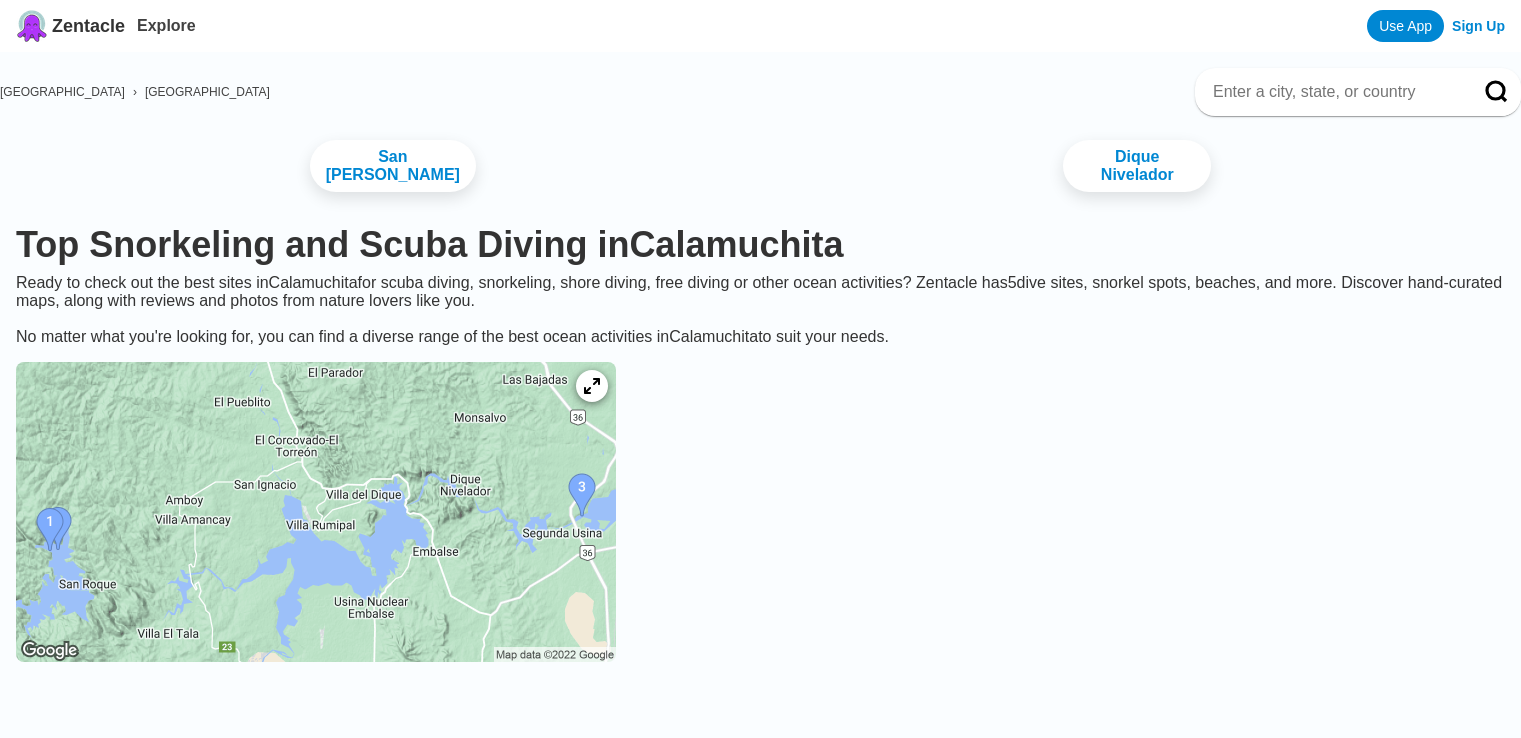 scroll, scrollTop: 0, scrollLeft: 0, axis: both 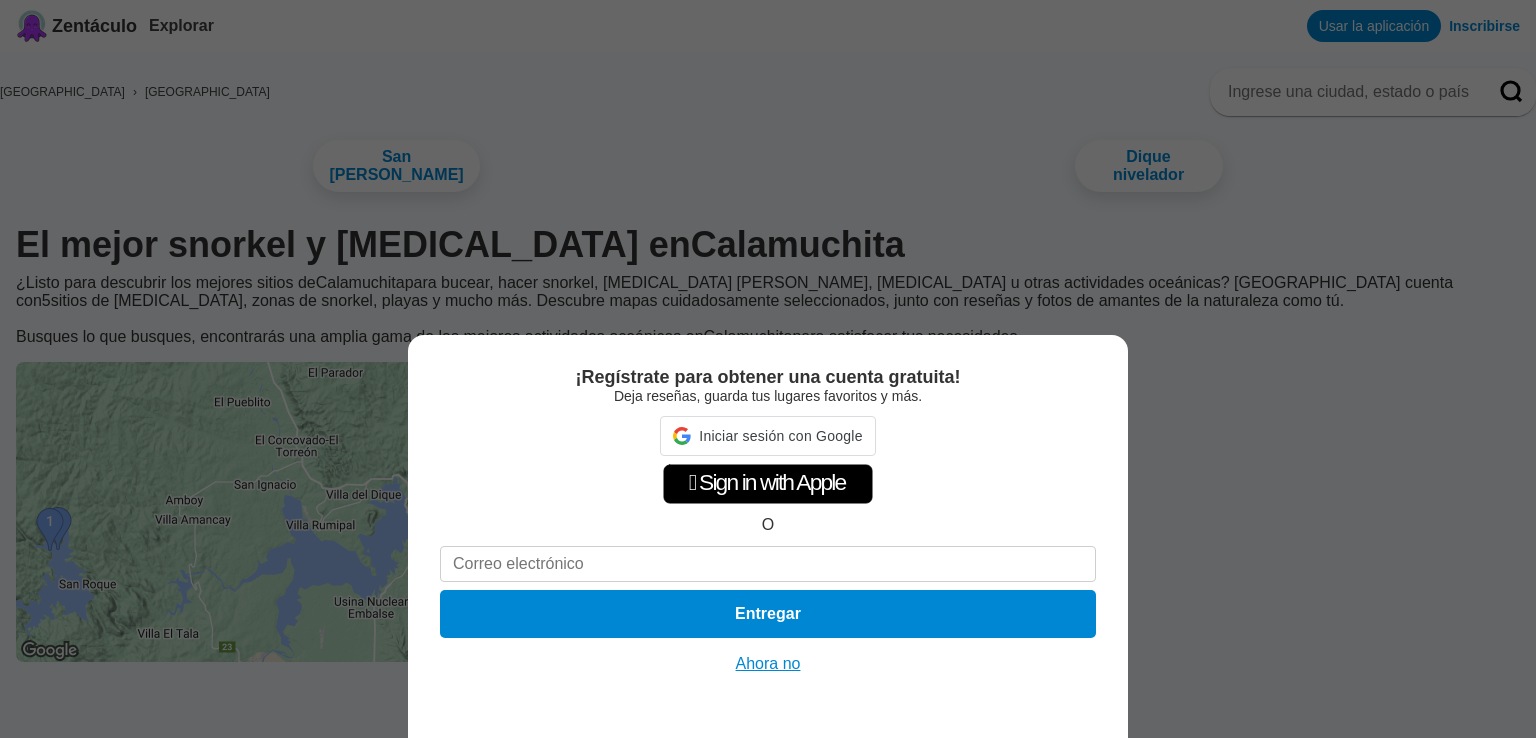 drag, startPoint x: 749, startPoint y: 663, endPoint x: 738, endPoint y: 657, distance: 12.529964 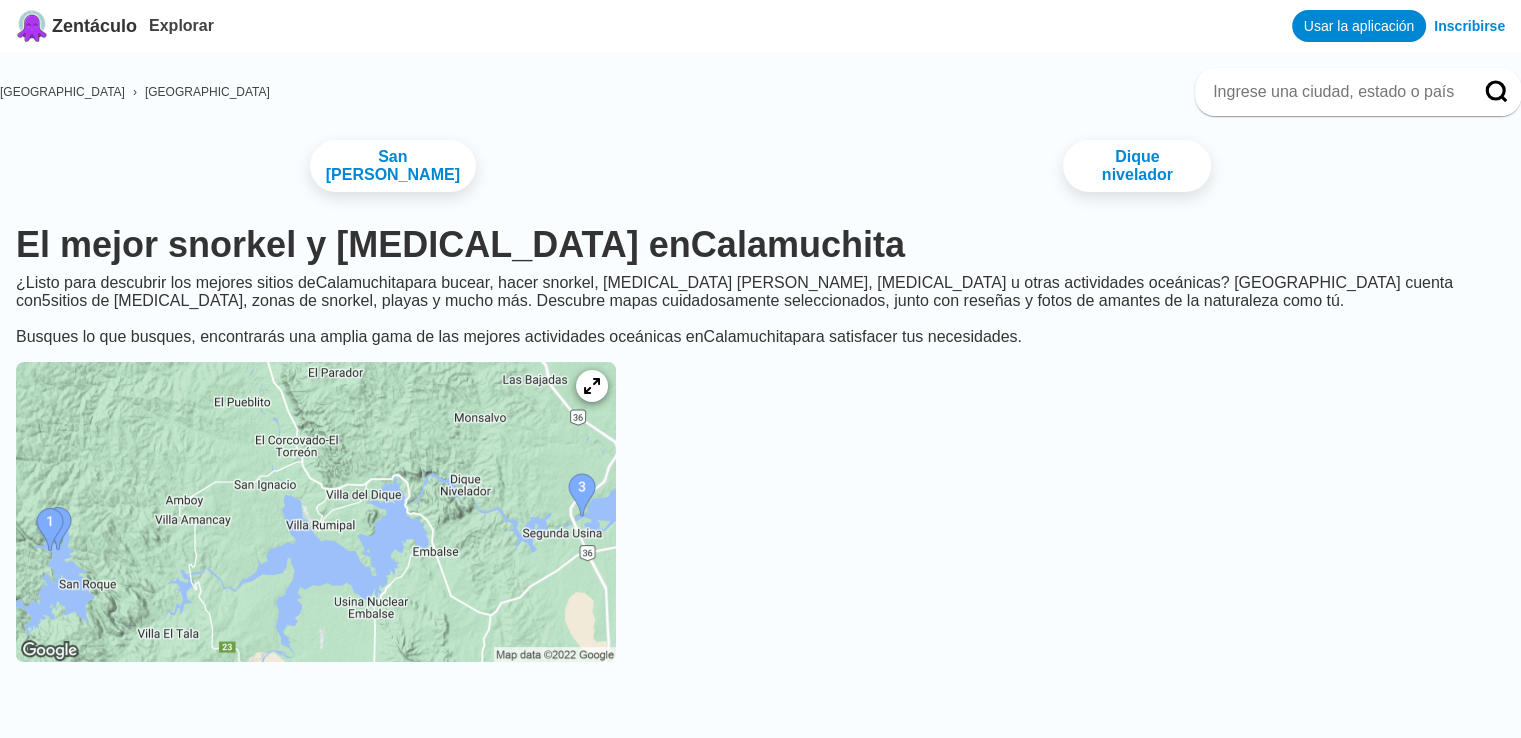 click at bounding box center (316, 512) 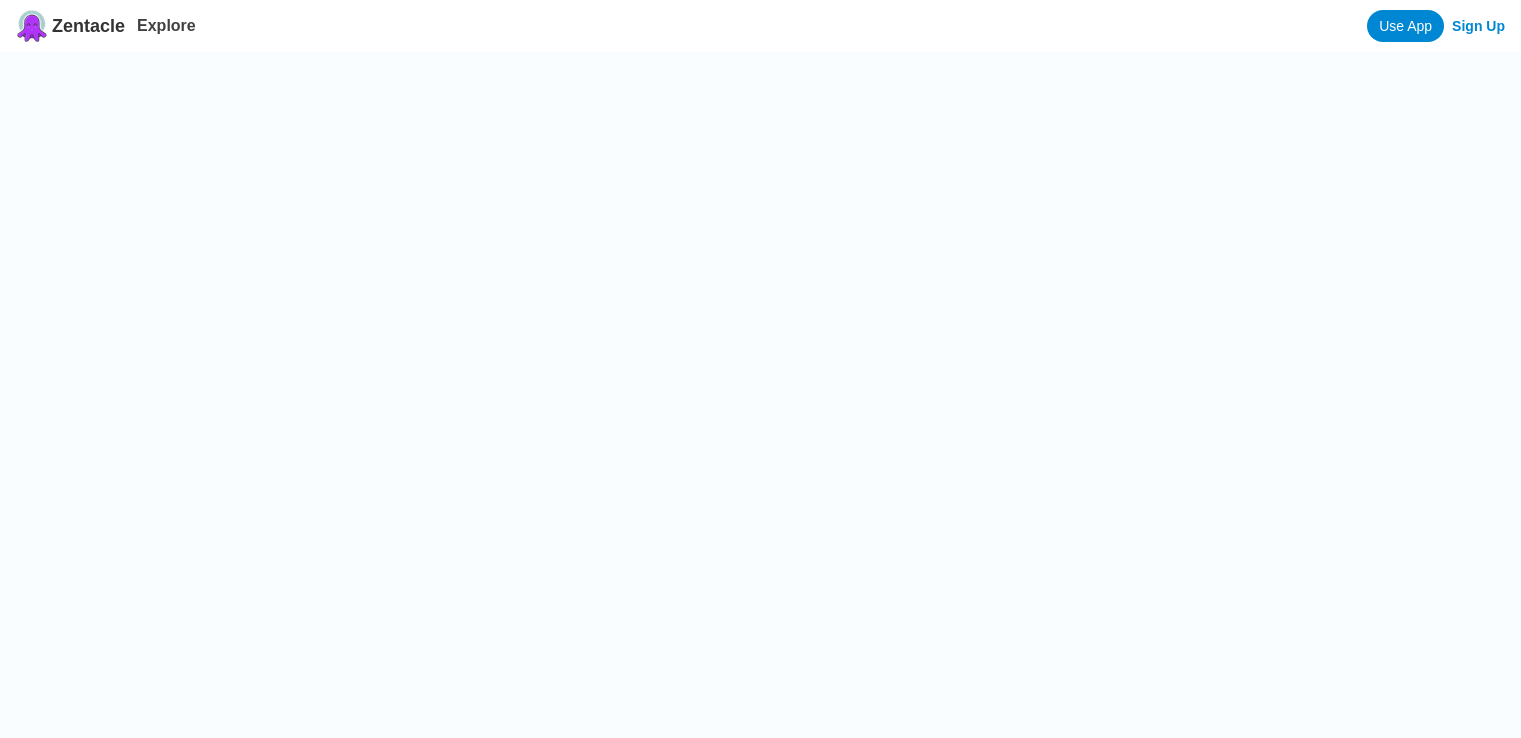 scroll, scrollTop: 0, scrollLeft: 0, axis: both 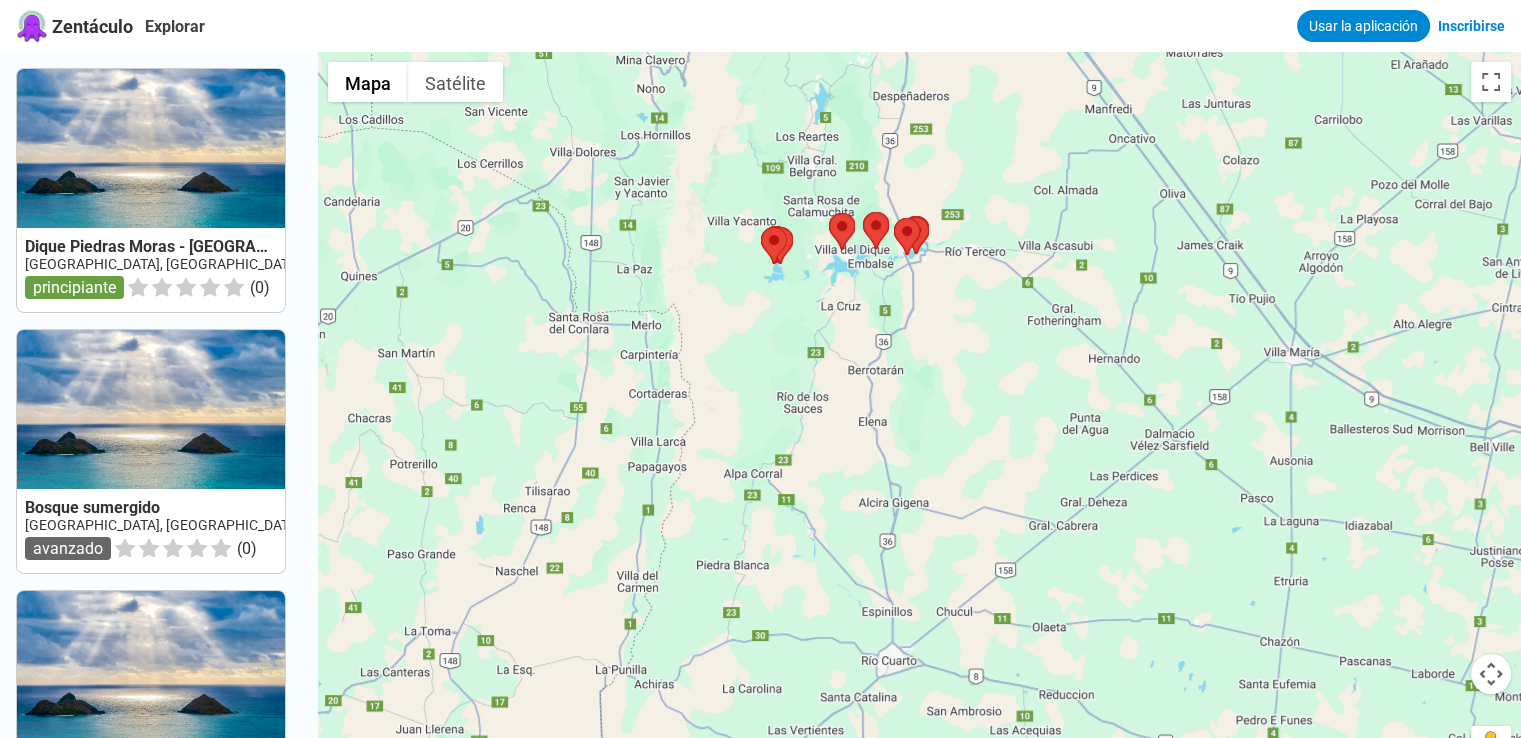 drag, startPoint x: 1037, startPoint y: 569, endPoint x: 1025, endPoint y: 425, distance: 144.49913 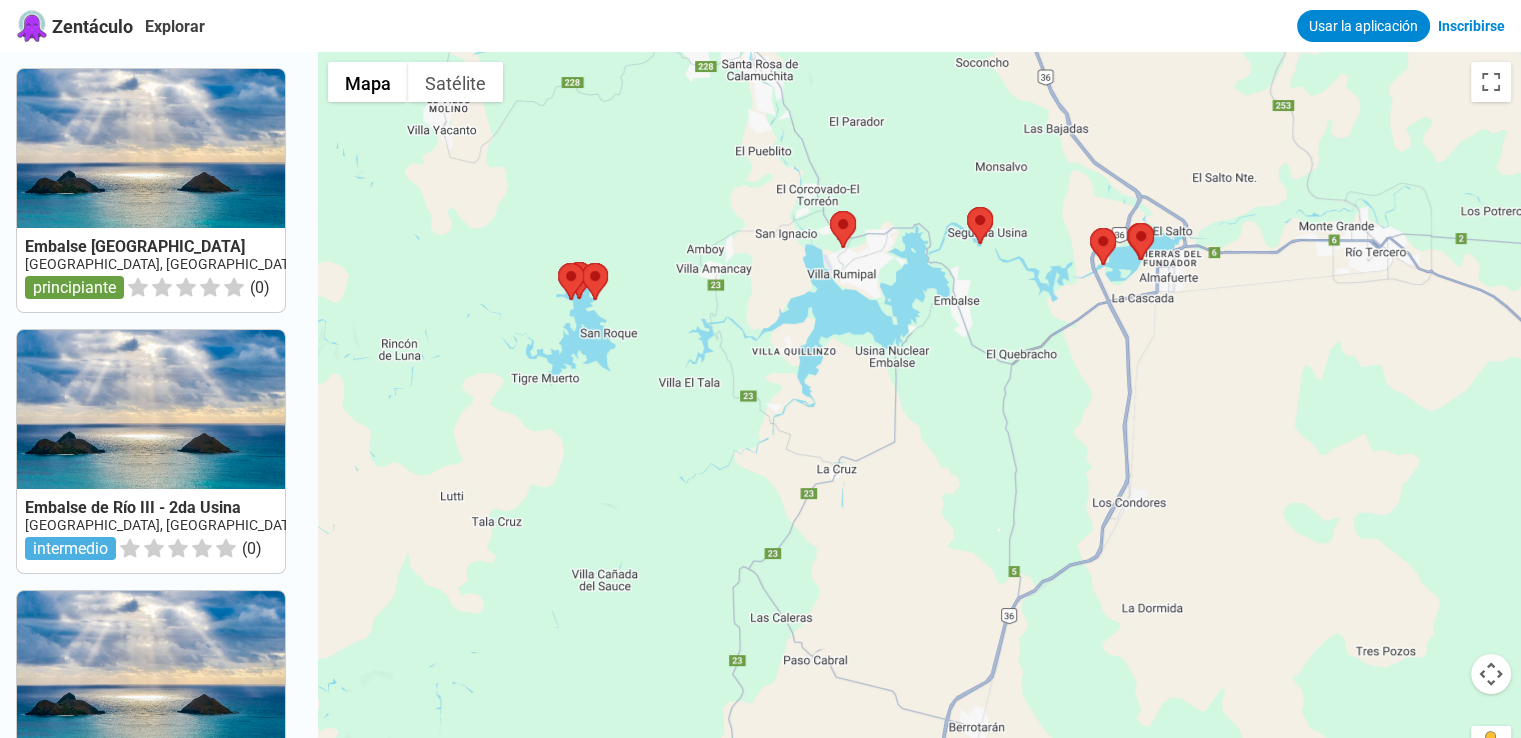 drag, startPoint x: 723, startPoint y: 439, endPoint x: 701, endPoint y: 429, distance: 24.166092 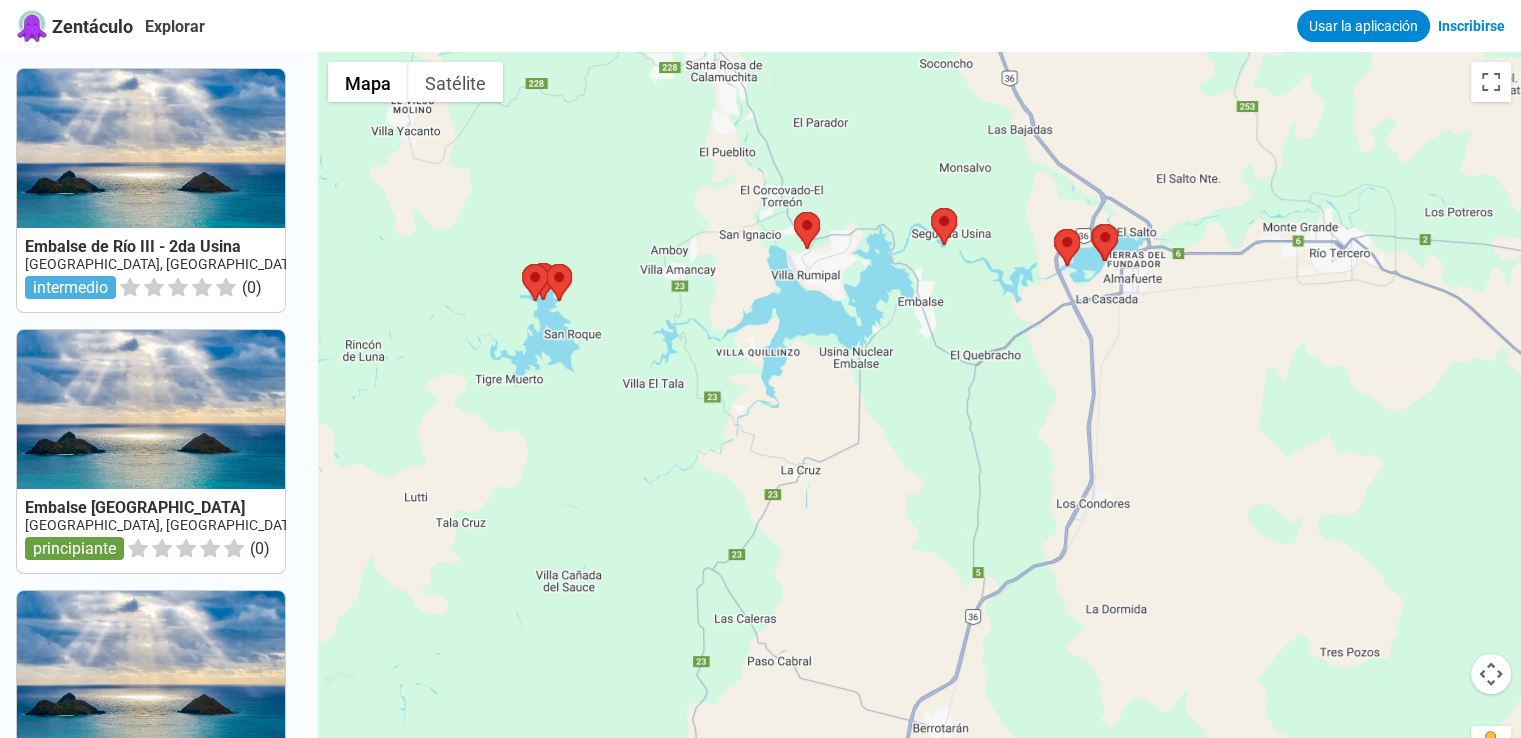 drag, startPoint x: 935, startPoint y: 369, endPoint x: 917, endPoint y: 370, distance: 18.027756 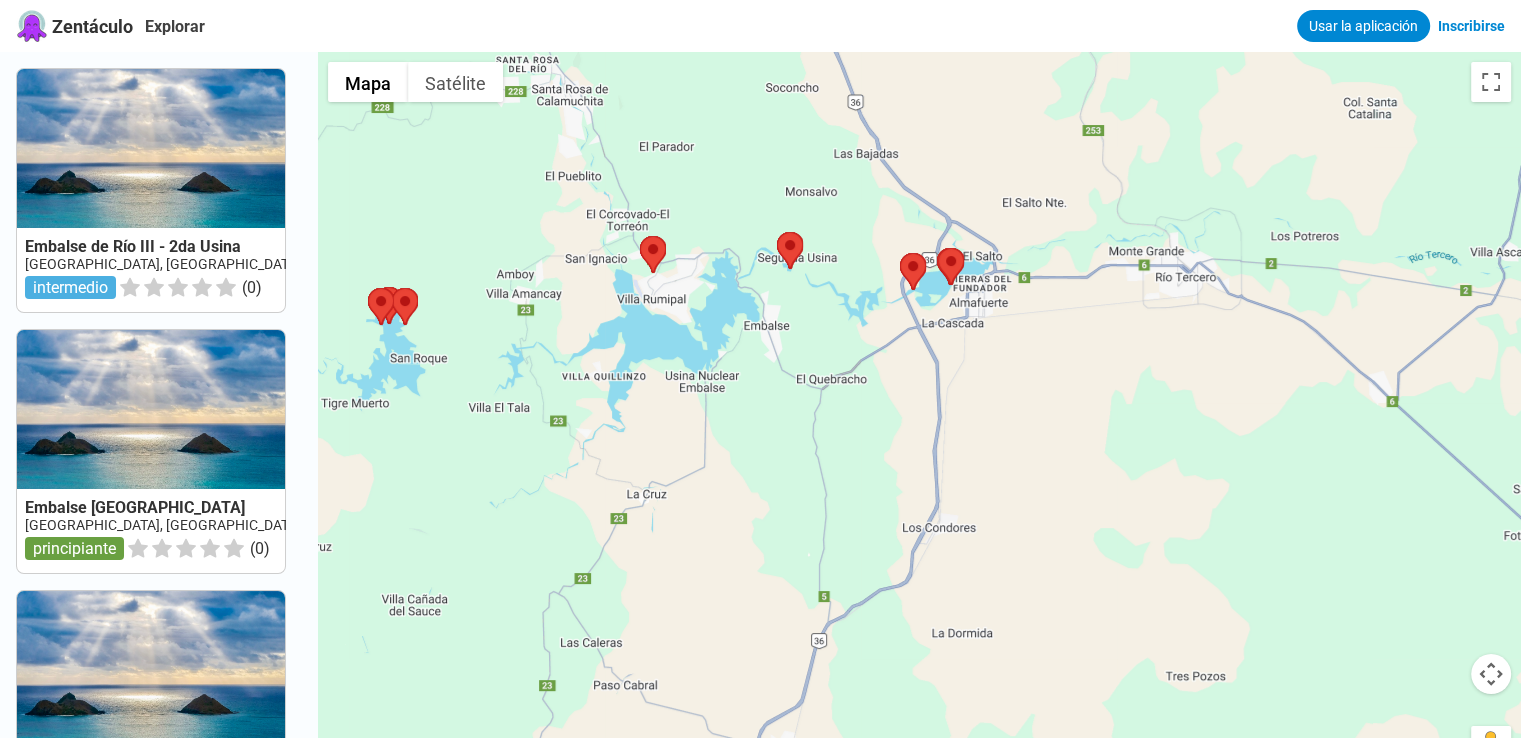 drag, startPoint x: 1069, startPoint y: 421, endPoint x: 913, endPoint y: 445, distance: 157.83536 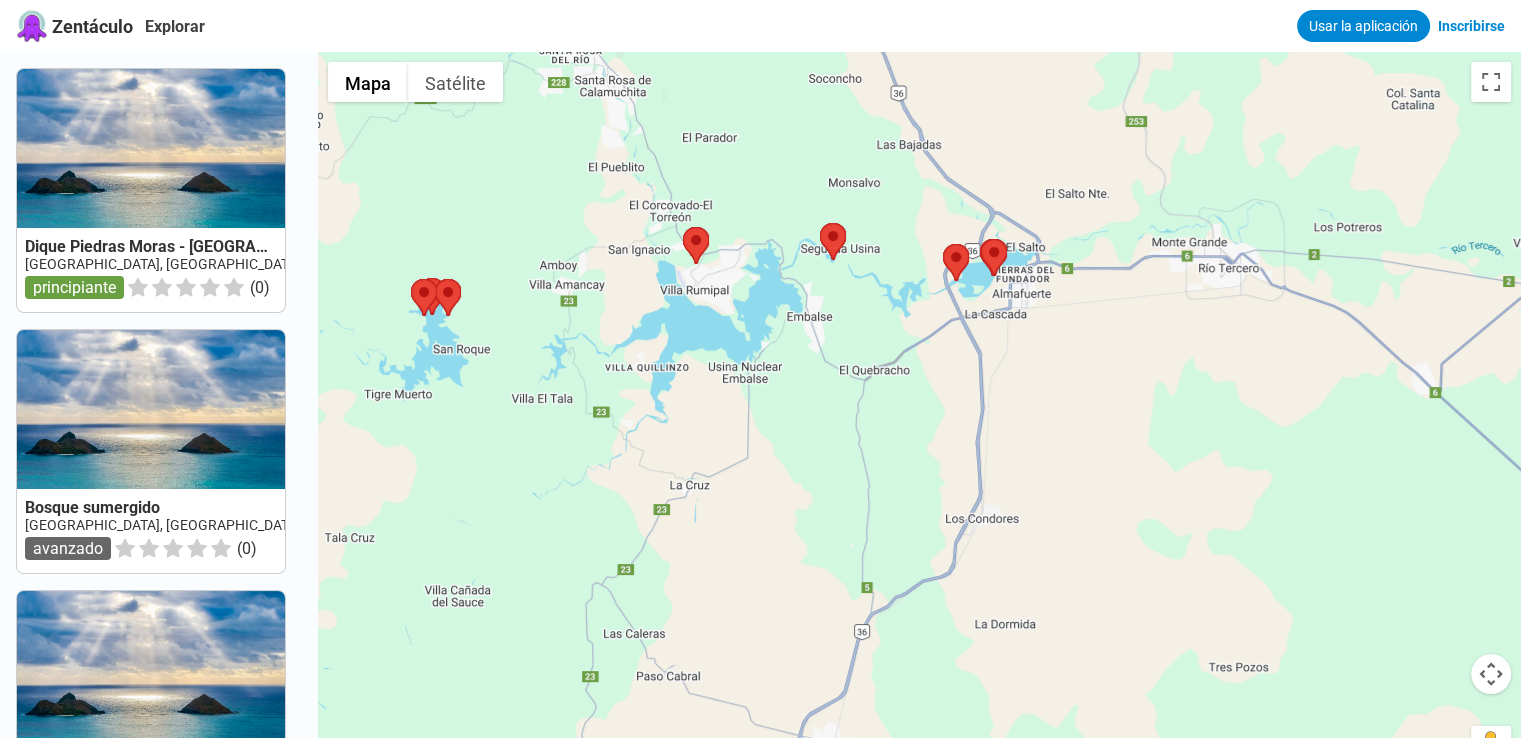 drag, startPoint x: 820, startPoint y: 348, endPoint x: 868, endPoint y: 336, distance: 49.47727 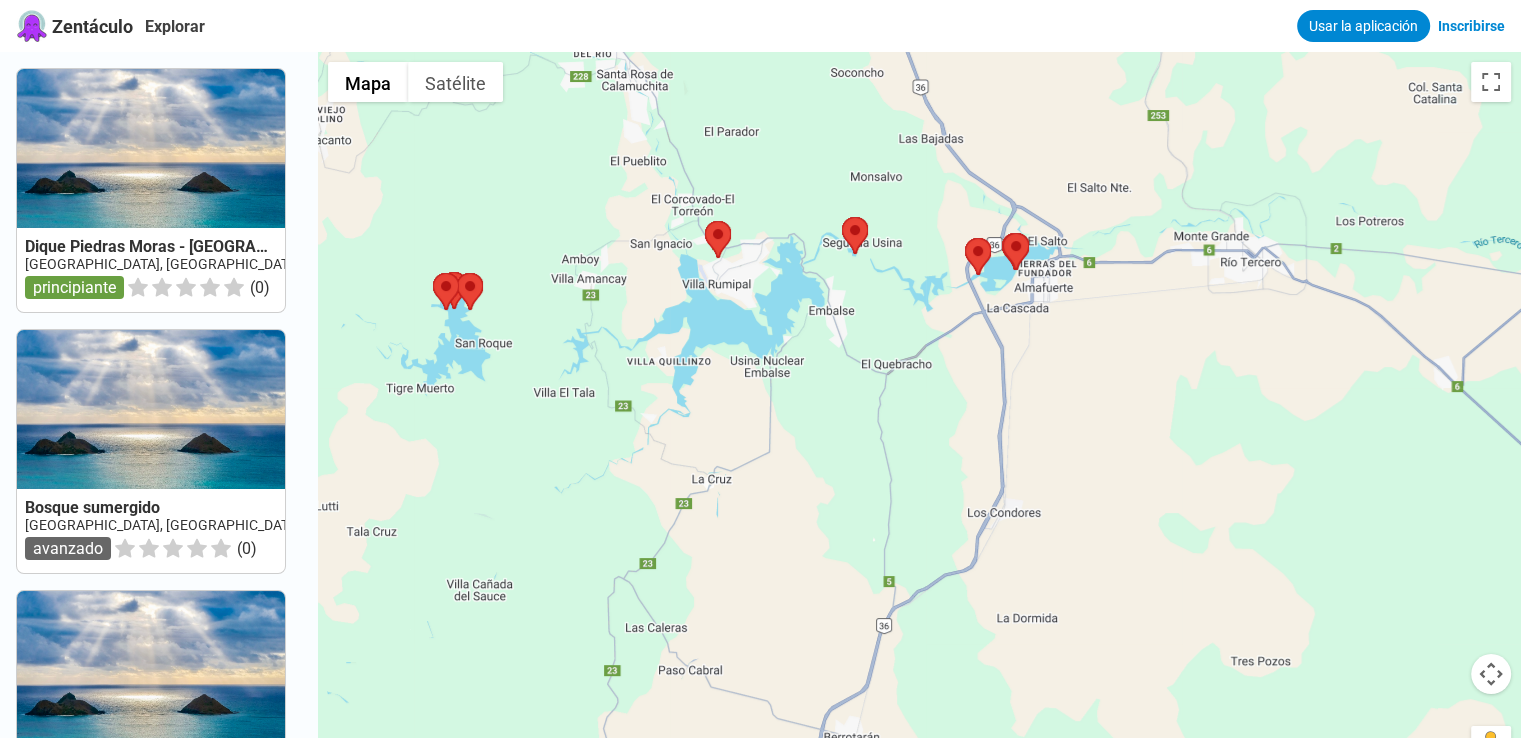 drag, startPoint x: 778, startPoint y: 372, endPoint x: 770, endPoint y: 357, distance: 17 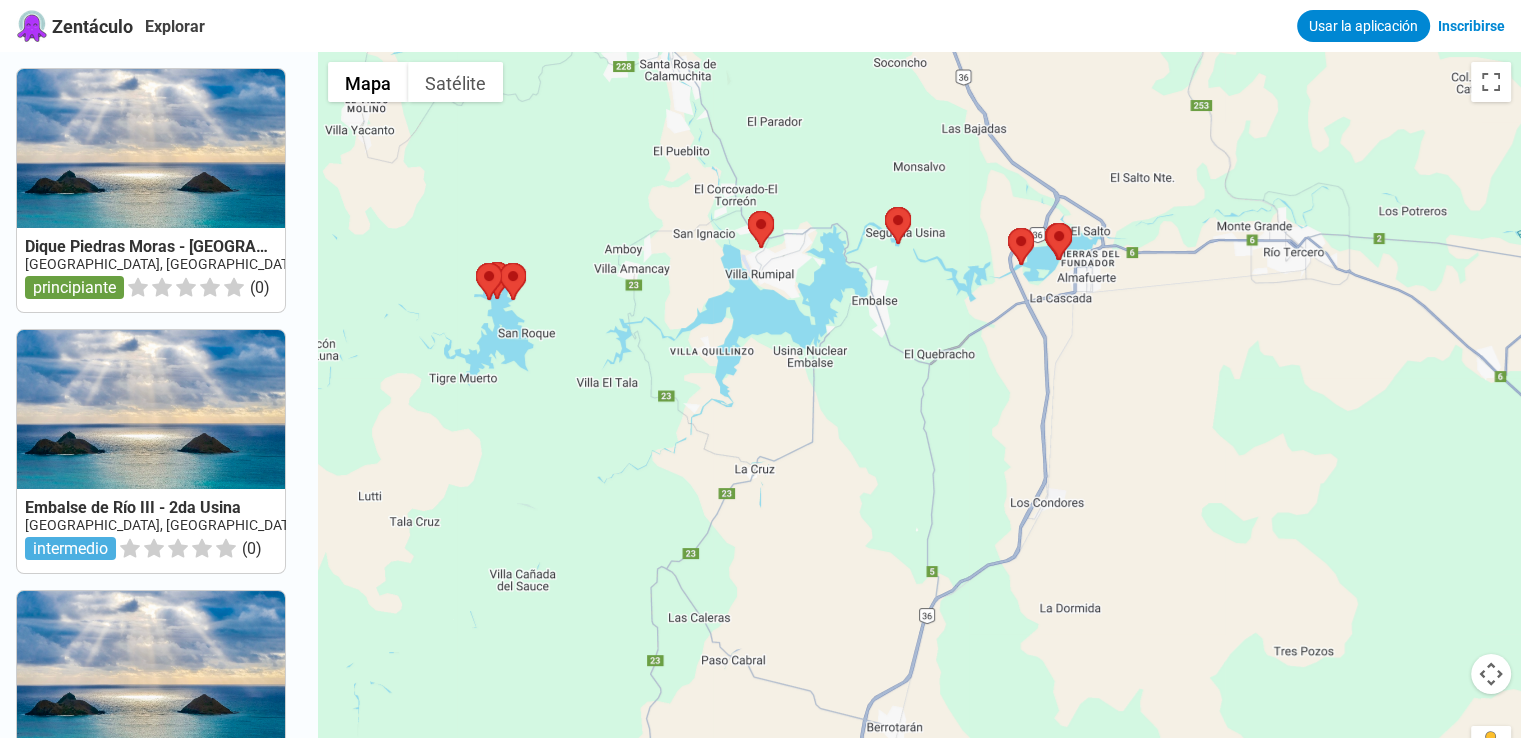 drag, startPoint x: 836, startPoint y: 418, endPoint x: 874, endPoint y: 411, distance: 38.63936 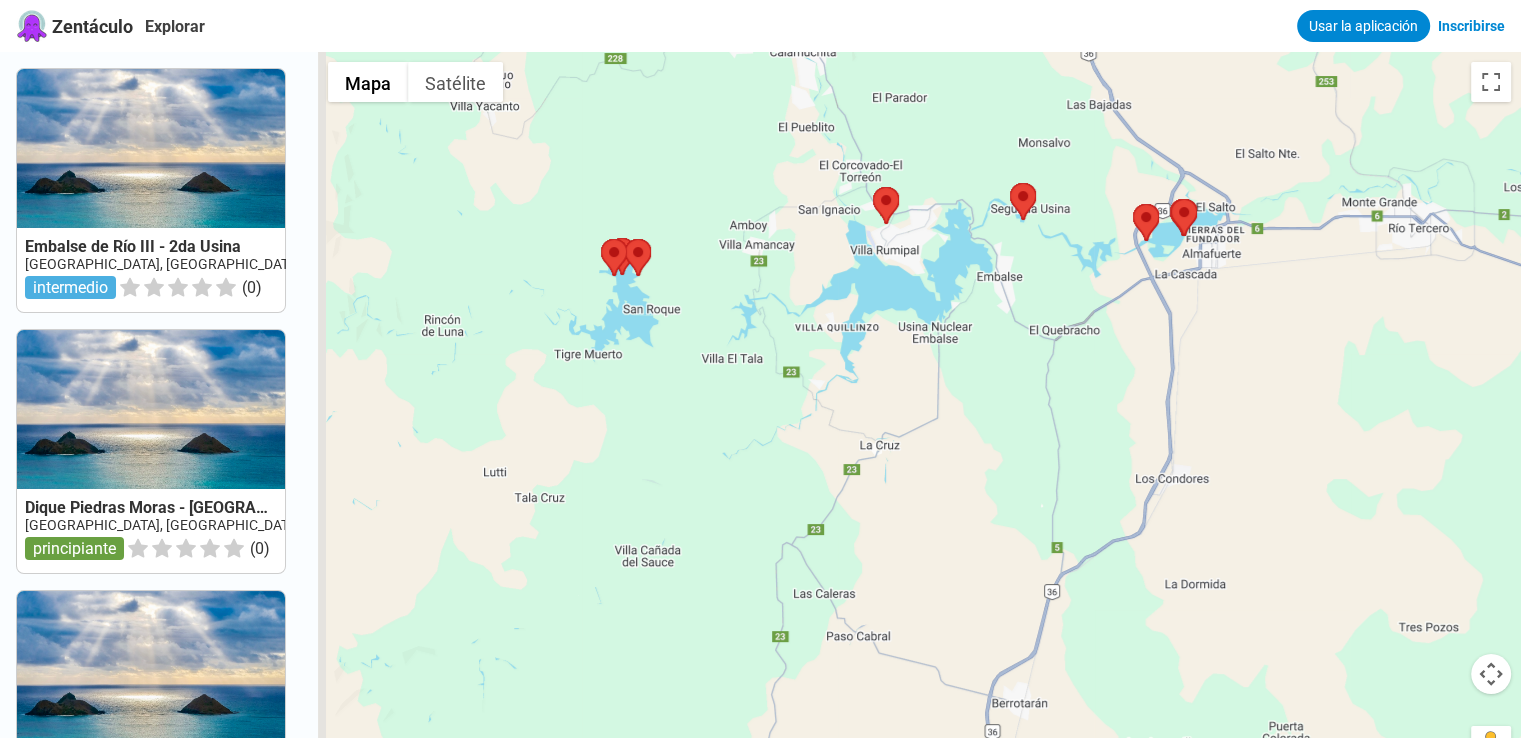 drag, startPoint x: 868, startPoint y: 477, endPoint x: 996, endPoint y: 453, distance: 130.23056 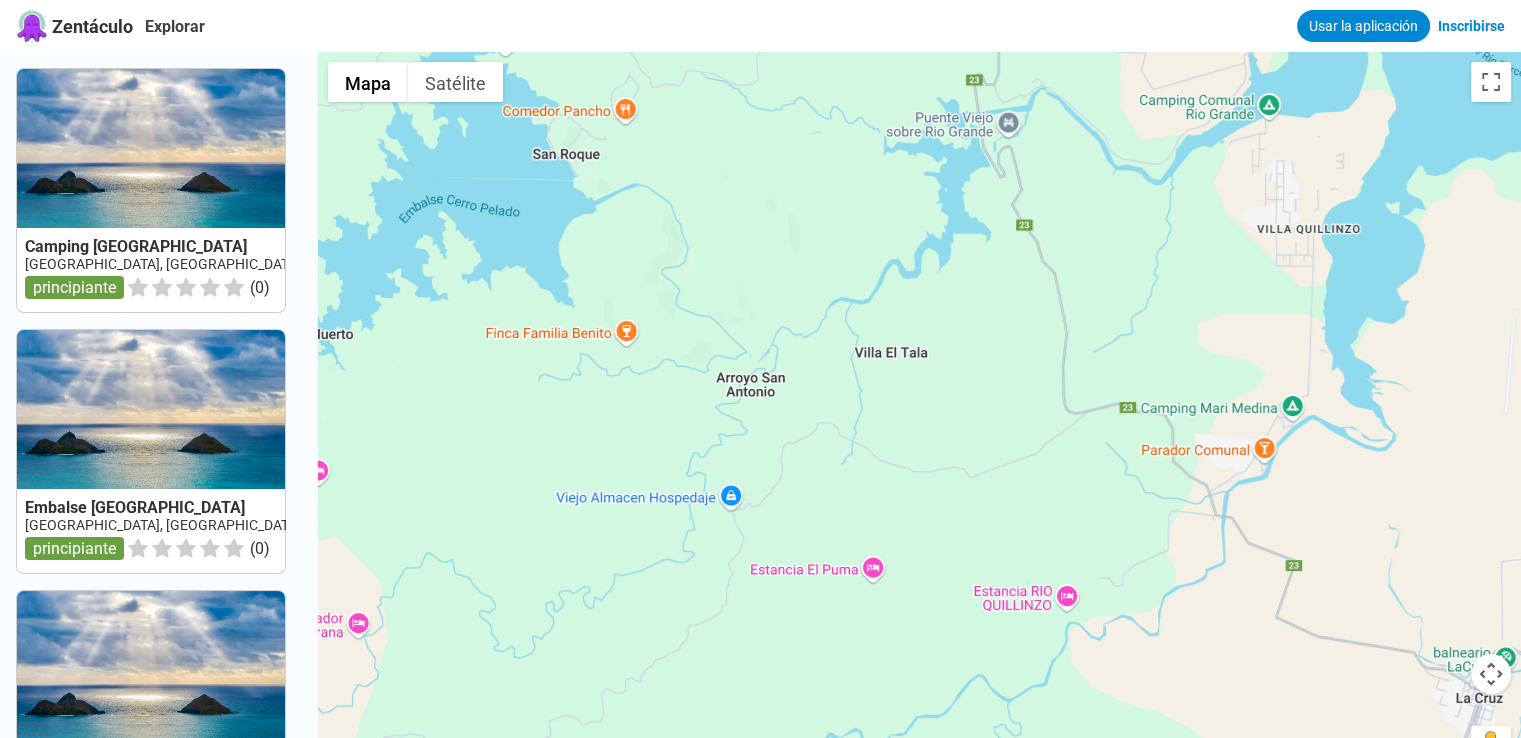 drag, startPoint x: 818, startPoint y: 403, endPoint x: 964, endPoint y: 348, distance: 156.01602 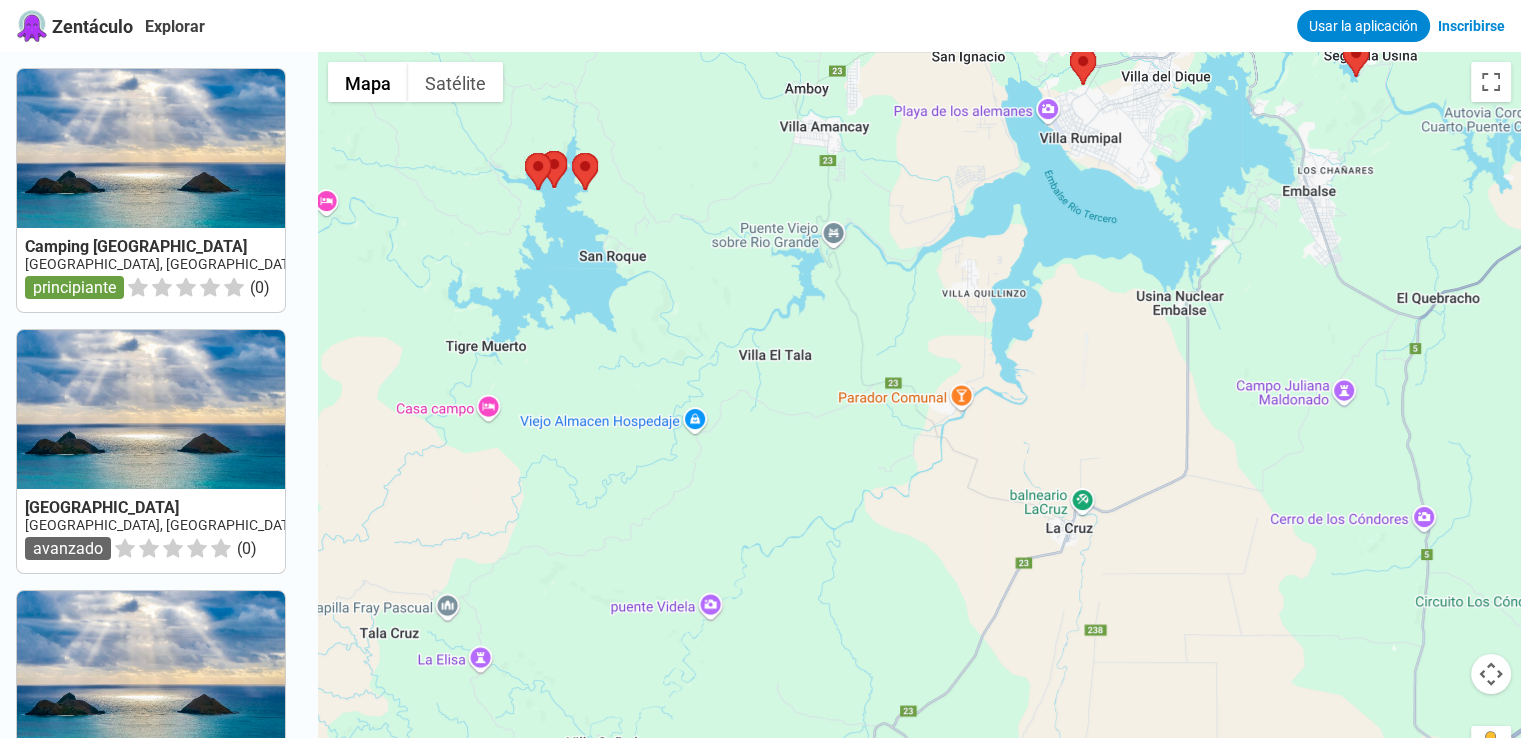 drag, startPoint x: 597, startPoint y: 384, endPoint x: 616, endPoint y: 389, distance: 19.646883 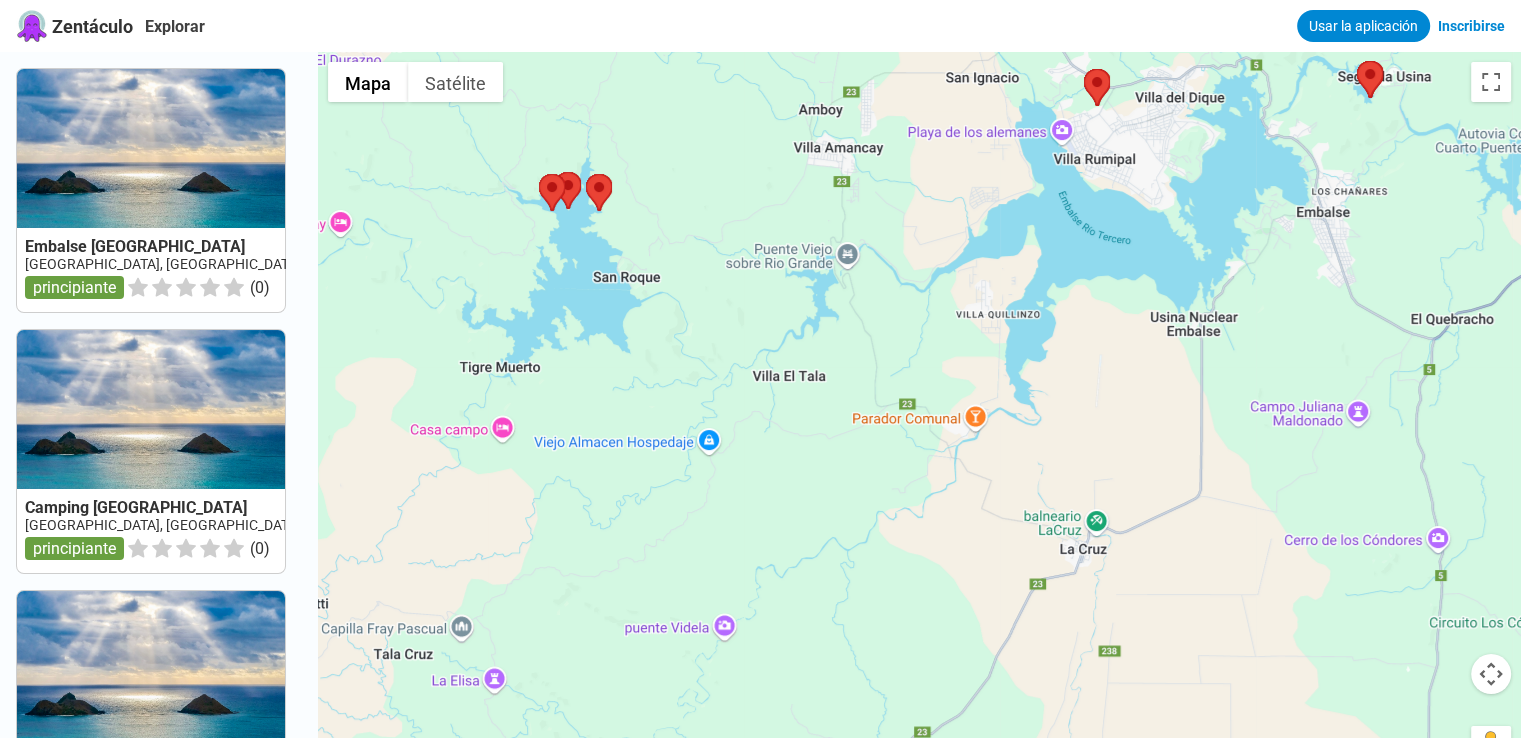 drag, startPoint x: 554, startPoint y: 368, endPoint x: 568, endPoint y: 391, distance: 26.925823 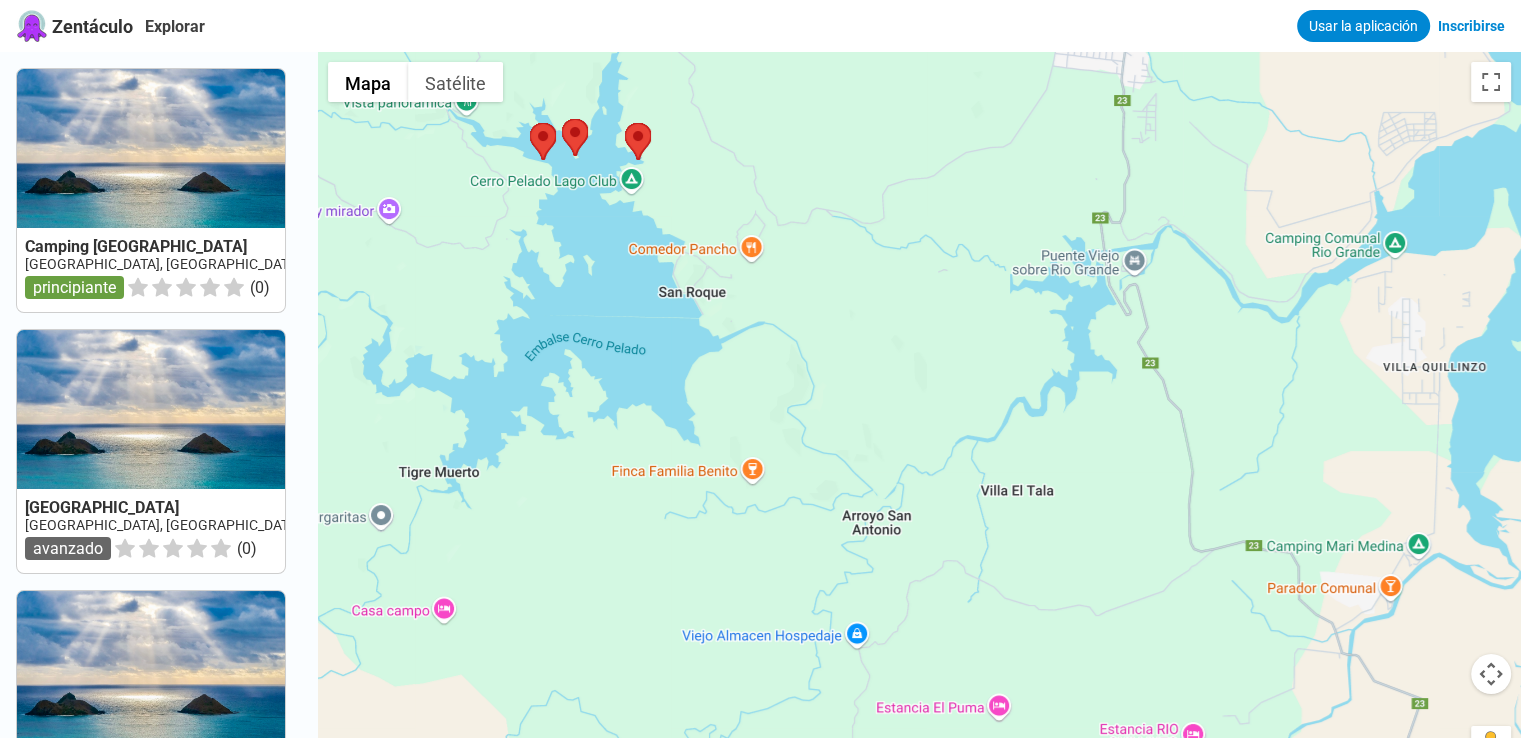 drag, startPoint x: 584, startPoint y: 315, endPoint x: 598, endPoint y: 365, distance: 51.92302 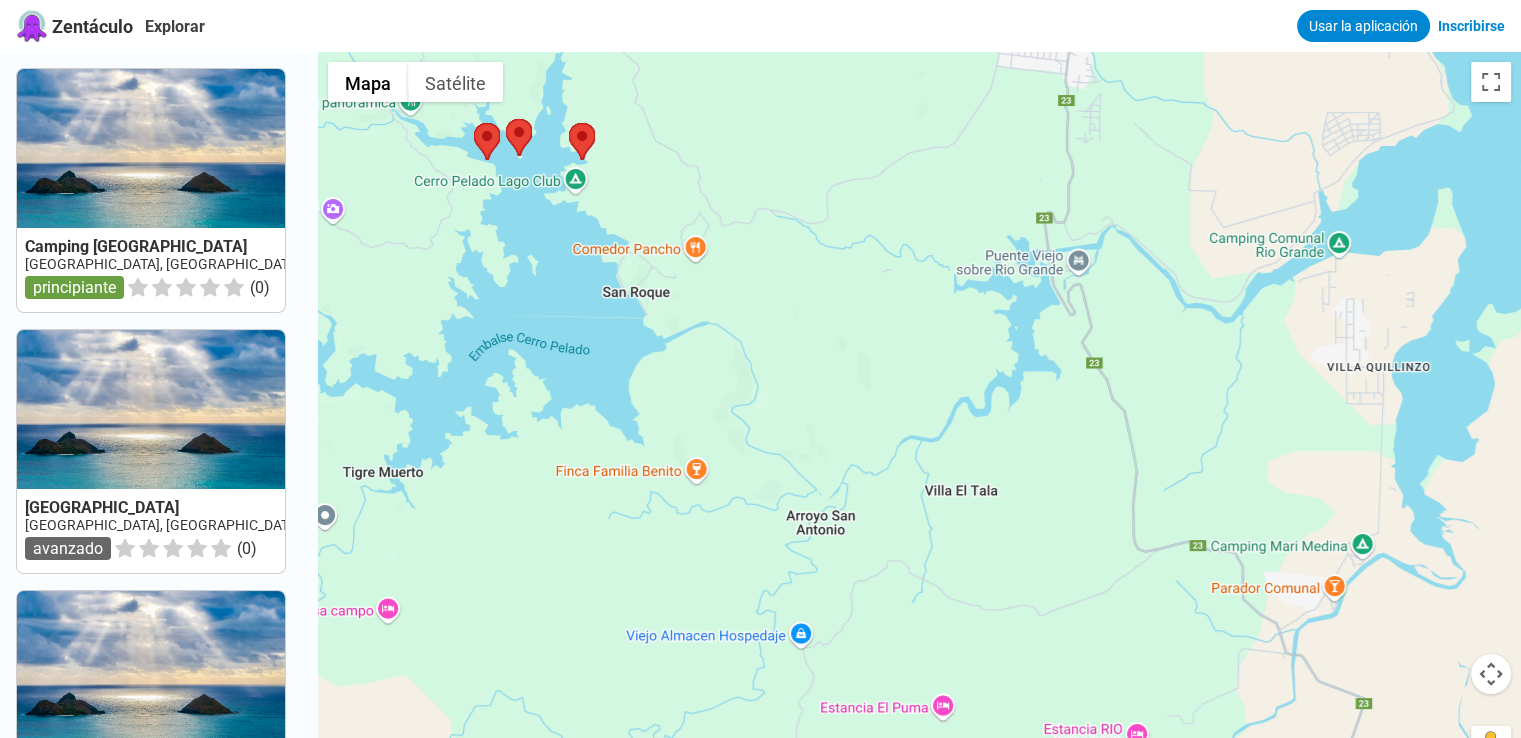 drag, startPoint x: 647, startPoint y: 405, endPoint x: 598, endPoint y: 405, distance: 49 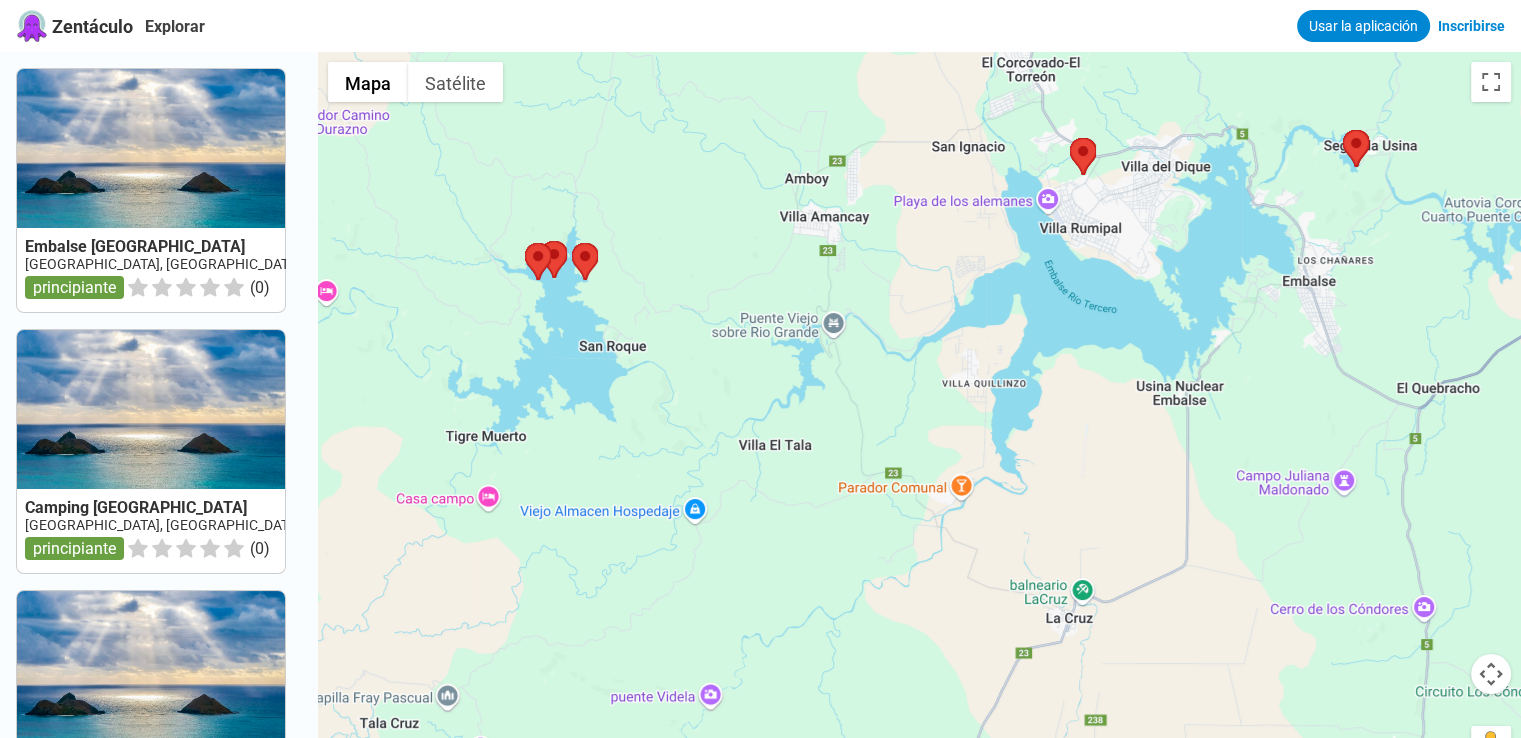 click at bounding box center [919, 421] 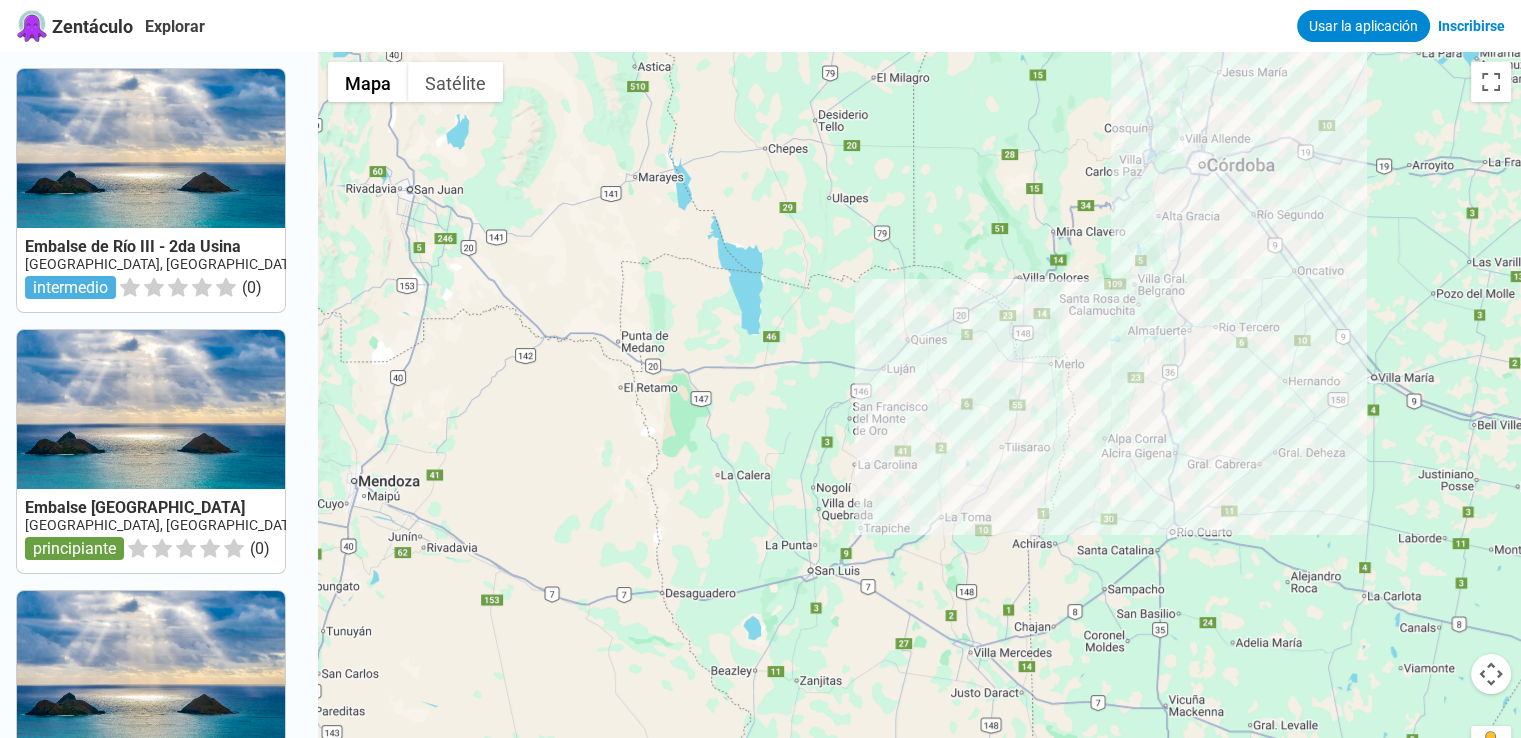 drag, startPoint x: 570, startPoint y: 515, endPoint x: 811, endPoint y: 461, distance: 246.97571 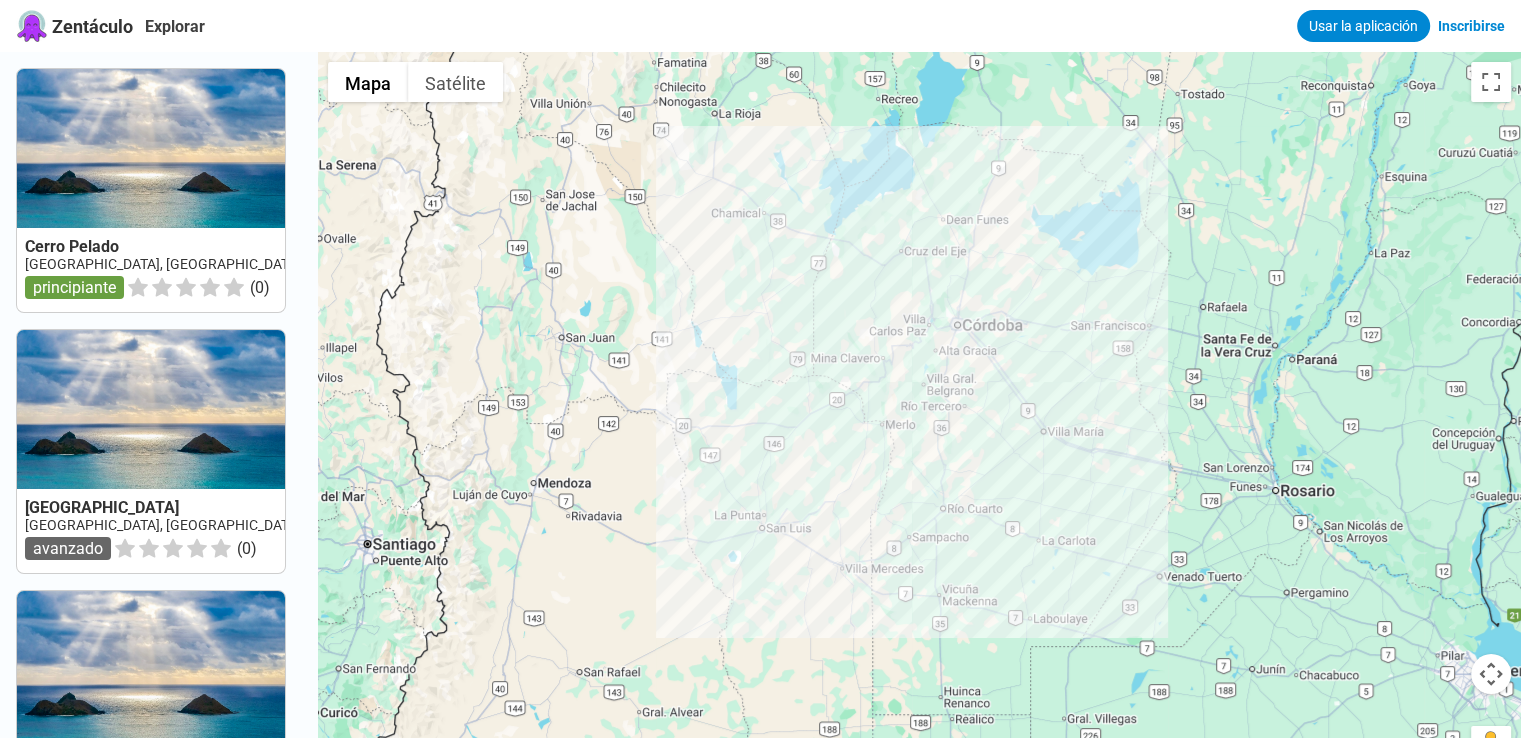 drag, startPoint x: 906, startPoint y: 545, endPoint x: 858, endPoint y: 559, distance: 50 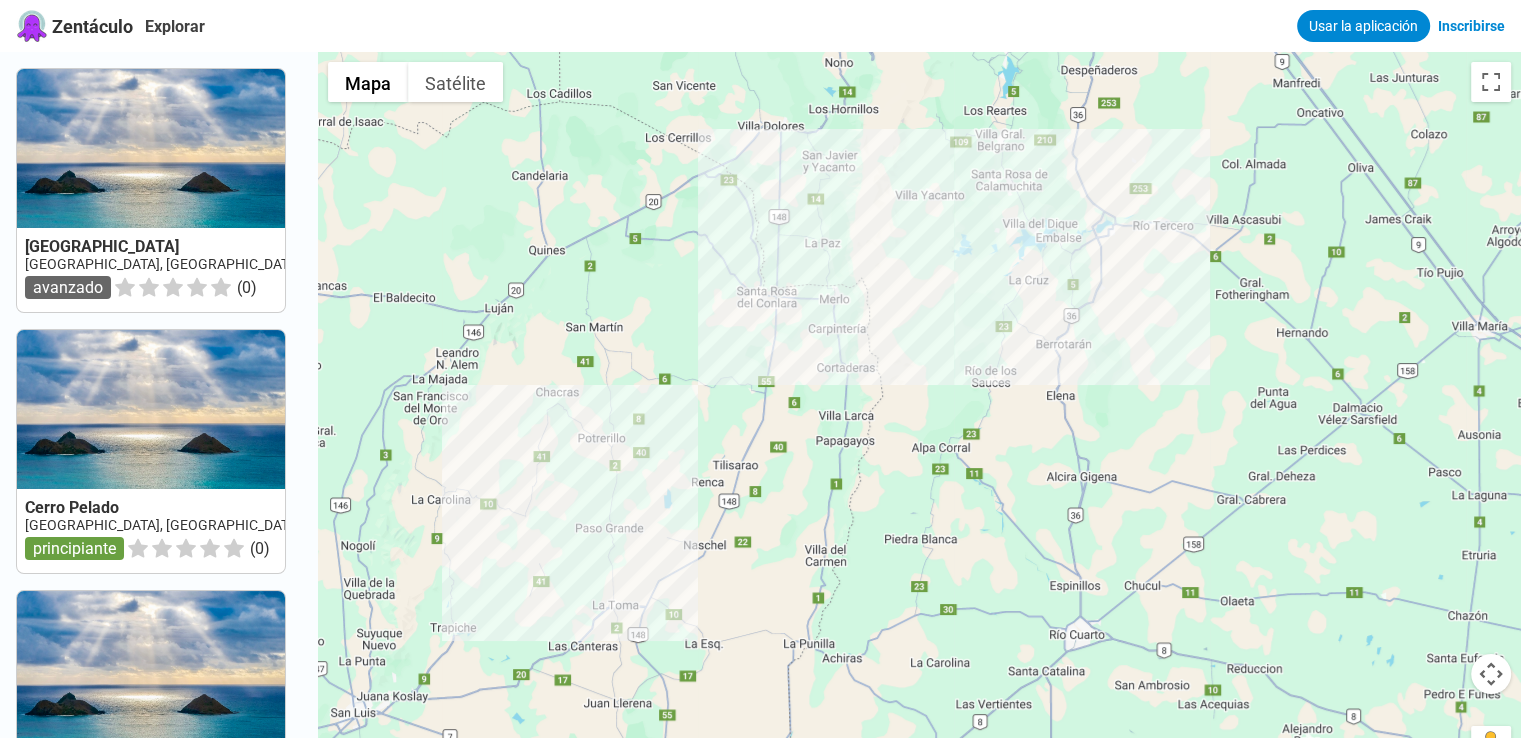 drag, startPoint x: 845, startPoint y: 531, endPoint x: 884, endPoint y: 208, distance: 325.34598 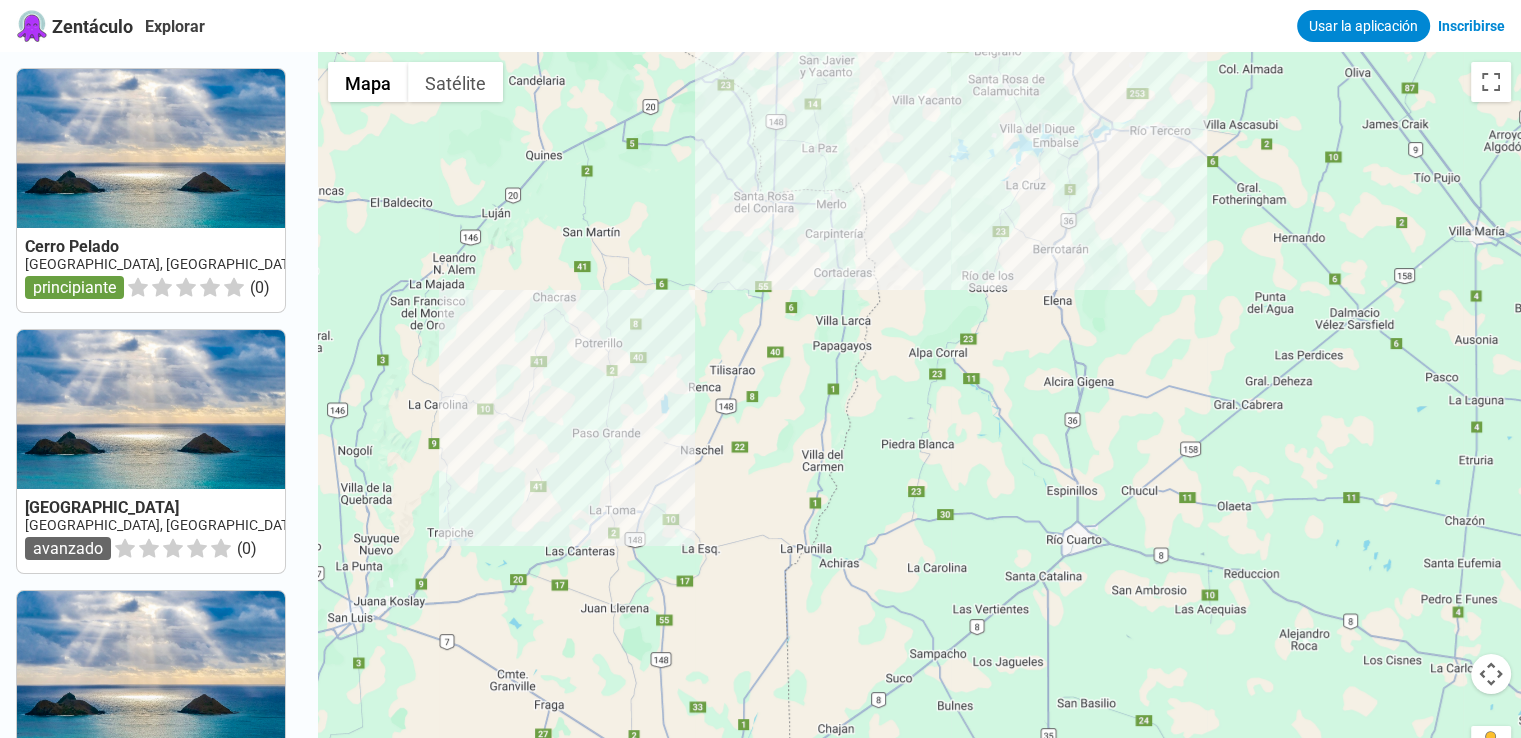 drag, startPoint x: 928, startPoint y: 429, endPoint x: 928, endPoint y: 333, distance: 96 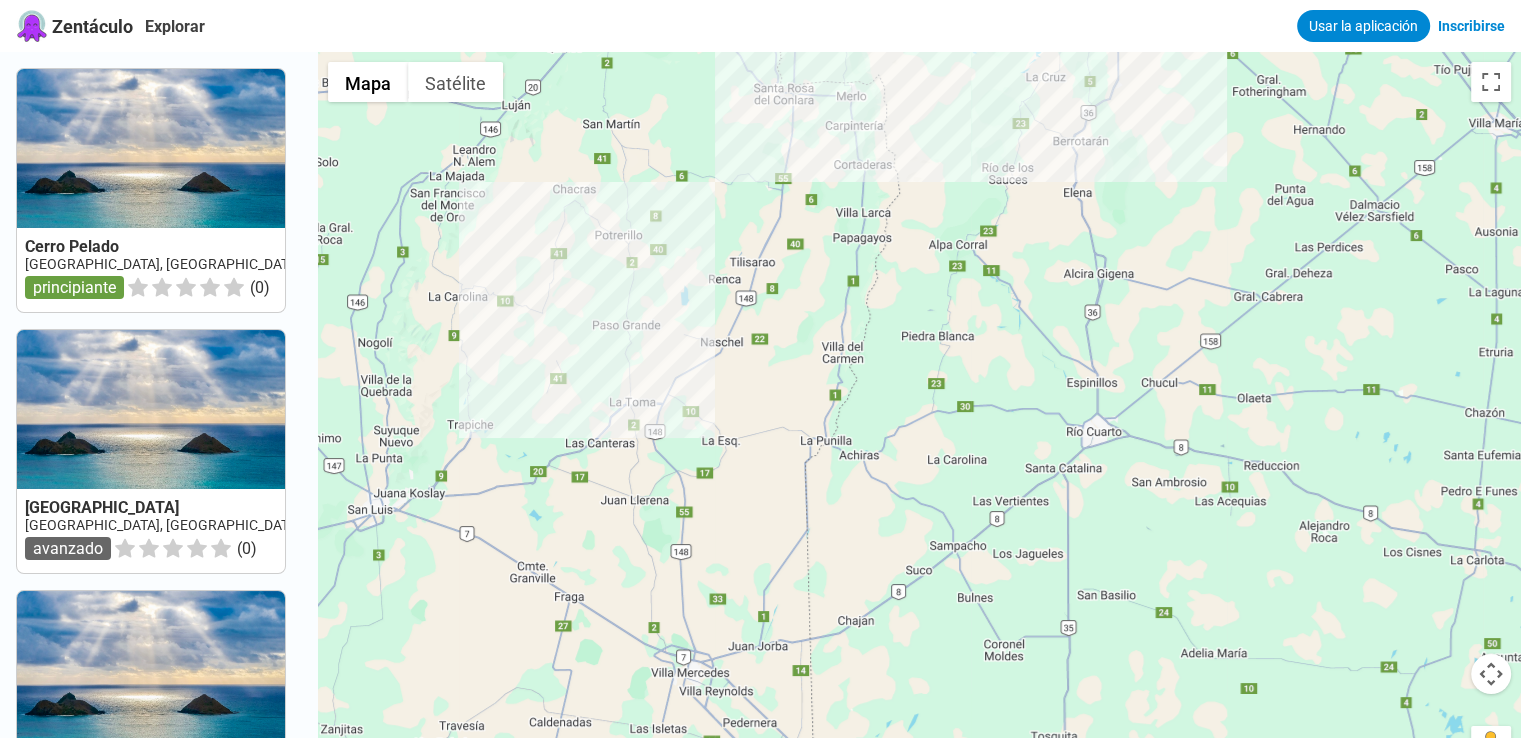 drag, startPoint x: 863, startPoint y: 533, endPoint x: 888, endPoint y: 425, distance: 110.85576 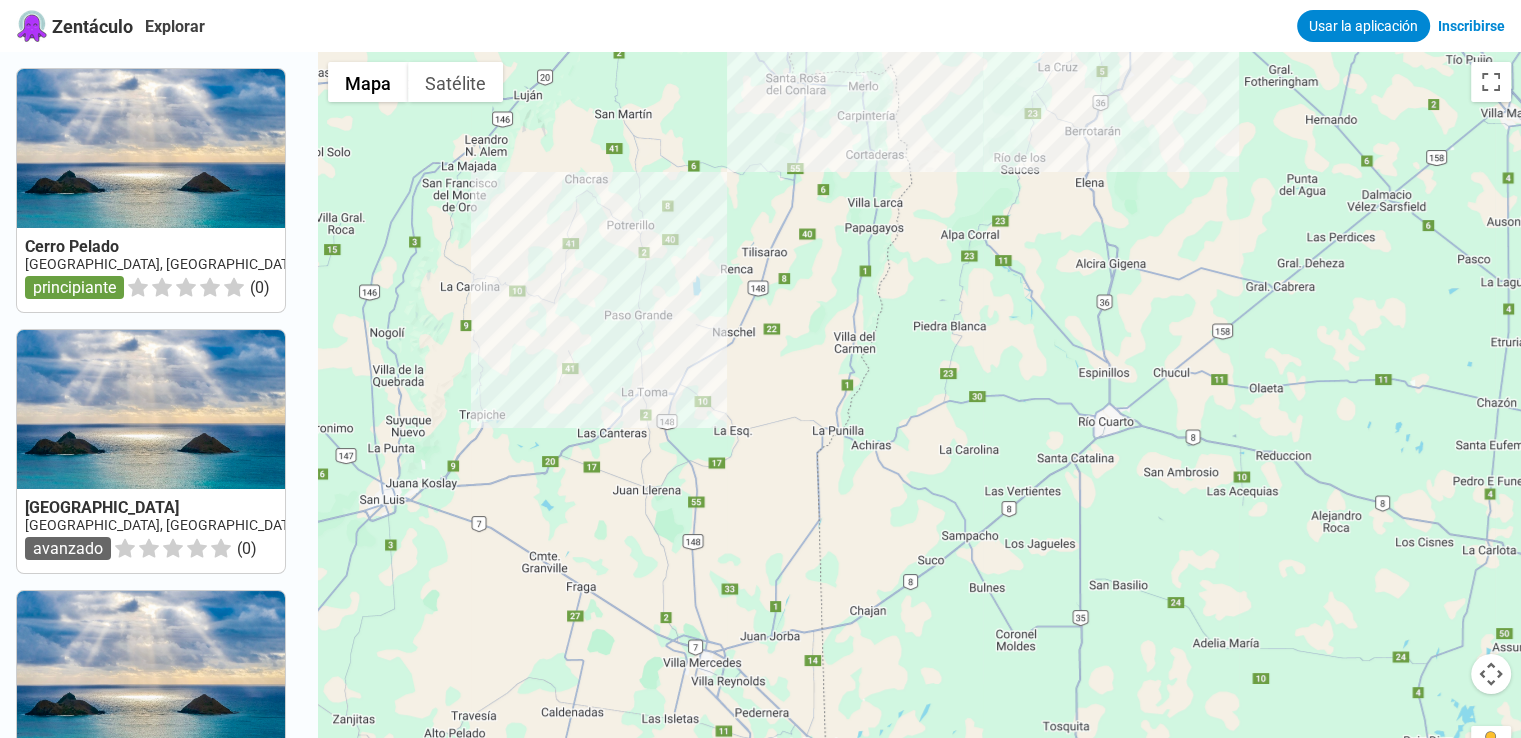 drag, startPoint x: 832, startPoint y: 569, endPoint x: 844, endPoint y: 557, distance: 16.970562 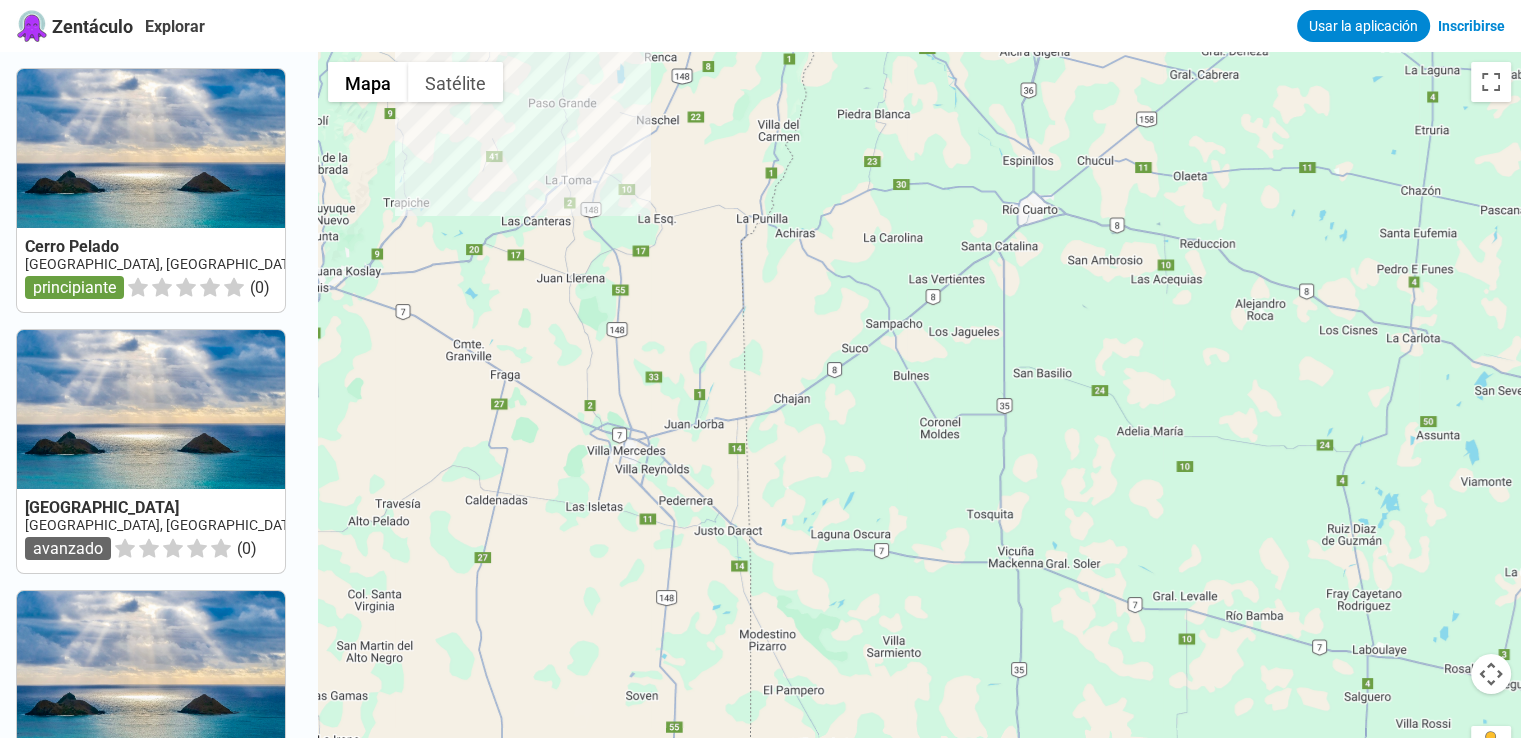 drag, startPoint x: 995, startPoint y: 651, endPoint x: 916, endPoint y: 437, distance: 228.1162 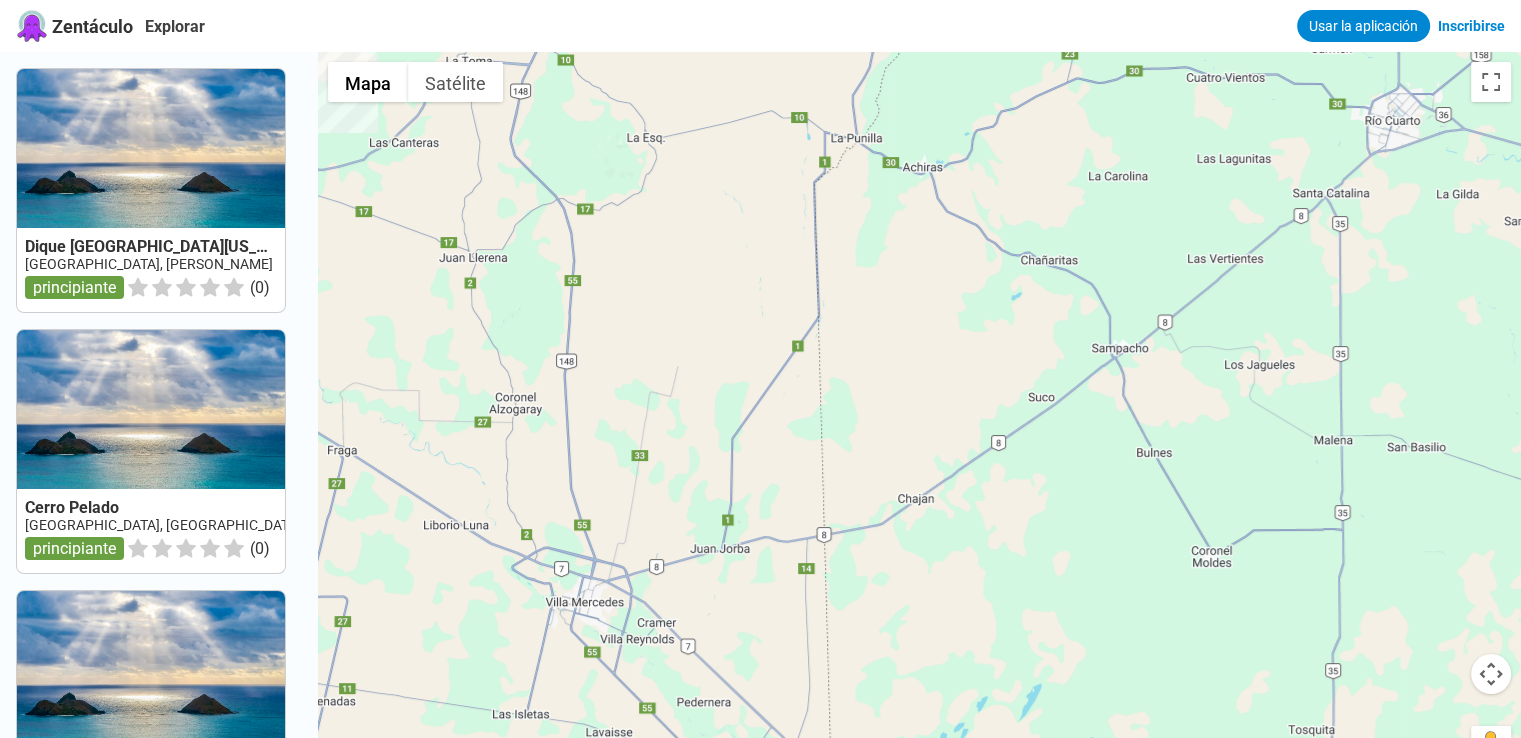 drag, startPoint x: 647, startPoint y: 356, endPoint x: 644, endPoint y: 429, distance: 73.061615 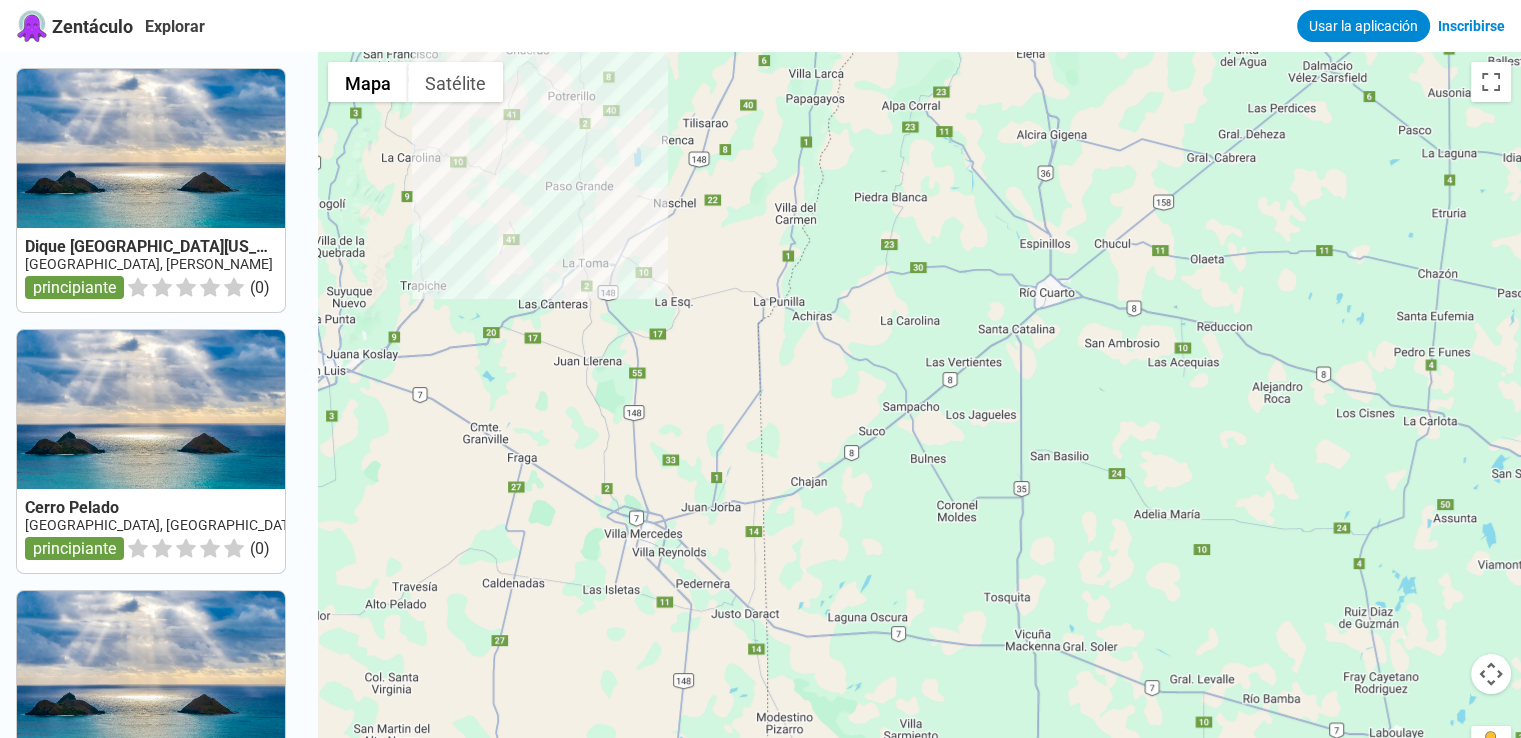 drag, startPoint x: 707, startPoint y: 309, endPoint x: 710, endPoint y: 400, distance: 91.04944 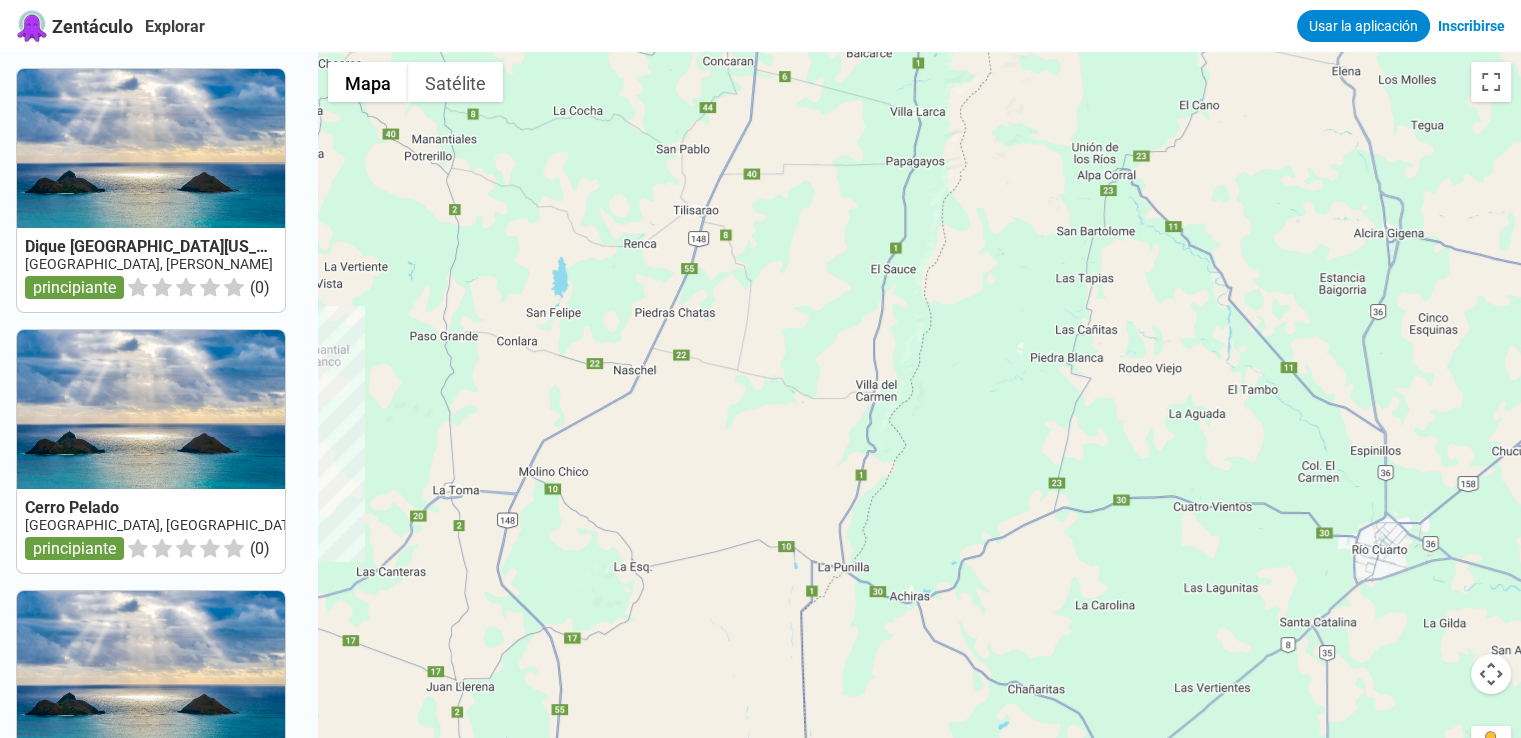 drag, startPoint x: 721, startPoint y: 280, endPoint x: 720, endPoint y: 503, distance: 223.00224 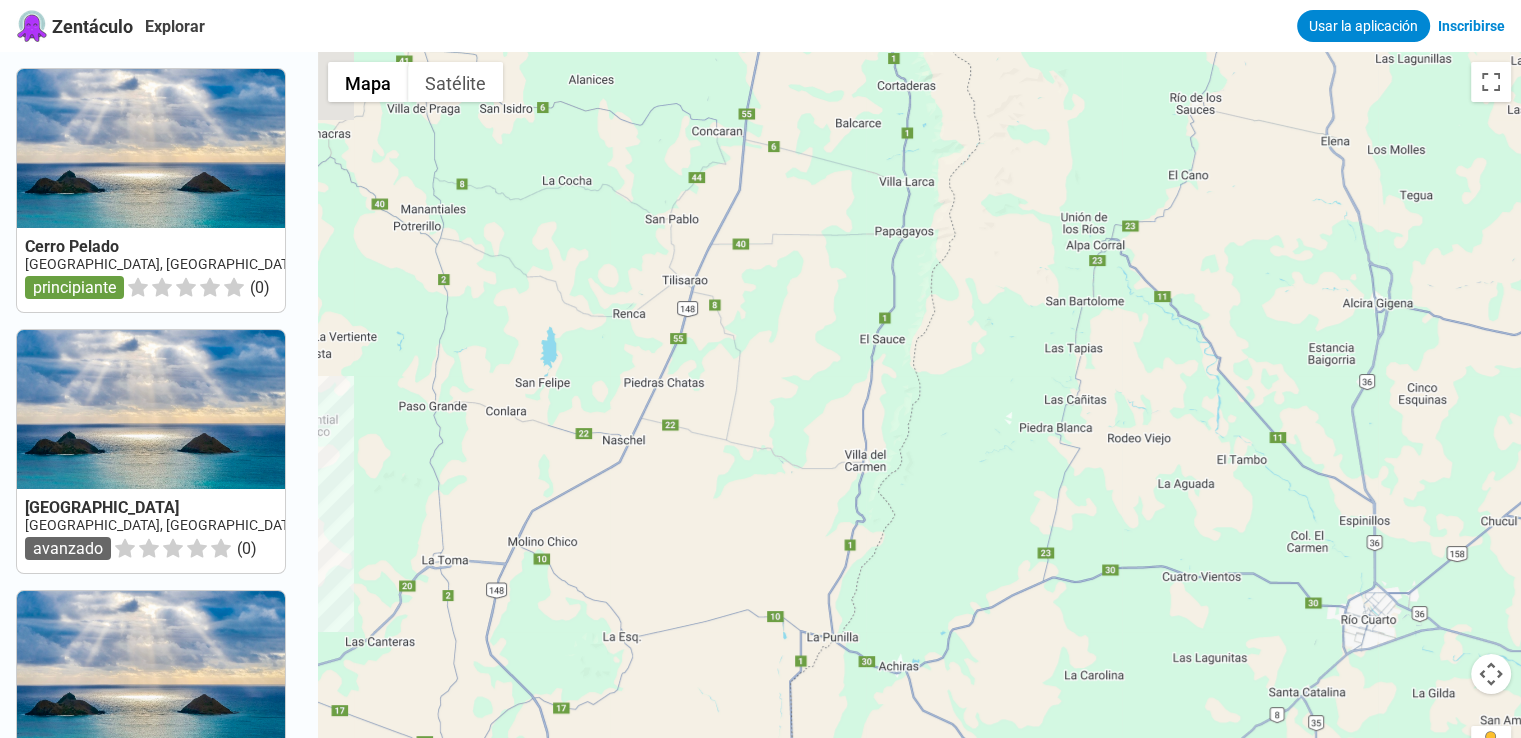 drag, startPoint x: 775, startPoint y: 409, endPoint x: 773, endPoint y: 460, distance: 51.0392 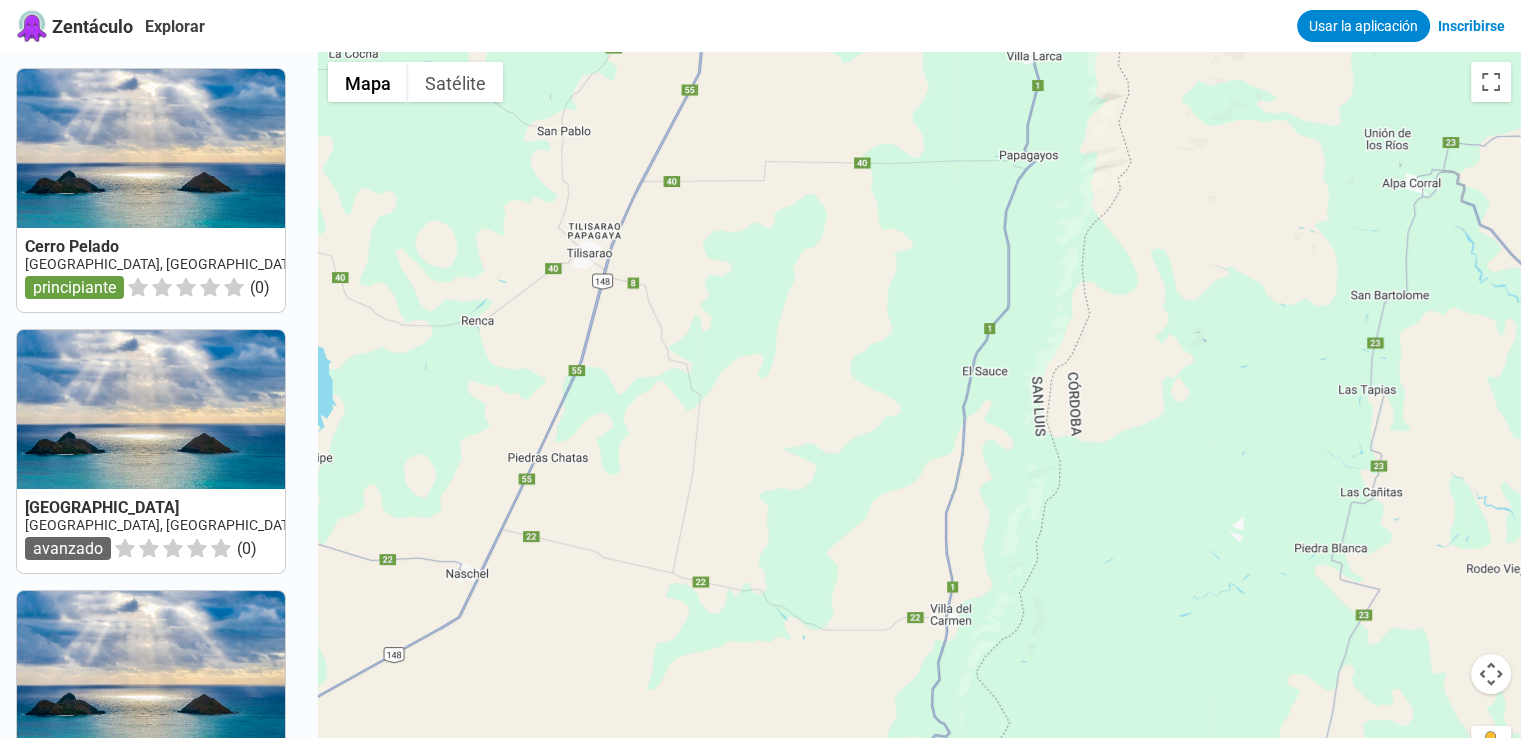 drag, startPoint x: 785, startPoint y: 429, endPoint x: 788, endPoint y: 529, distance: 100.04499 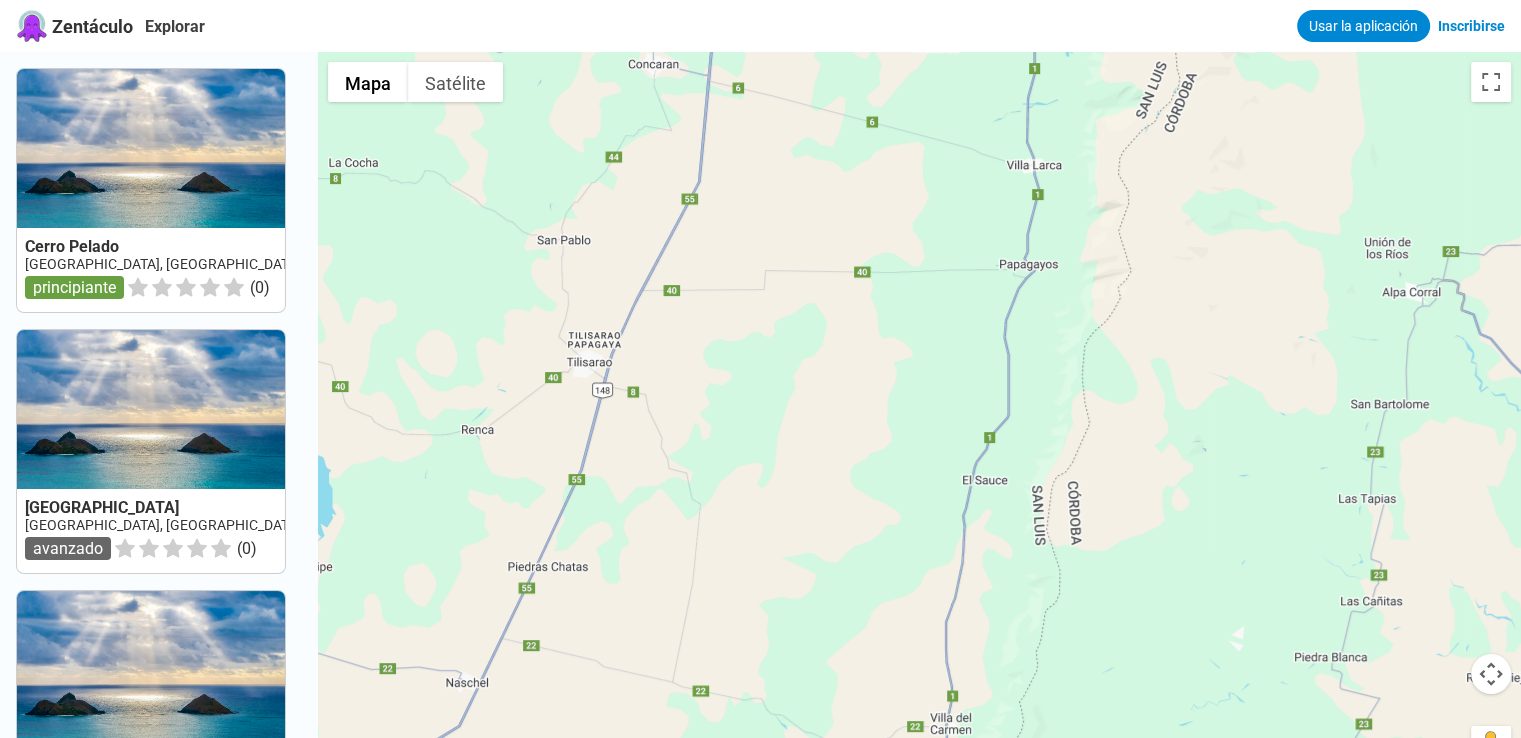 drag, startPoint x: 801, startPoint y: 429, endPoint x: 801, endPoint y: 542, distance: 113 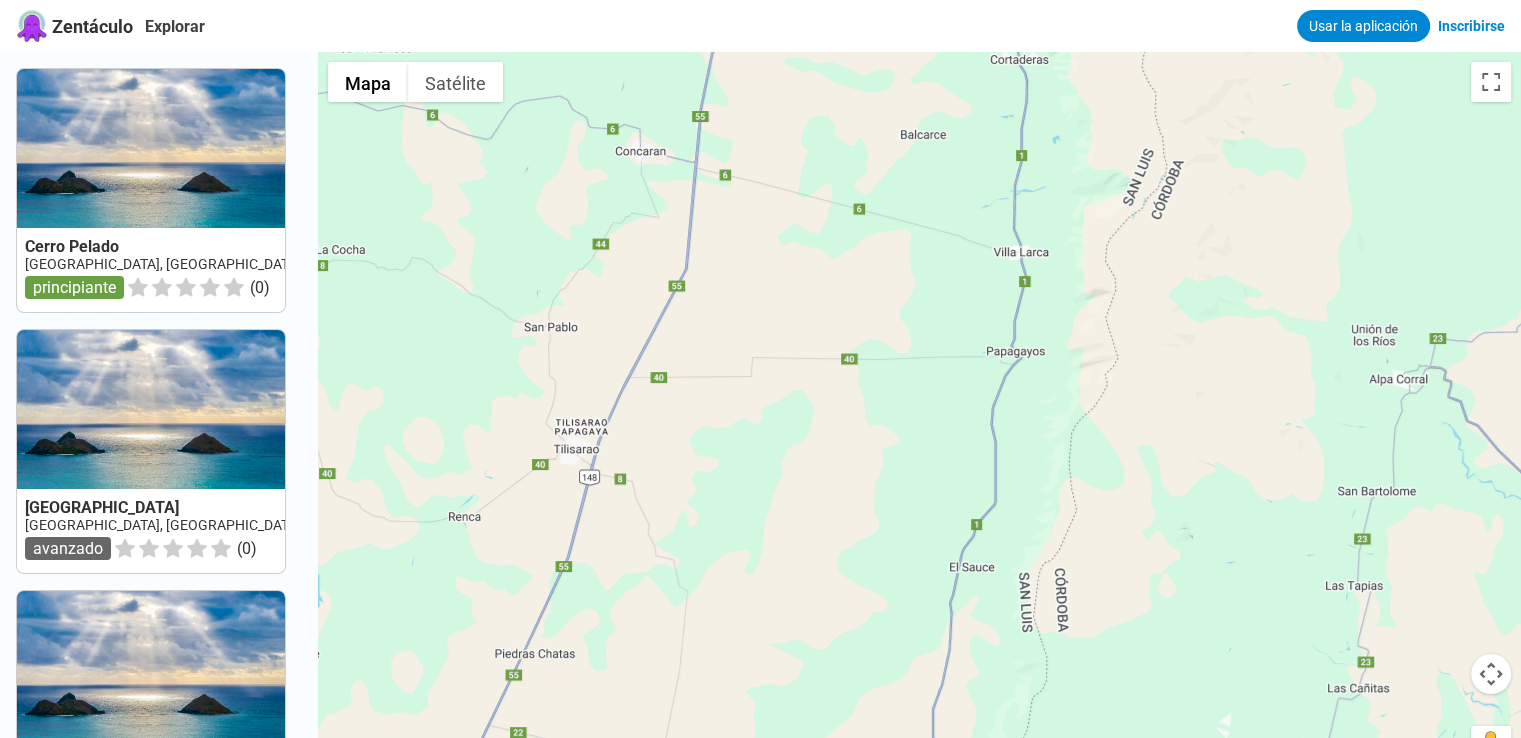 drag, startPoint x: 824, startPoint y: 449, endPoint x: 811, endPoint y: 536, distance: 87.965904 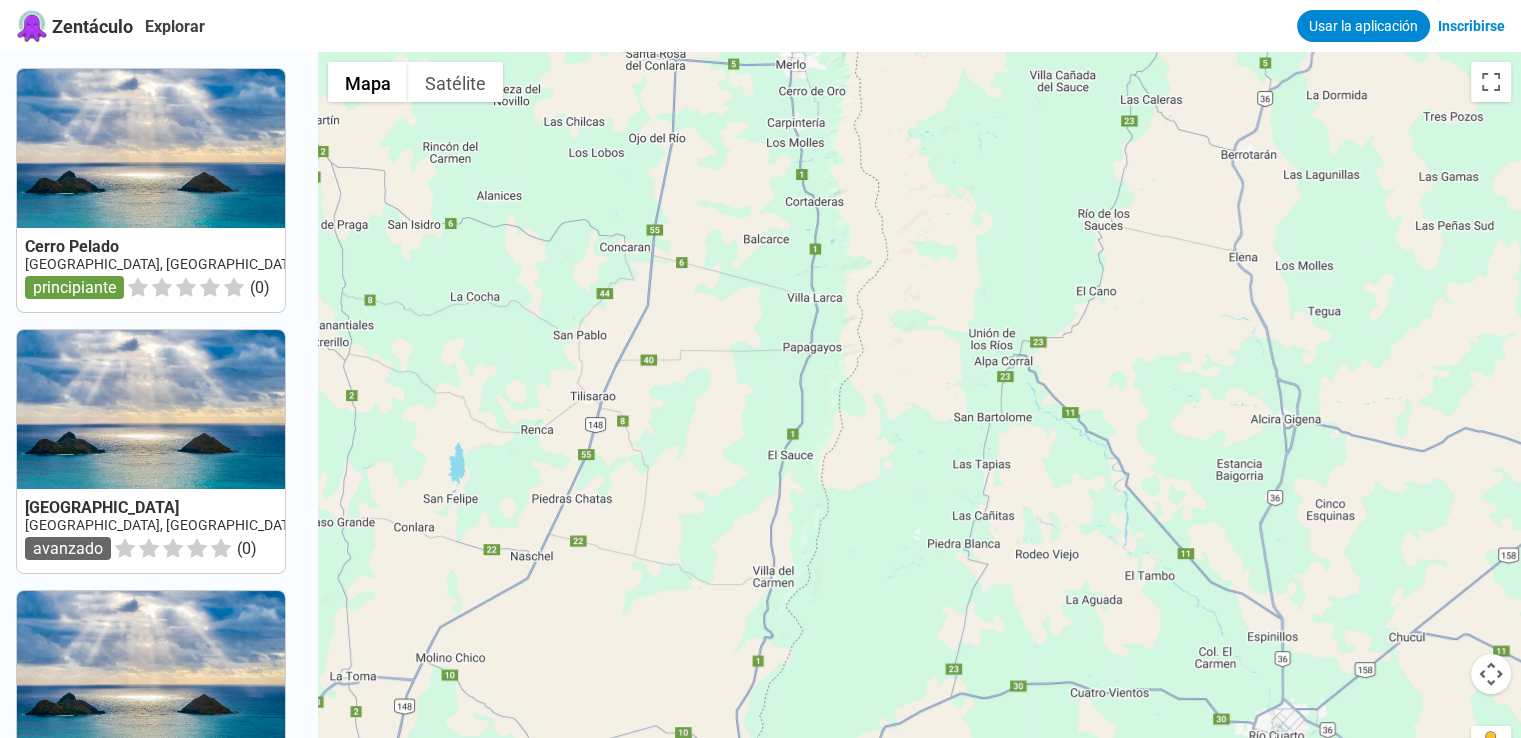 drag, startPoint x: 727, startPoint y: 281, endPoint x: 732, endPoint y: 349, distance: 68.18358 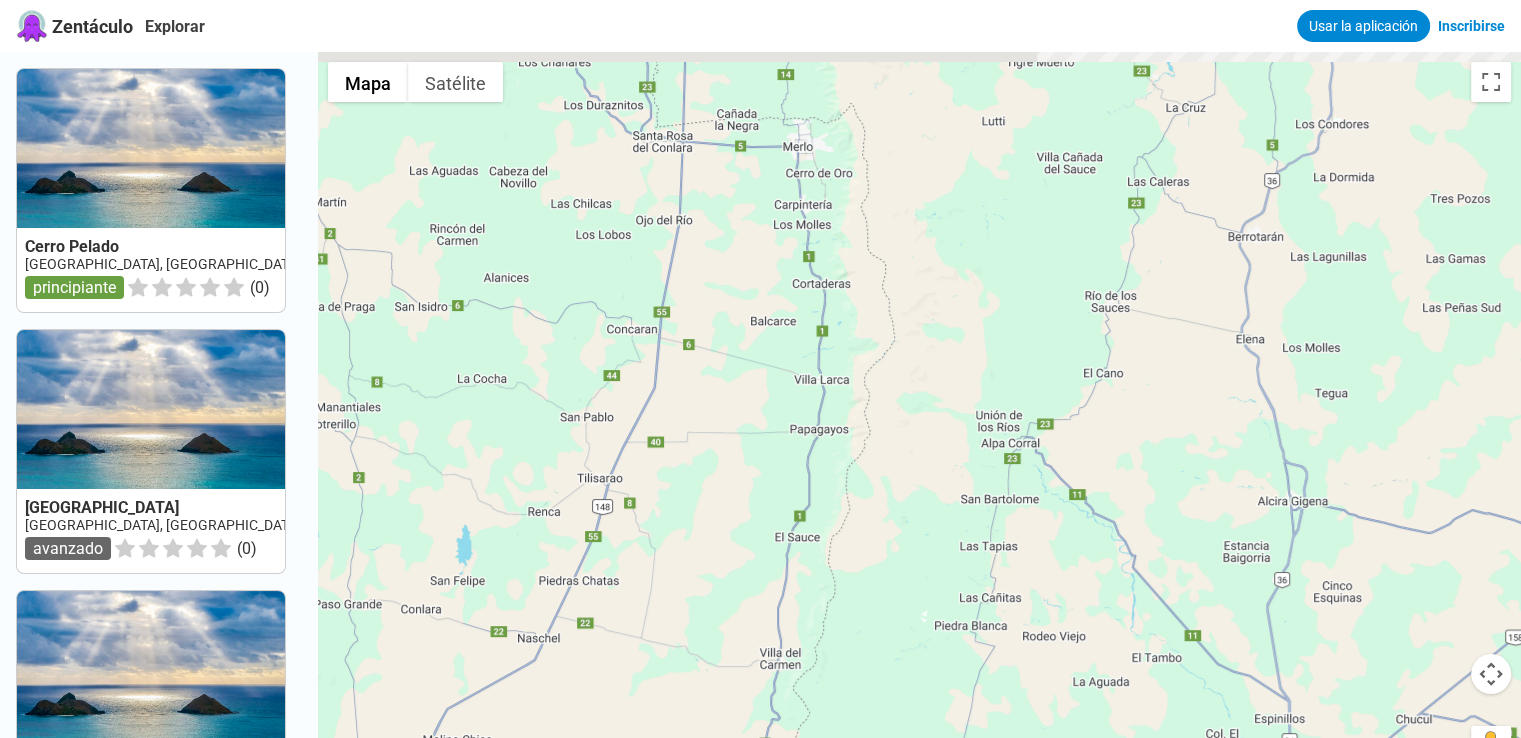 drag, startPoint x: 775, startPoint y: 413, endPoint x: 783, endPoint y: 458, distance: 45.705578 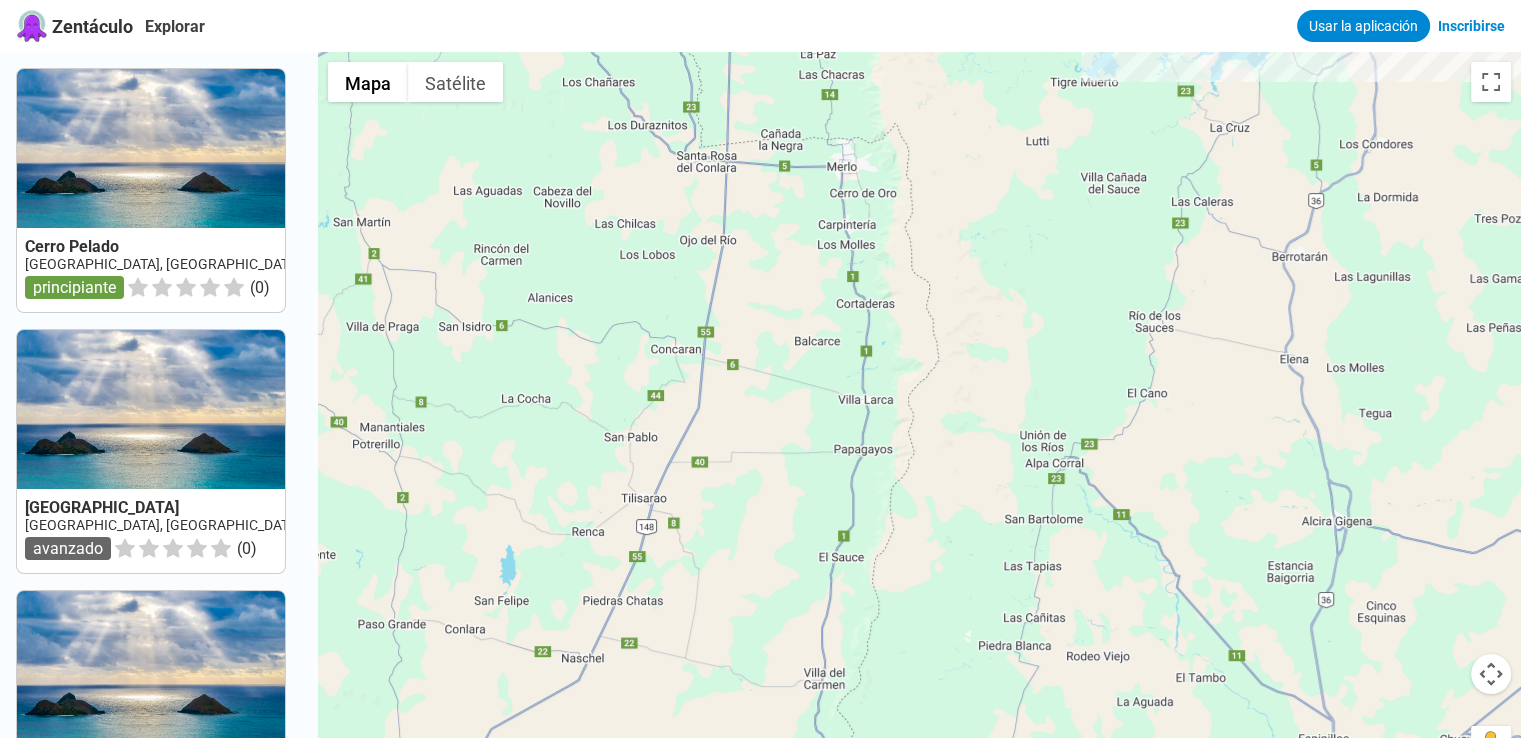 drag, startPoint x: 741, startPoint y: 381, endPoint x: 790, endPoint y: 401, distance: 52.924473 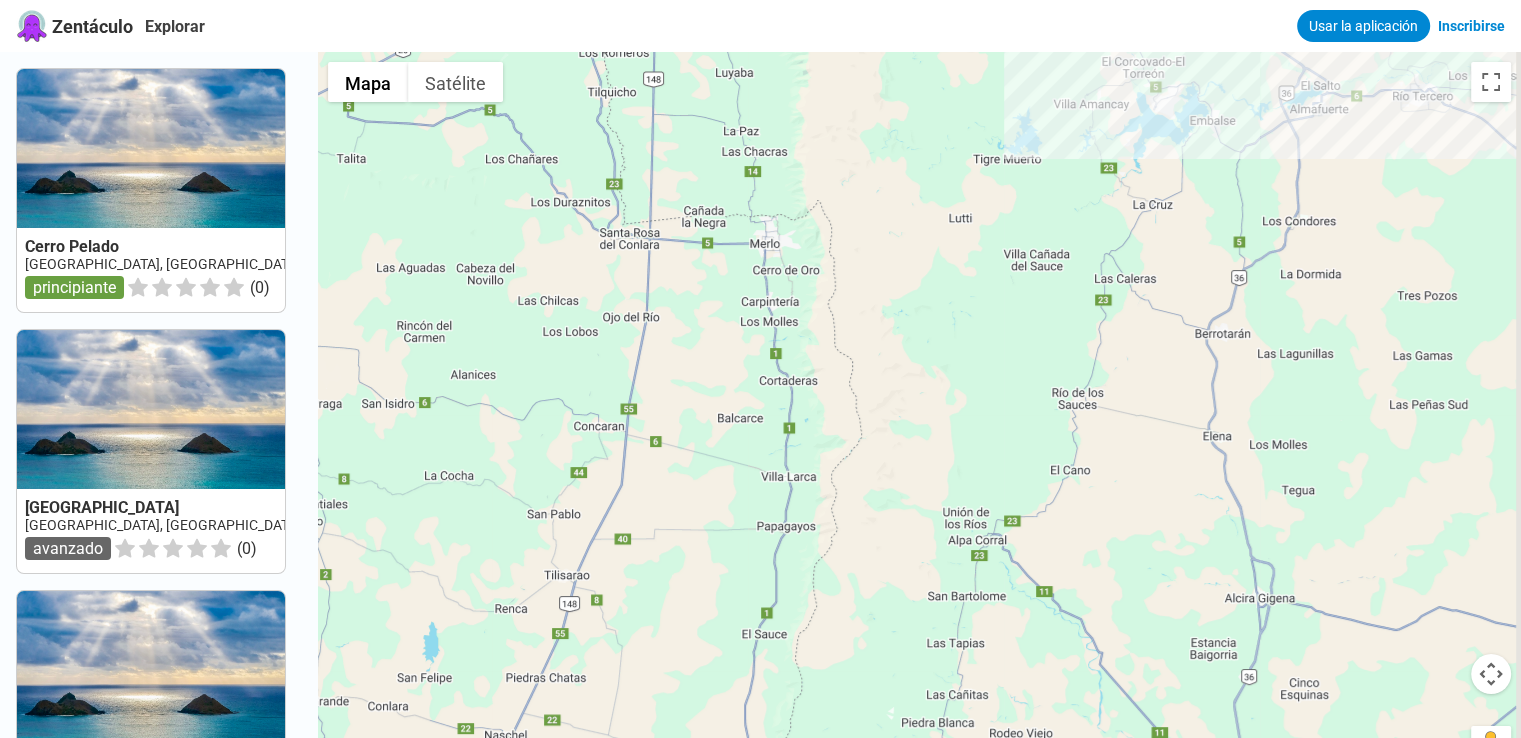 drag, startPoint x: 952, startPoint y: 313, endPoint x: 875, endPoint y: 394, distance: 111.75867 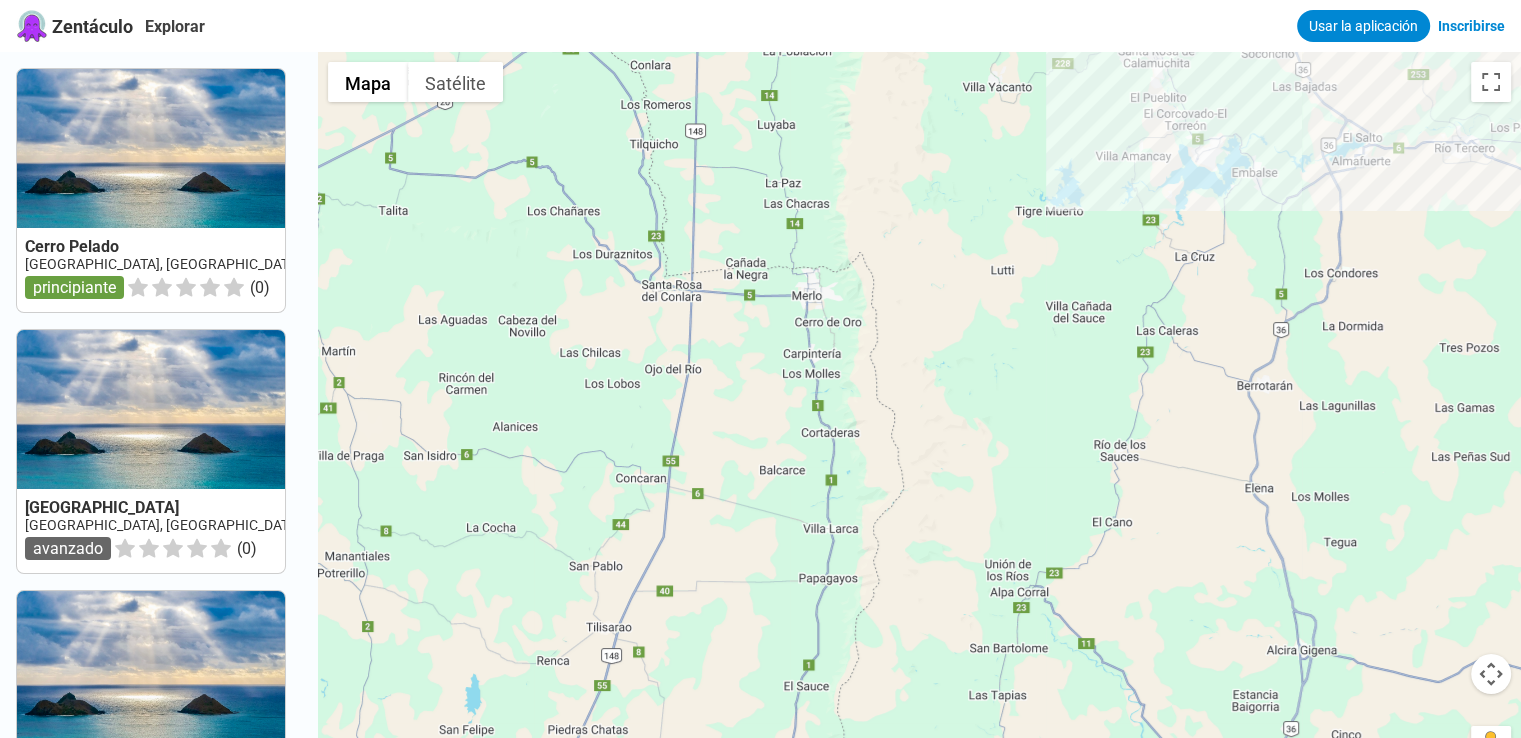 drag, startPoint x: 980, startPoint y: 404, endPoint x: 1025, endPoint y: 457, distance: 69.52697 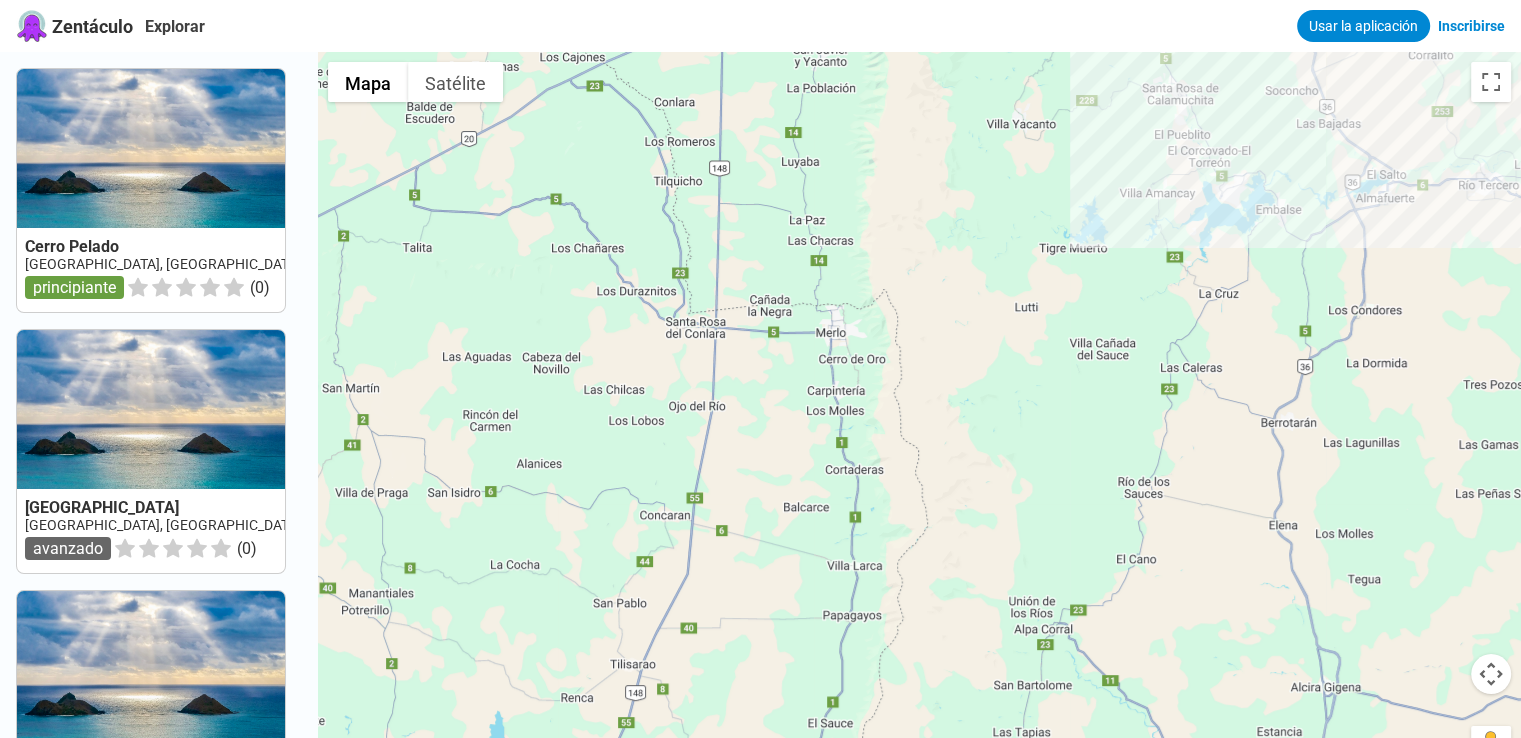 drag, startPoint x: 1025, startPoint y: 457, endPoint x: 1053, endPoint y: 500, distance: 51.312767 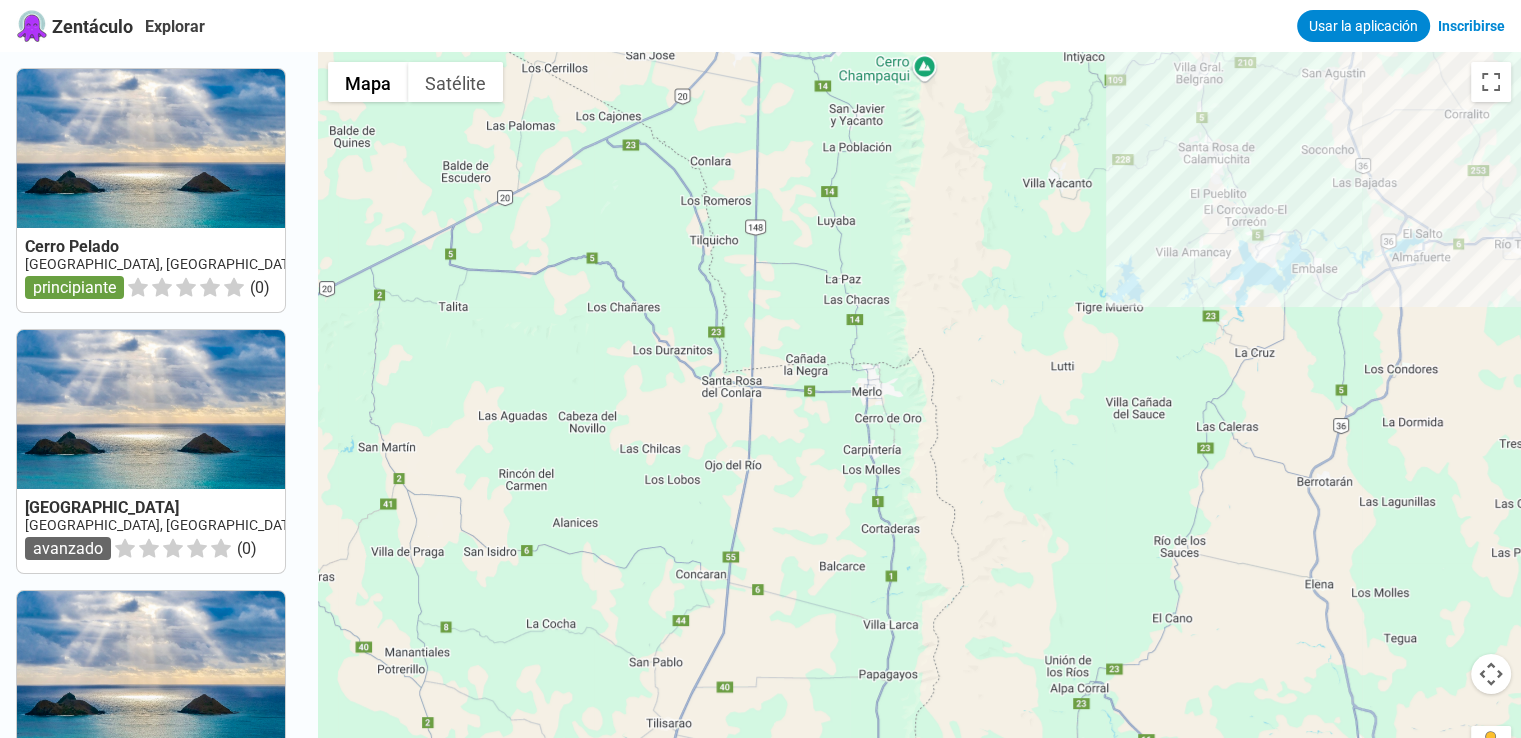 drag, startPoint x: 1020, startPoint y: 338, endPoint x: 1055, endPoint y: 396, distance: 67.74216 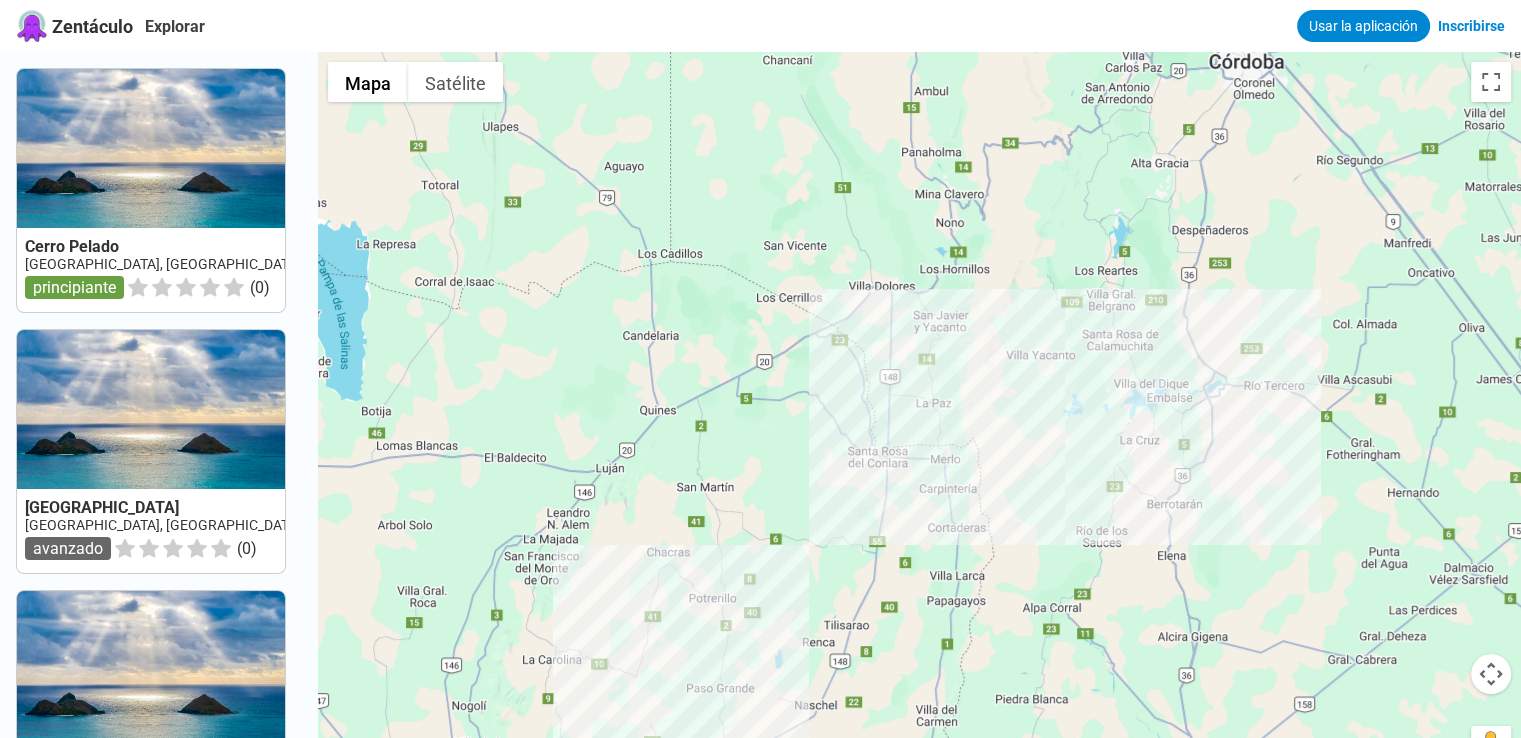 drag, startPoint x: 1048, startPoint y: 428, endPoint x: 1036, endPoint y: 498, distance: 71.021126 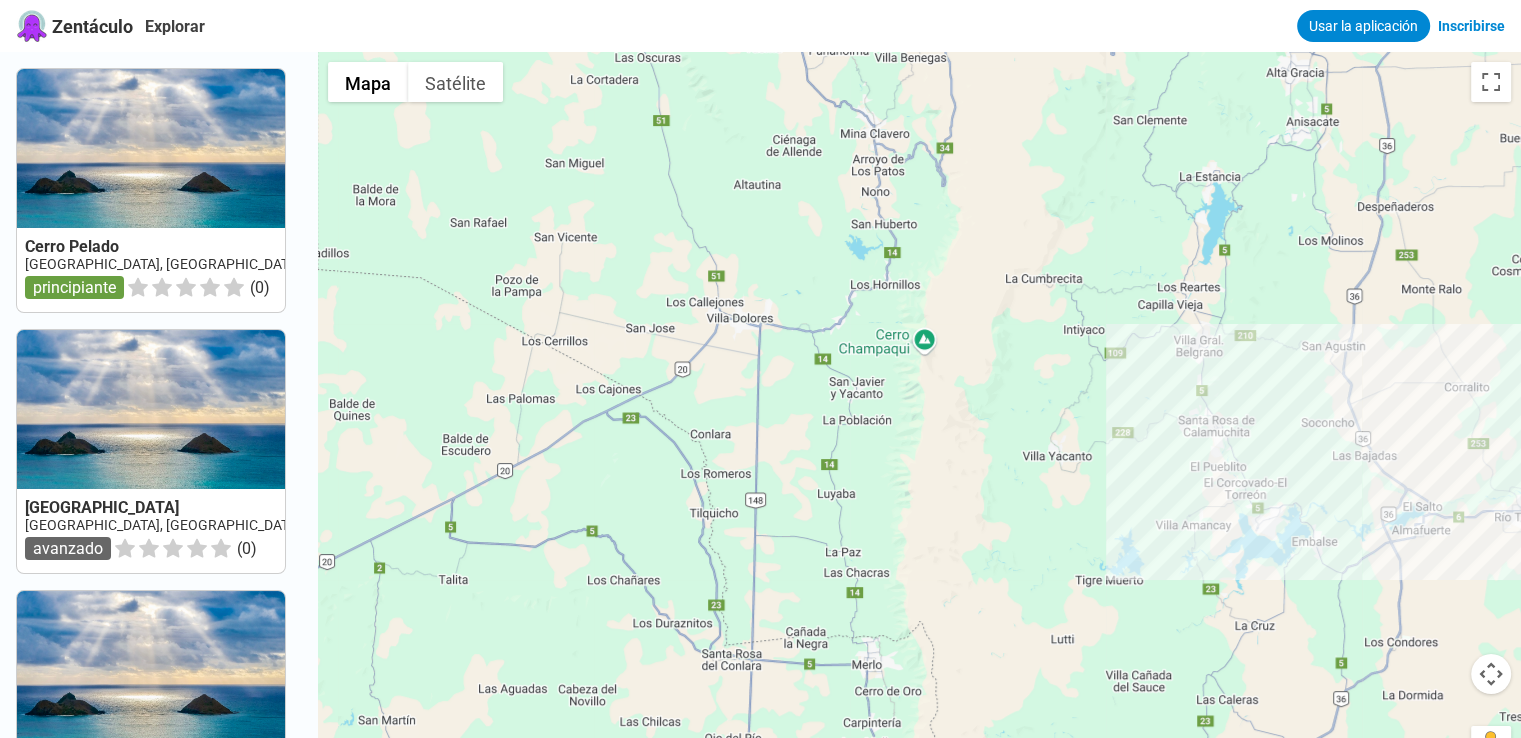 drag, startPoint x: 1007, startPoint y: 337, endPoint x: 987, endPoint y: 401, distance: 67.052216 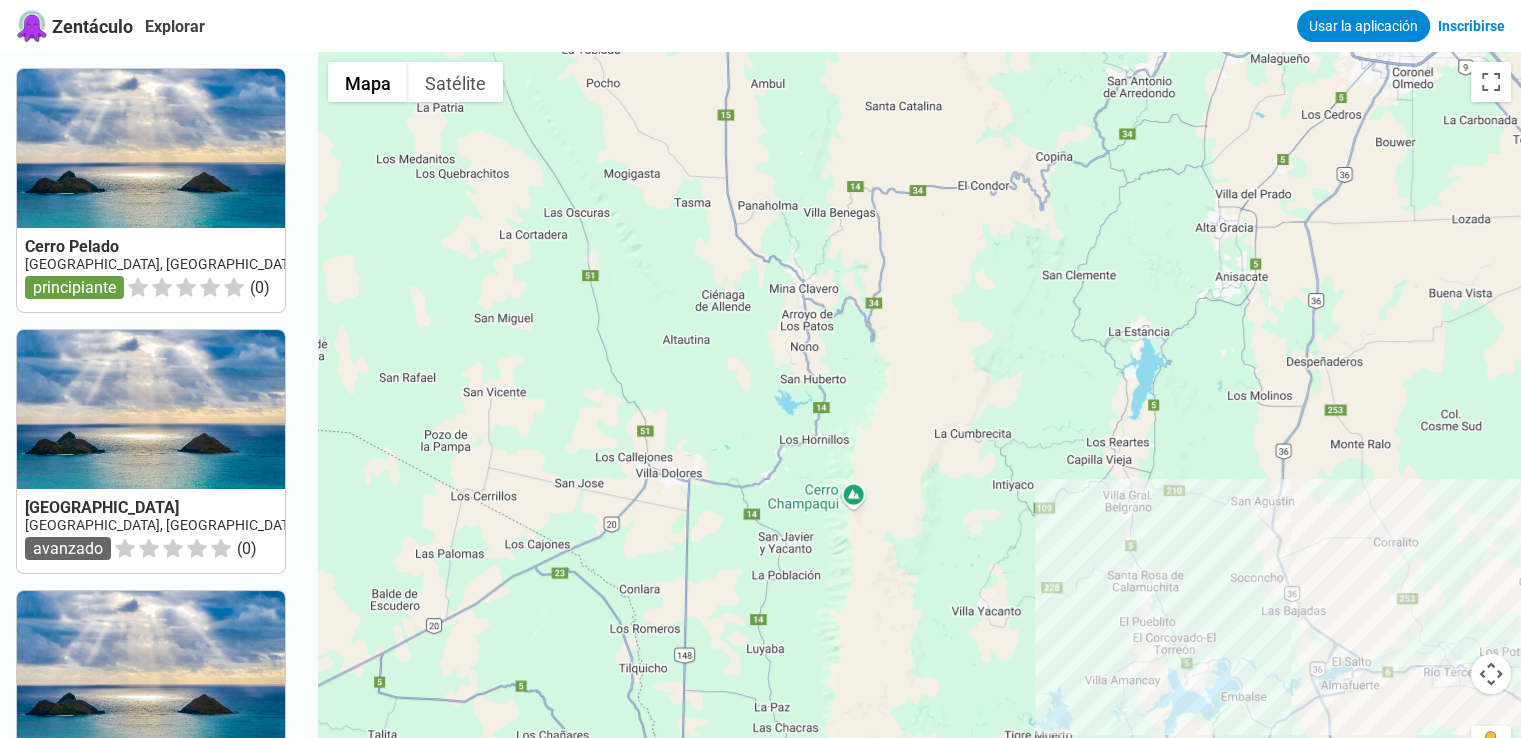 drag, startPoint x: 1038, startPoint y: 451, endPoint x: 987, endPoint y: 597, distance: 154.65121 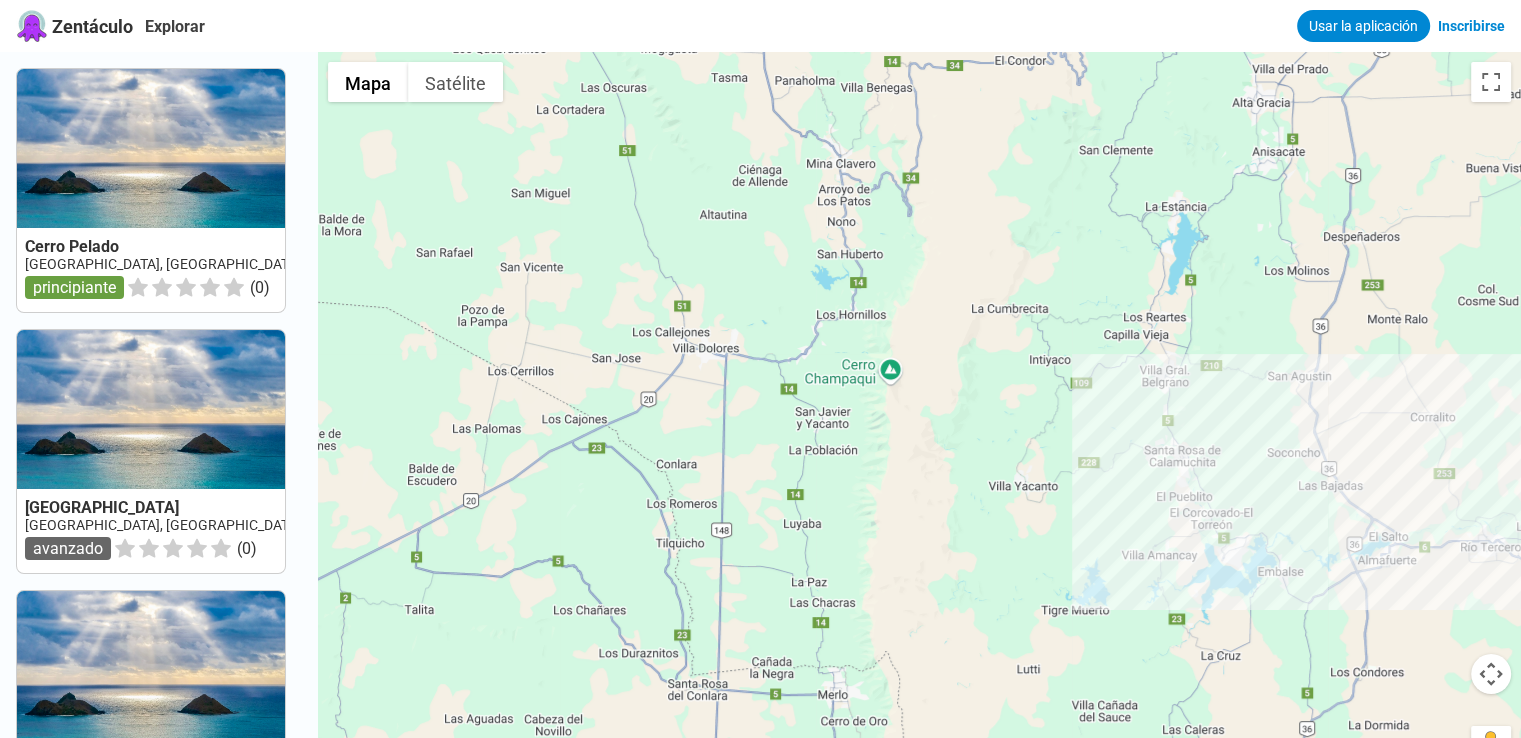 drag, startPoint x: 902, startPoint y: 511, endPoint x: 941, endPoint y: 385, distance: 131.89769 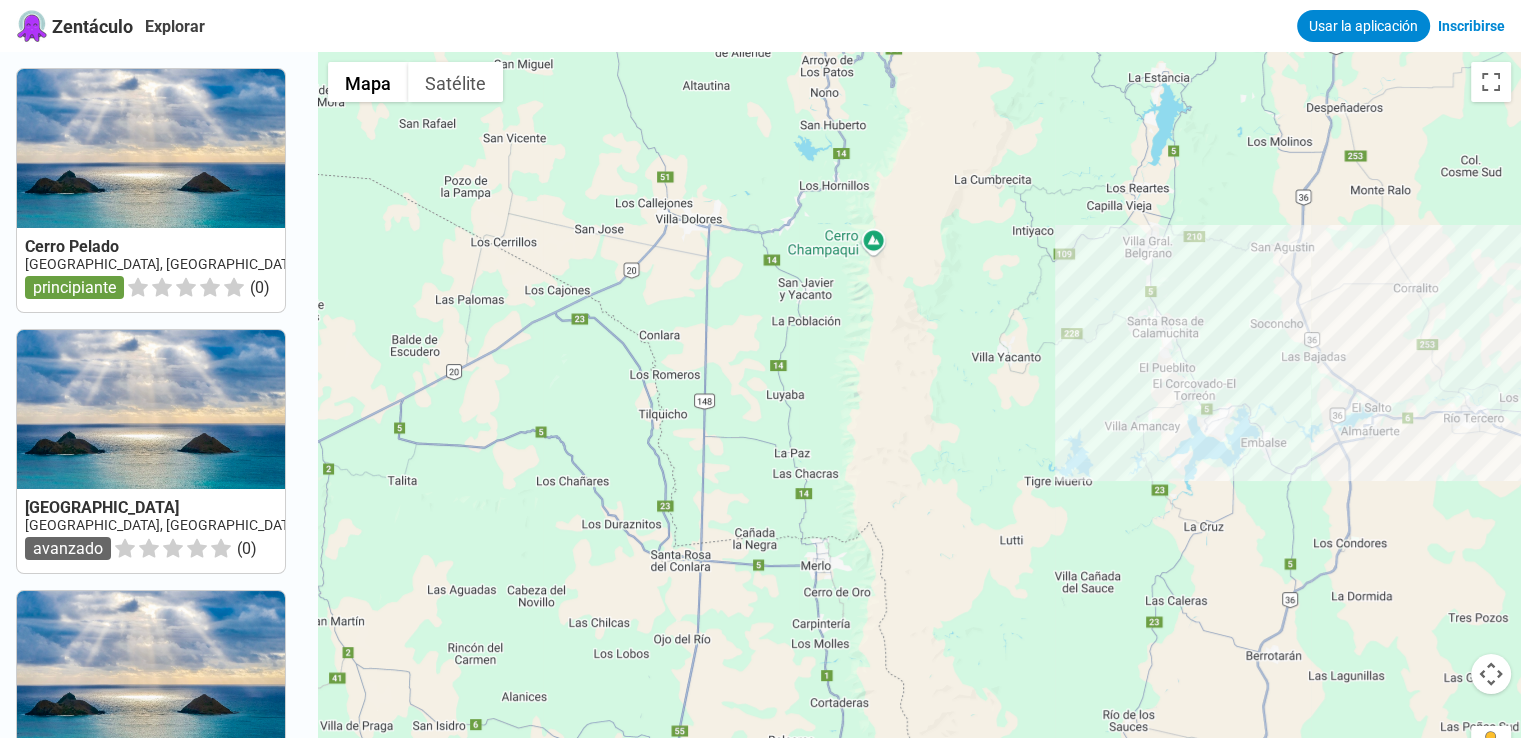 drag, startPoint x: 760, startPoint y: 565, endPoint x: 744, endPoint y: 432, distance: 133.95895 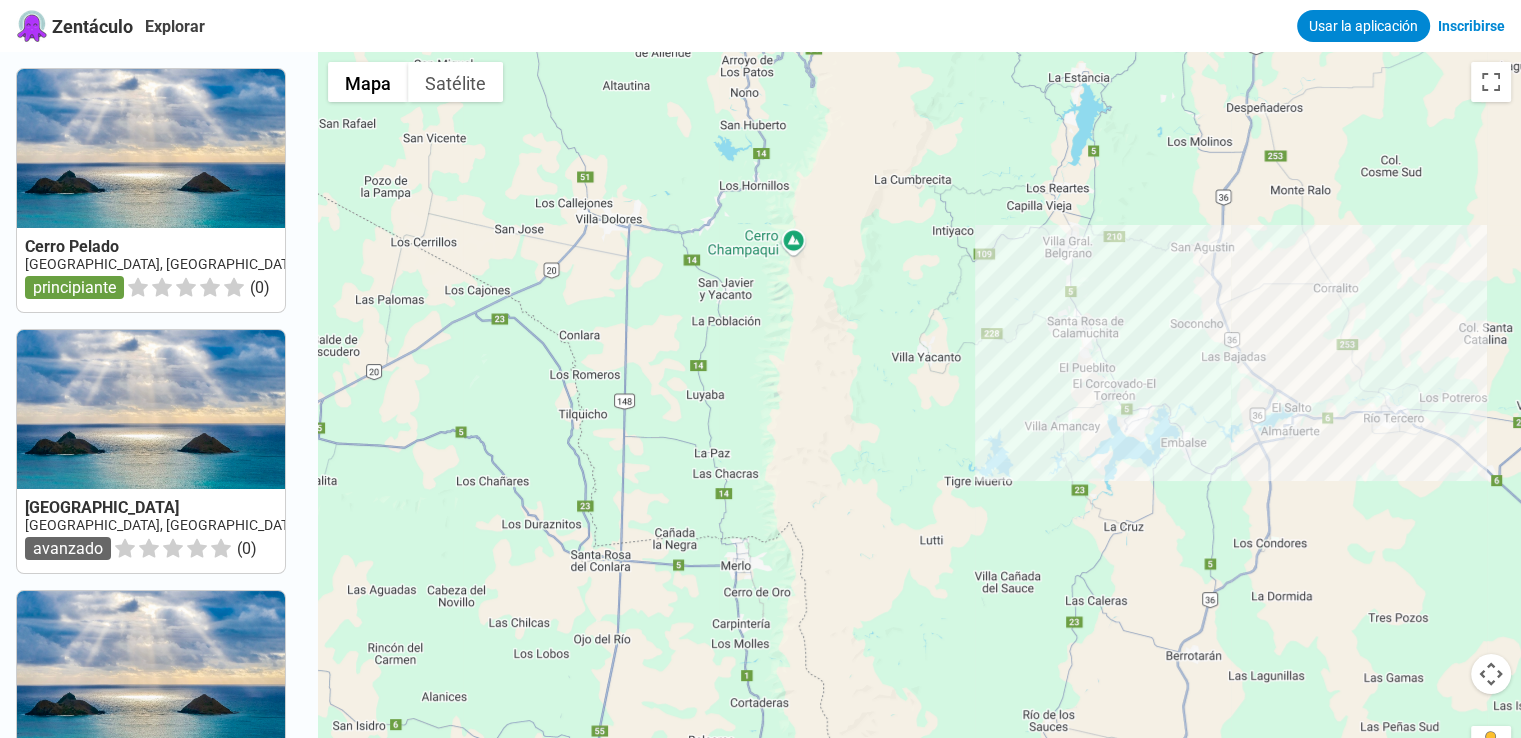 drag, startPoint x: 899, startPoint y: 535, endPoint x: 819, endPoint y: 533, distance: 80.024994 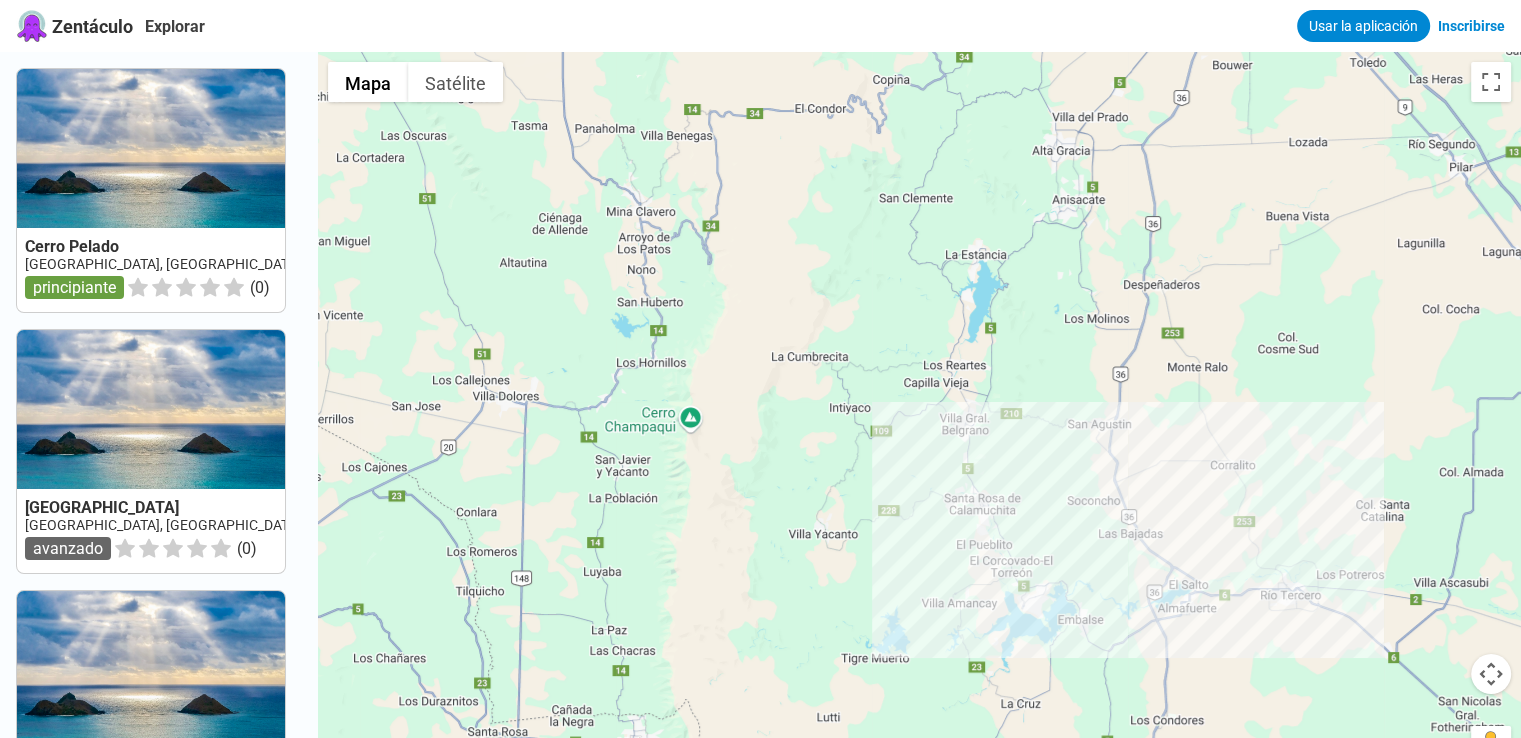 drag, startPoint x: 866, startPoint y: 486, endPoint x: 798, endPoint y: 587, distance: 121.75796 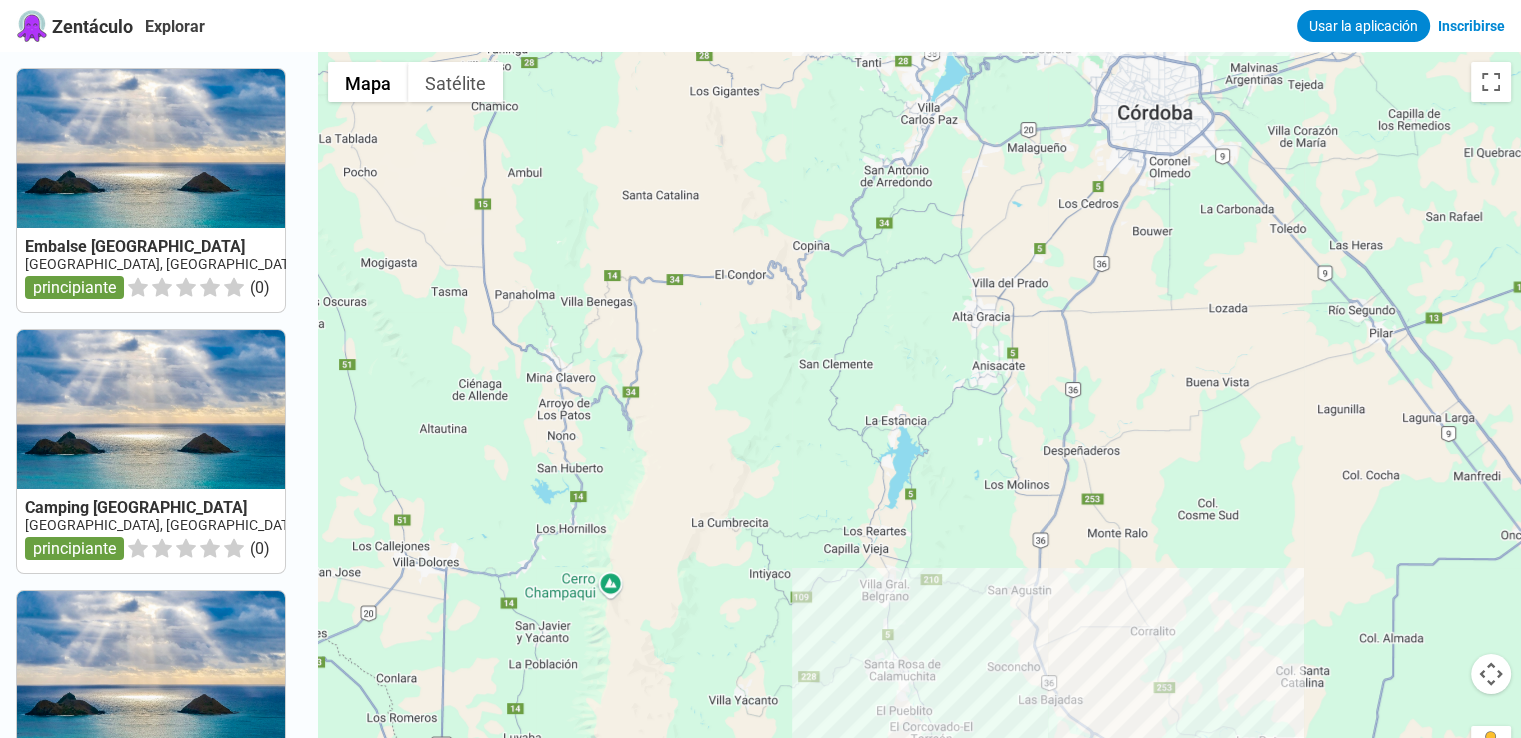 drag, startPoint x: 936, startPoint y: 406, endPoint x: 876, endPoint y: 529, distance: 136.85394 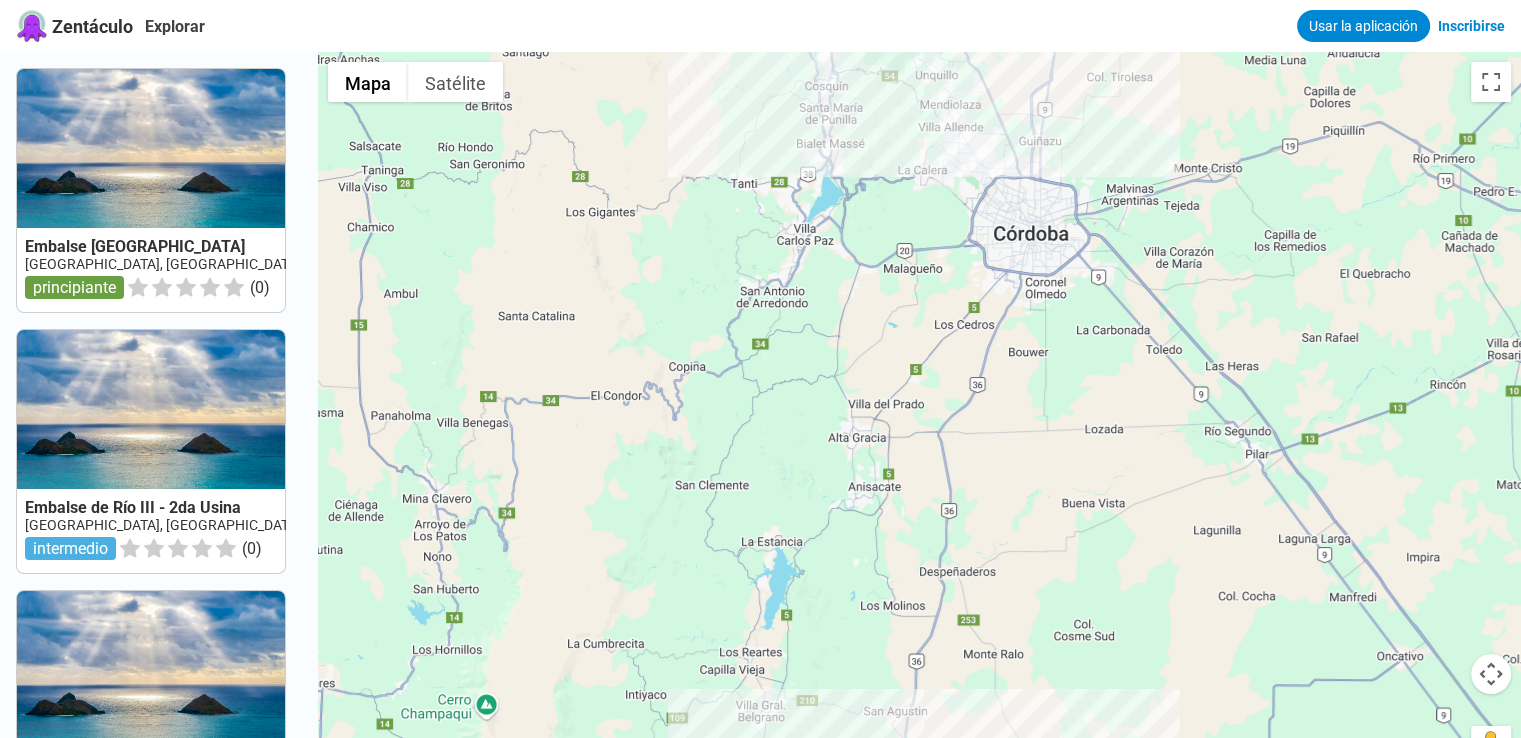 drag, startPoint x: 968, startPoint y: 428, endPoint x: 844, endPoint y: 553, distance: 176.07101 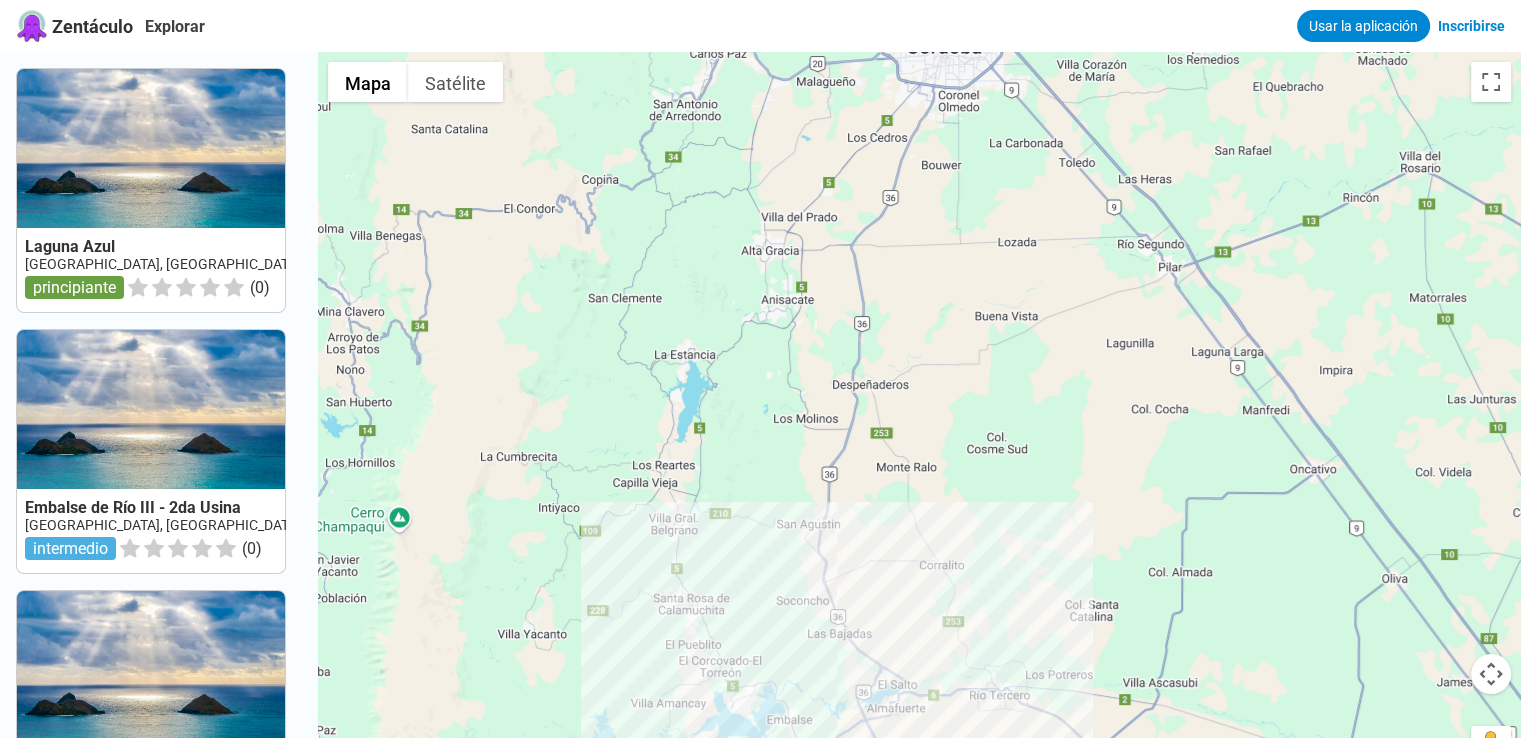 drag, startPoint x: 1026, startPoint y: 460, endPoint x: 938, endPoint y: 270, distance: 209.38959 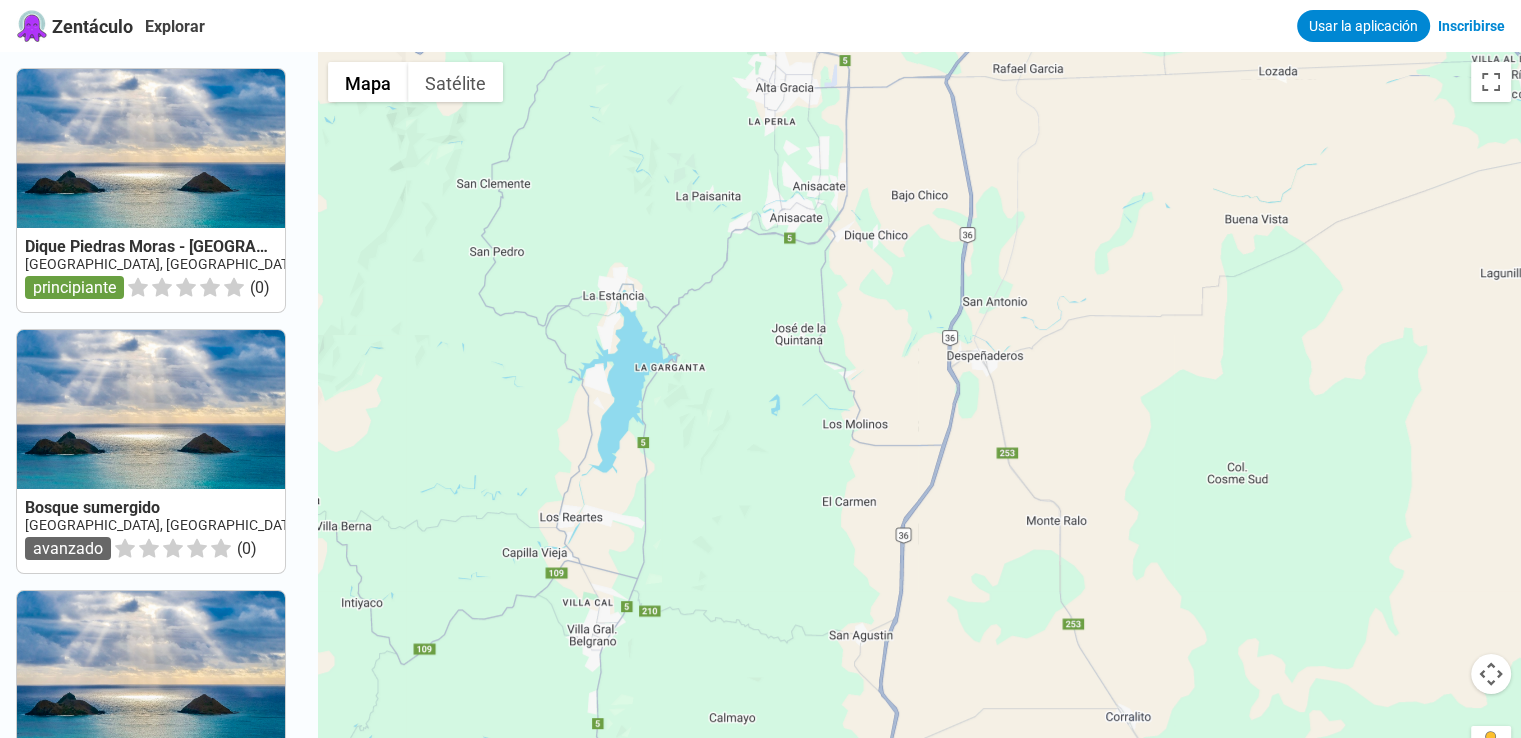 drag, startPoint x: 775, startPoint y: 417, endPoint x: 881, endPoint y: 369, distance: 116.3615 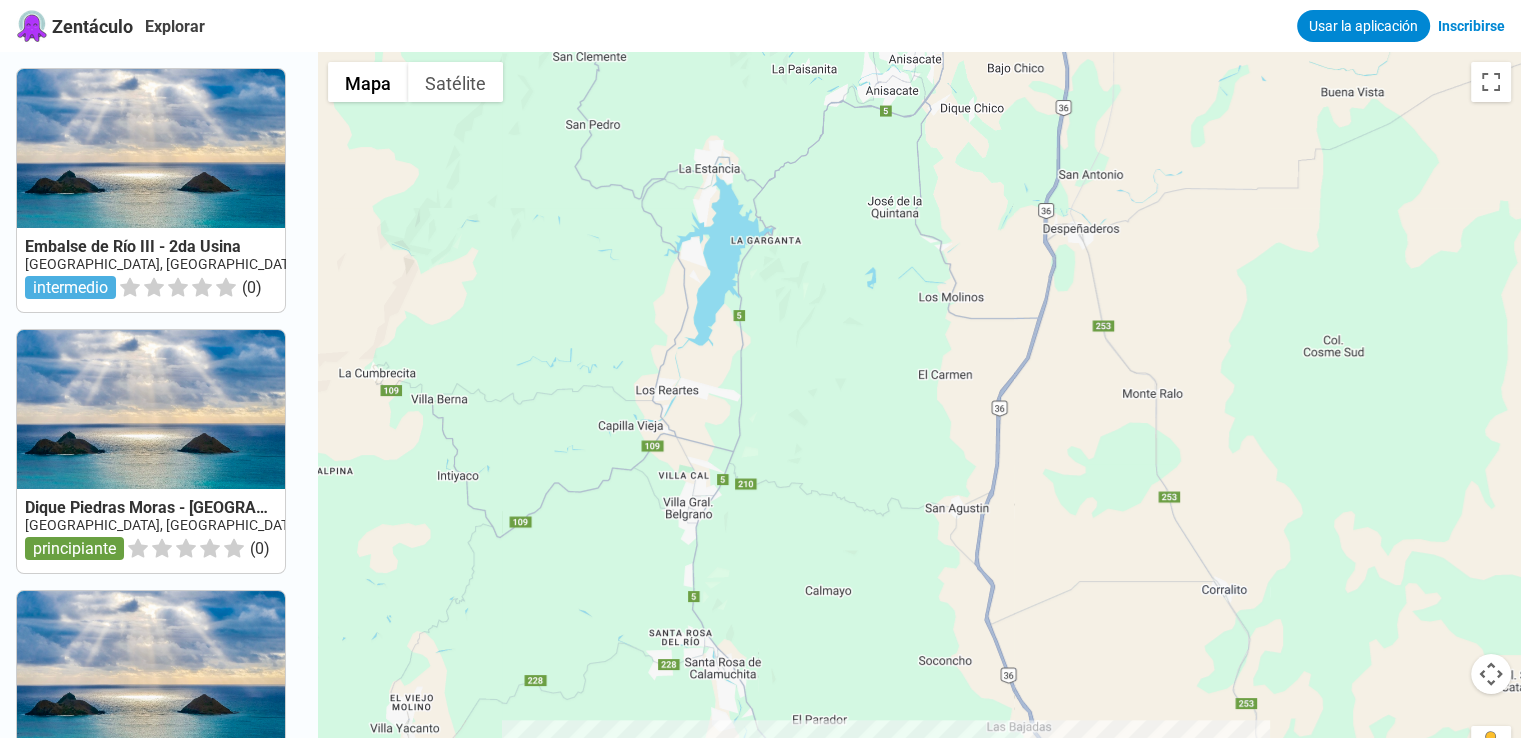 drag, startPoint x: 784, startPoint y: 489, endPoint x: 886, endPoint y: 355, distance: 168.40428 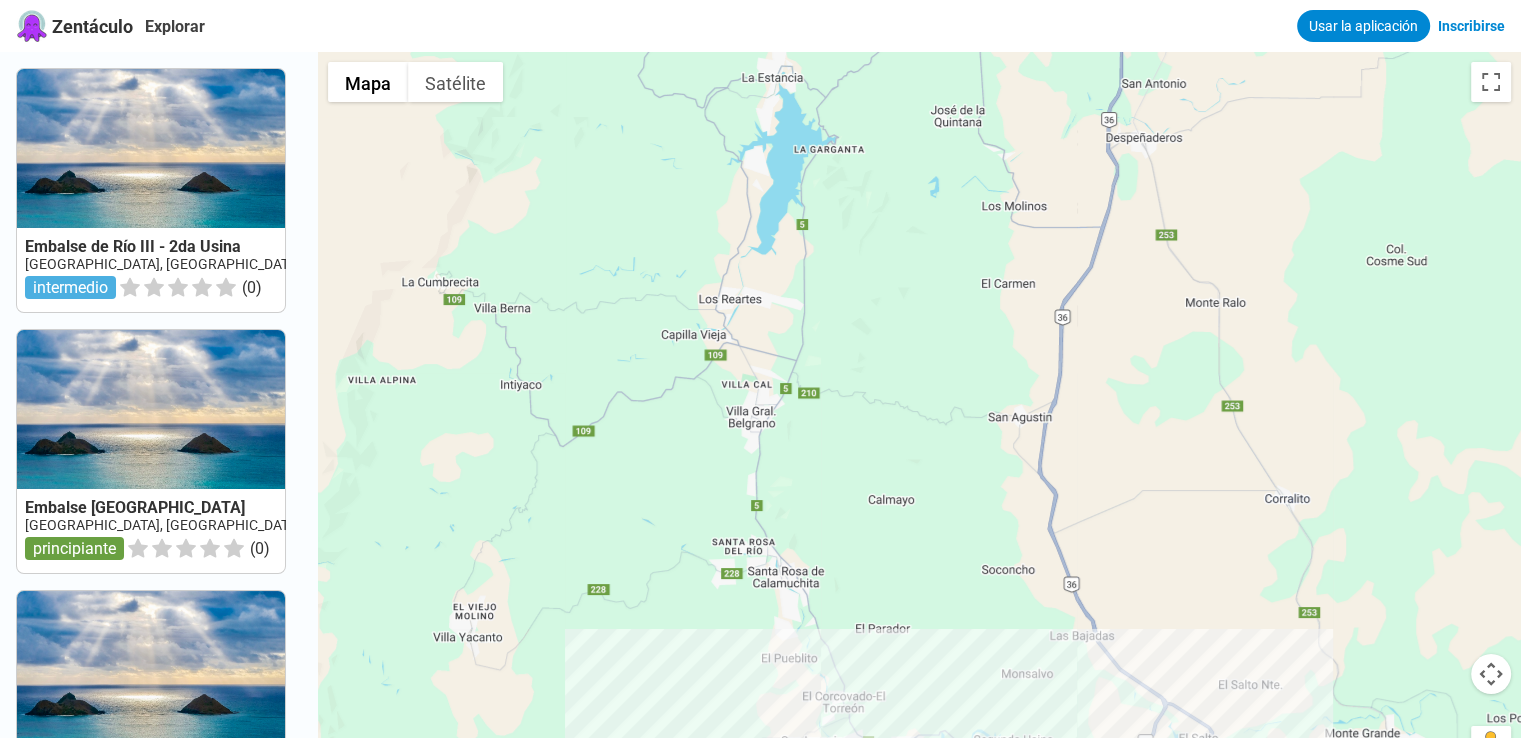 drag, startPoint x: 568, startPoint y: 540, endPoint x: 624, endPoint y: 460, distance: 97.65244 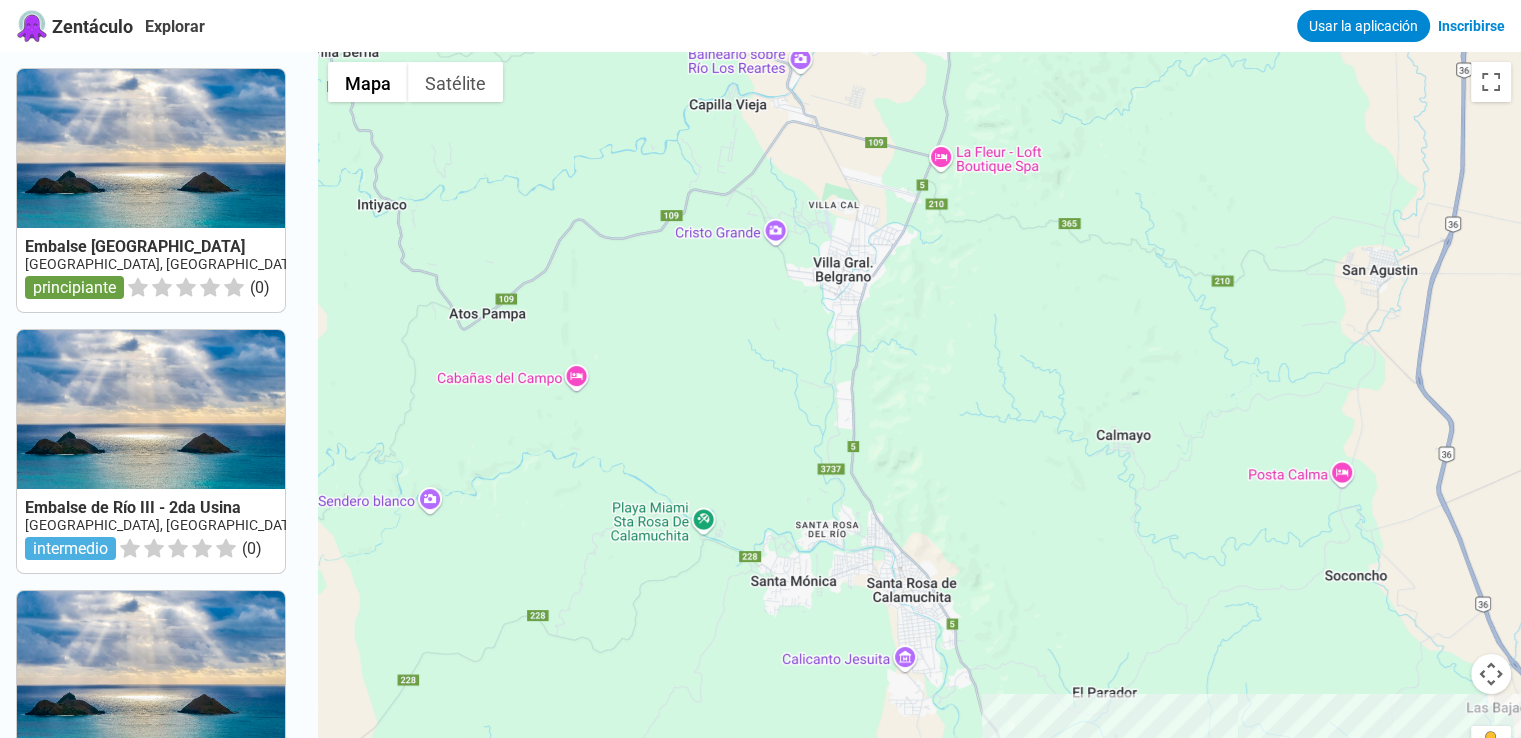 drag, startPoint x: 675, startPoint y: 462, endPoint x: 692, endPoint y: 353, distance: 110.317726 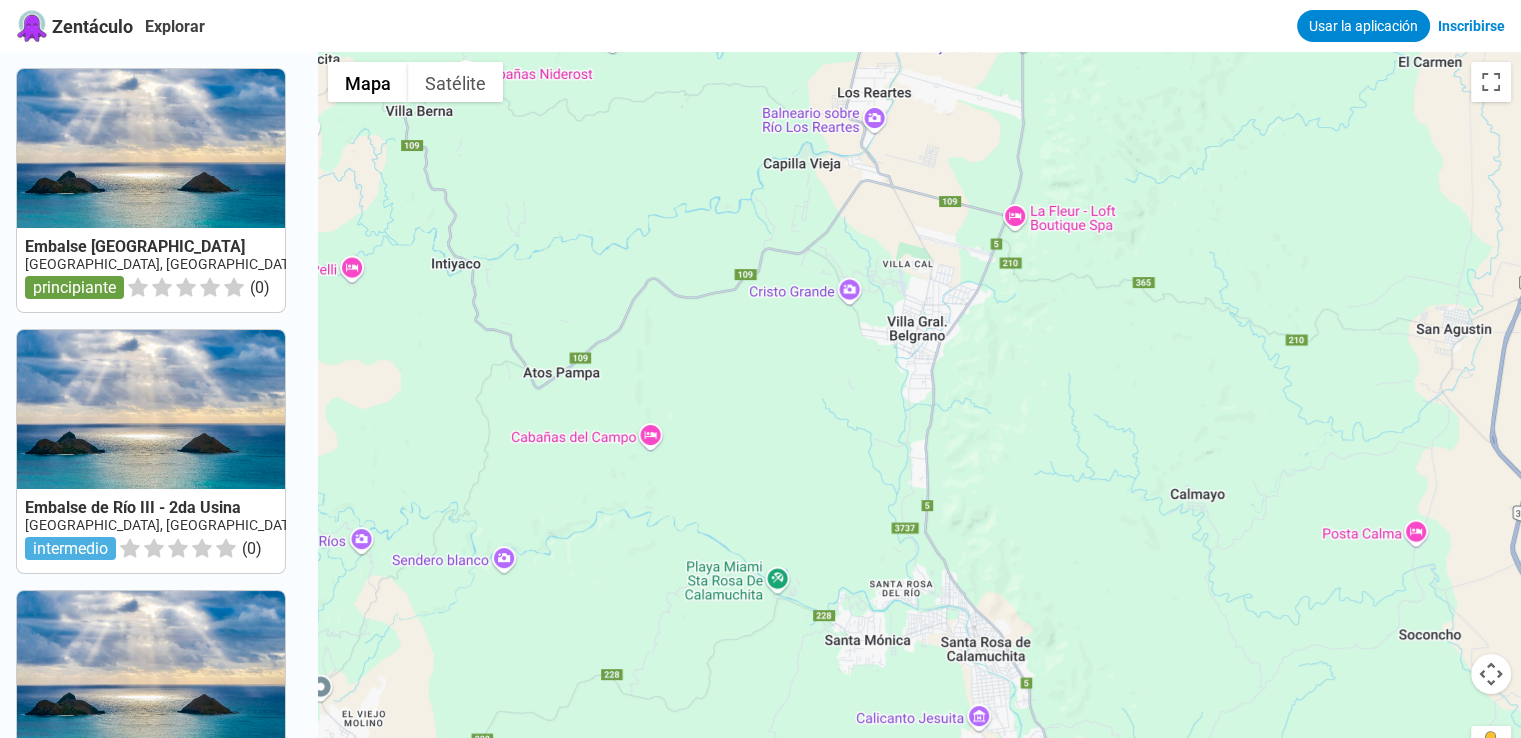 drag, startPoint x: 745, startPoint y: 639, endPoint x: 816, endPoint y: 713, distance: 102.55243 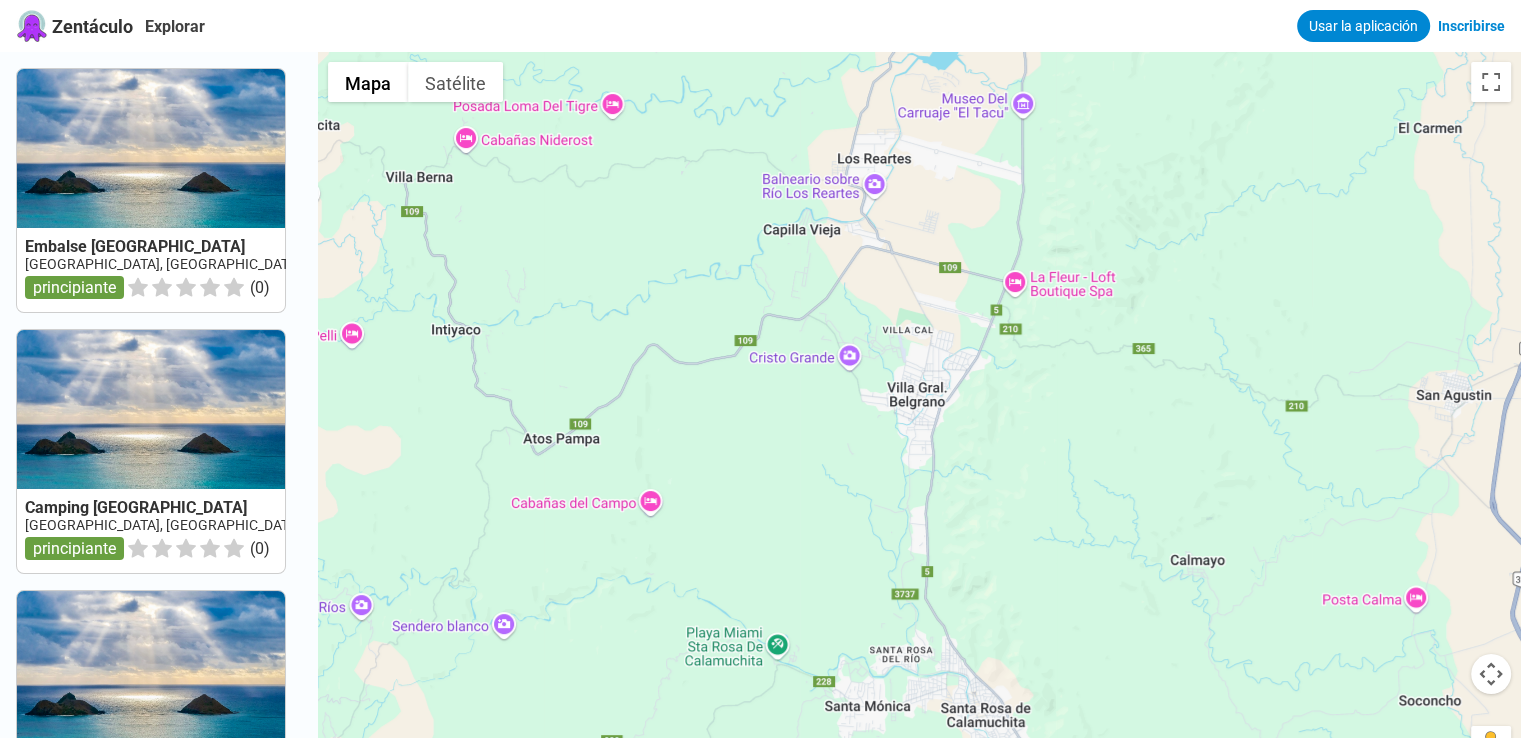 drag, startPoint x: 815, startPoint y: 544, endPoint x: 815, endPoint y: 615, distance: 71 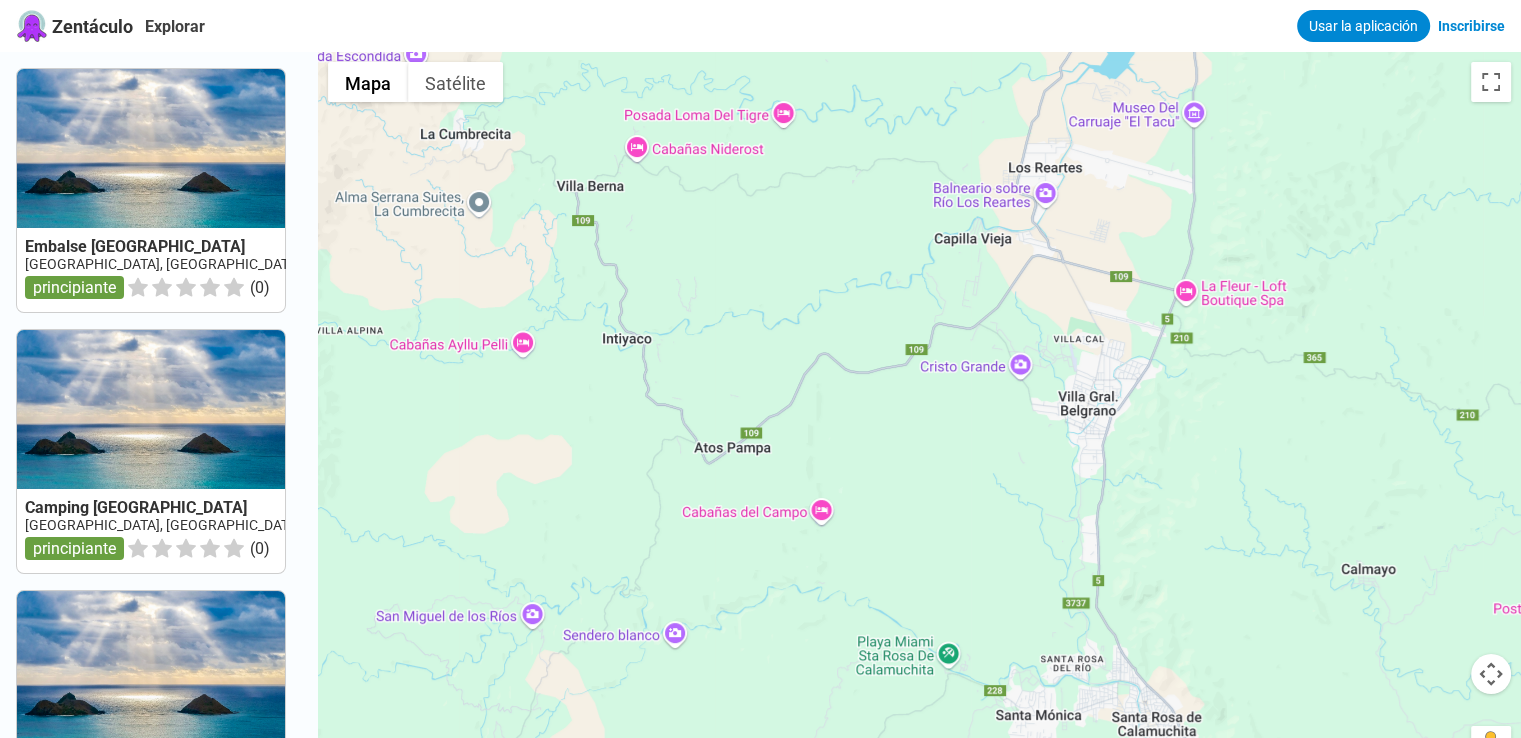 drag, startPoint x: 719, startPoint y: 549, endPoint x: 892, endPoint y: 558, distance: 173.23395 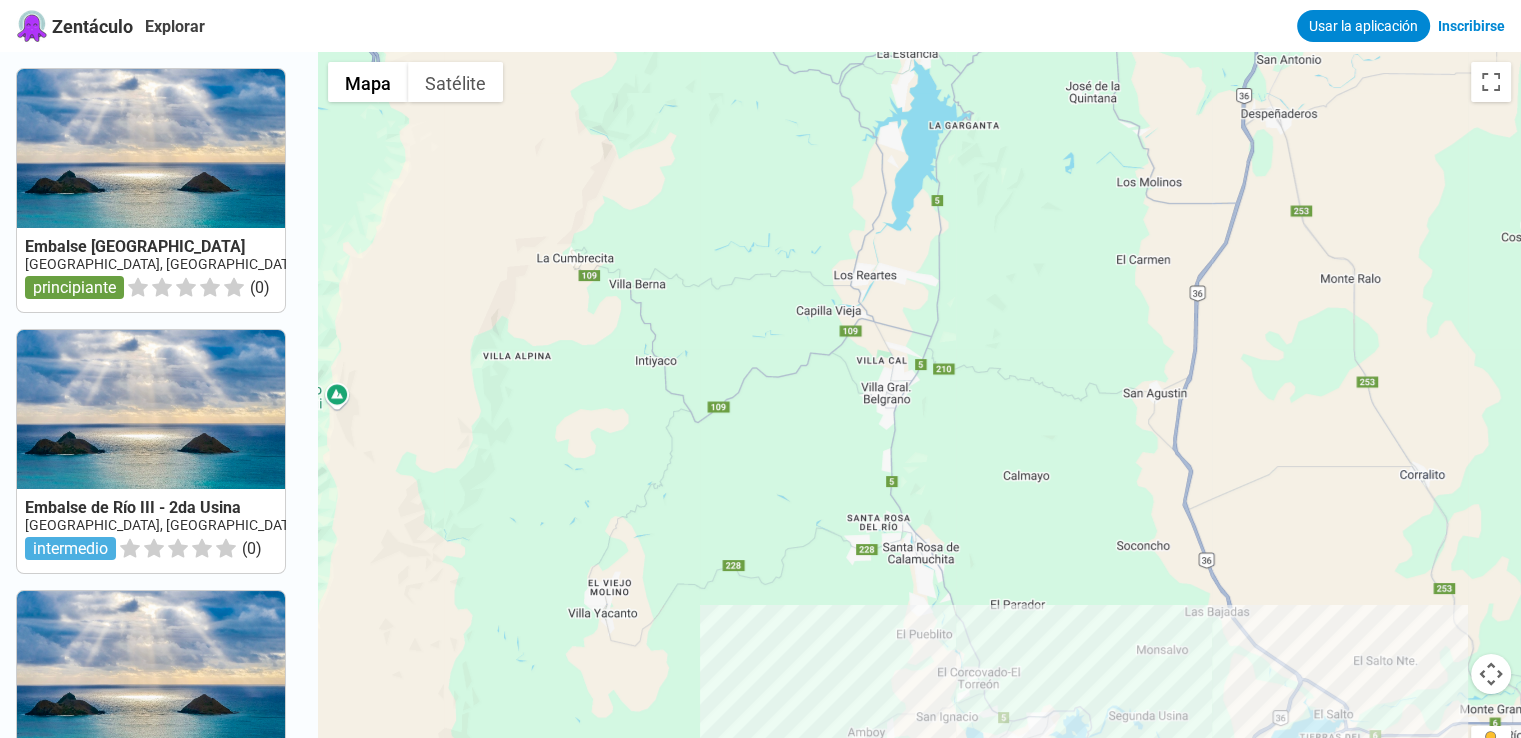 drag, startPoint x: 563, startPoint y: 381, endPoint x: 590, endPoint y: 394, distance: 29.966648 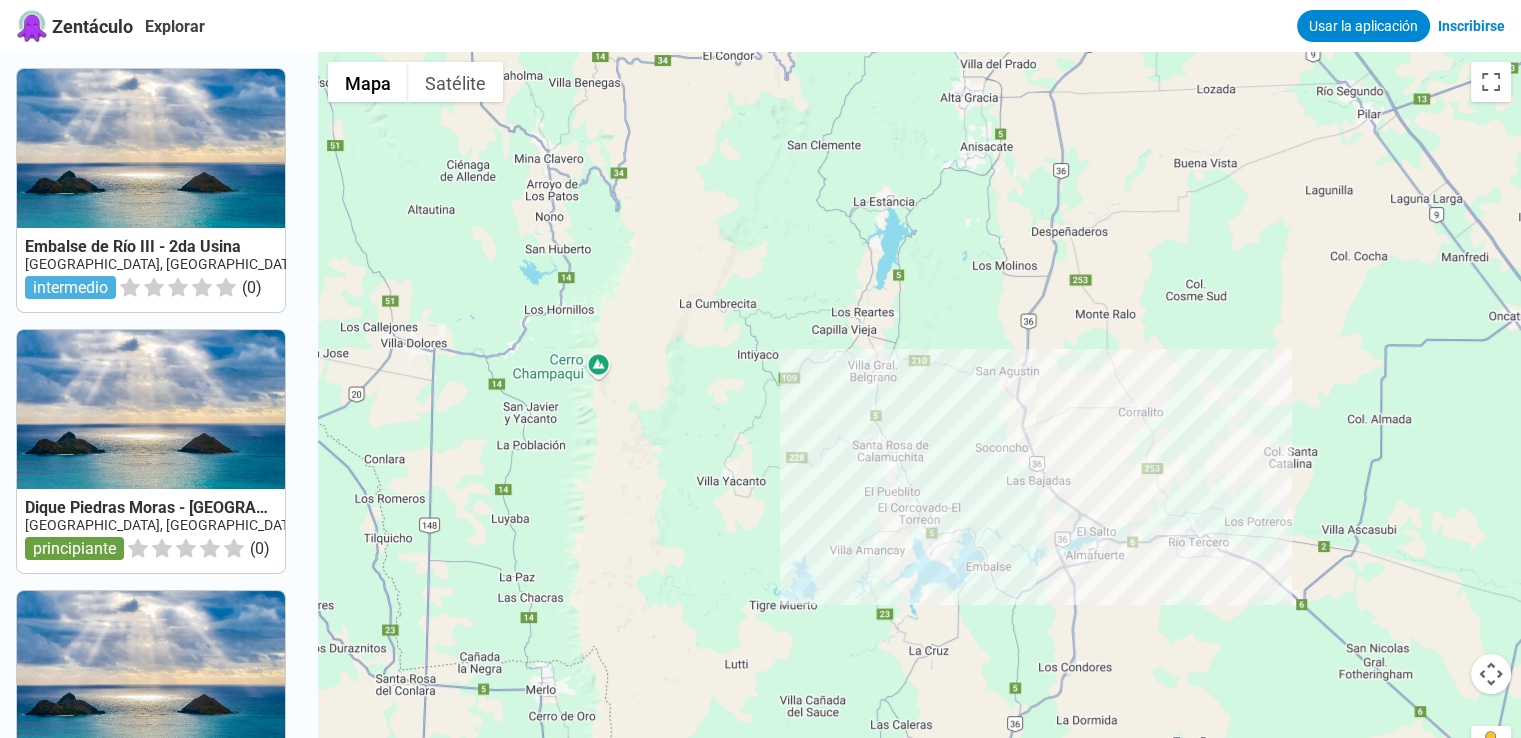 drag, startPoint x: 598, startPoint y: 468, endPoint x: 717, endPoint y: 441, distance: 122.02459 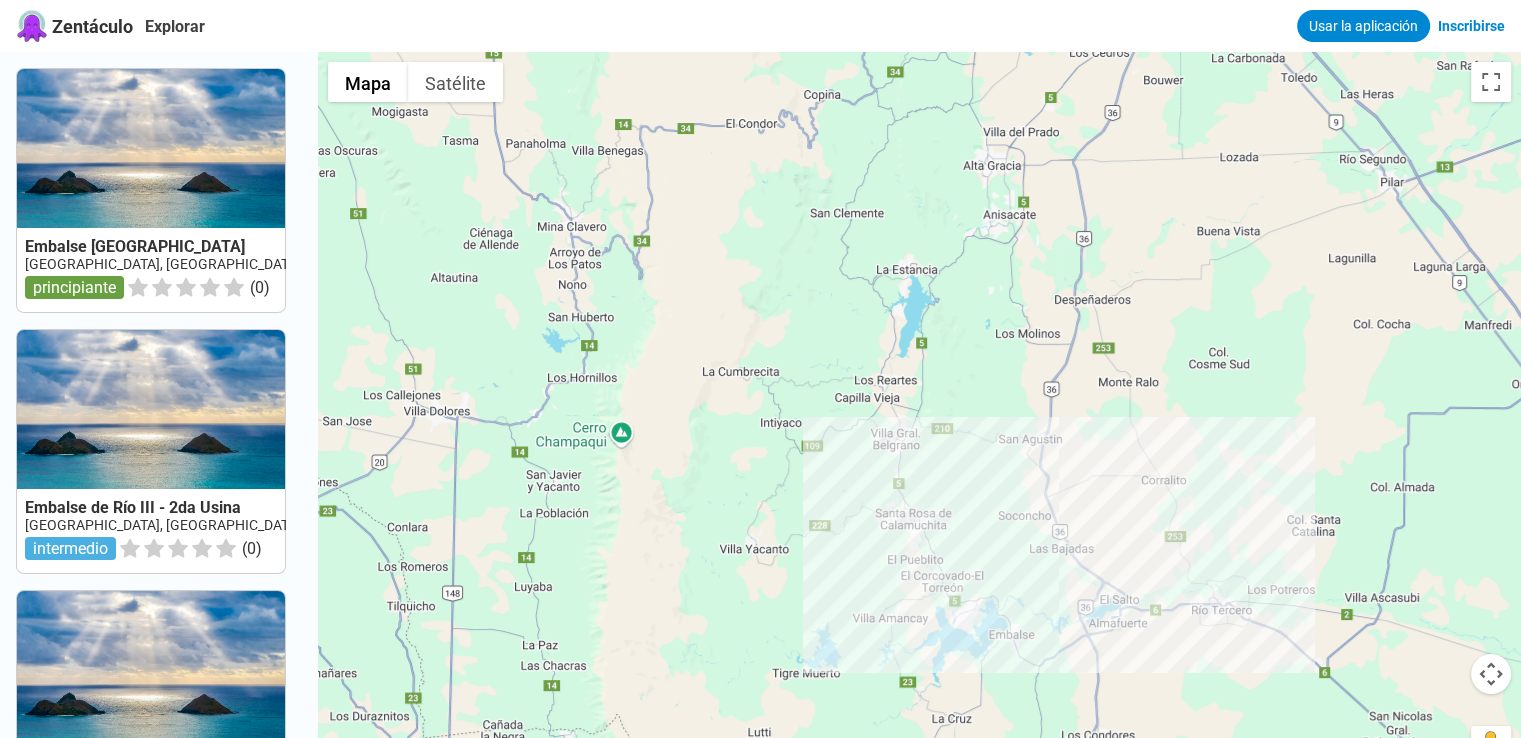 drag, startPoint x: 681, startPoint y: 481, endPoint x: 688, endPoint y: 497, distance: 17.464249 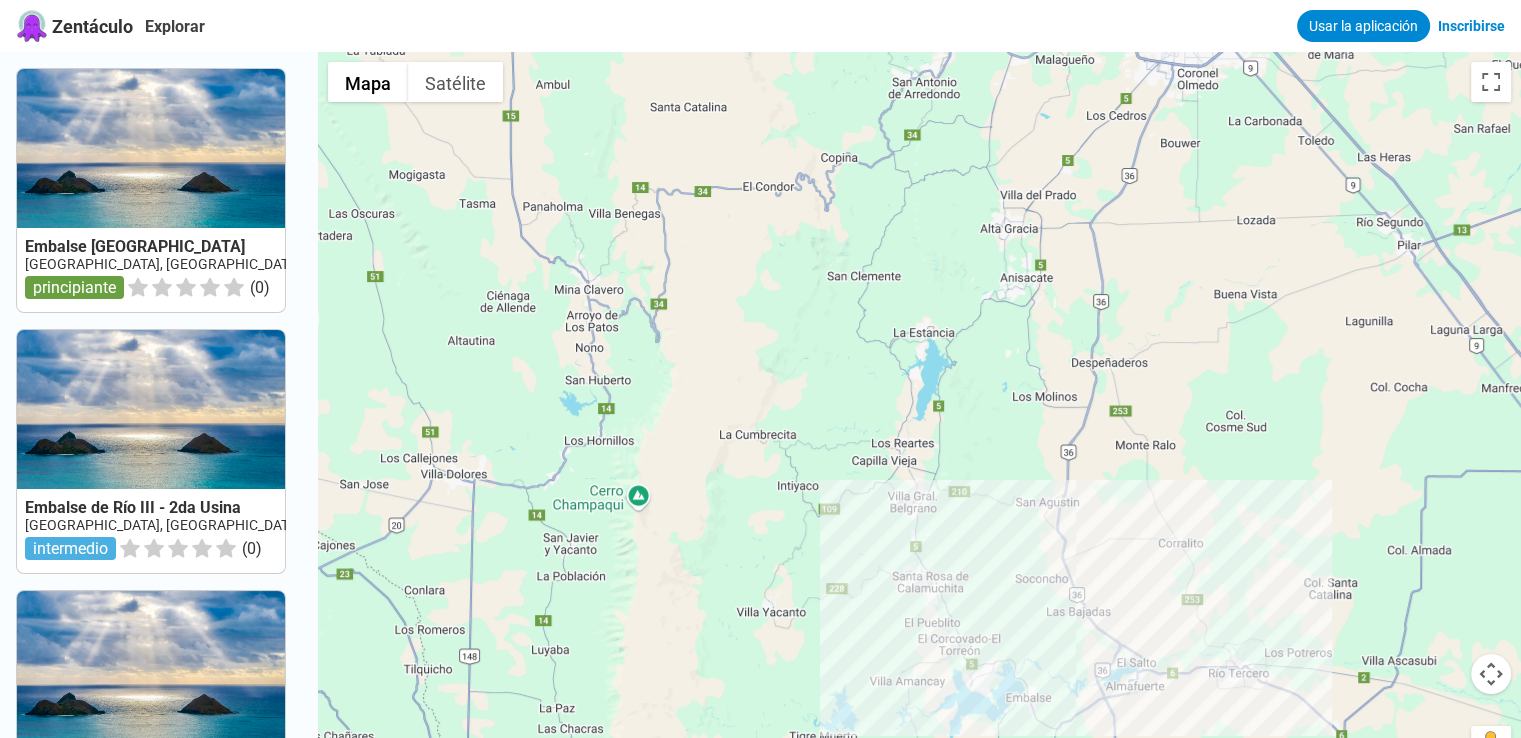 drag, startPoint x: 933, startPoint y: 186, endPoint x: 950, endPoint y: 253, distance: 69.12308 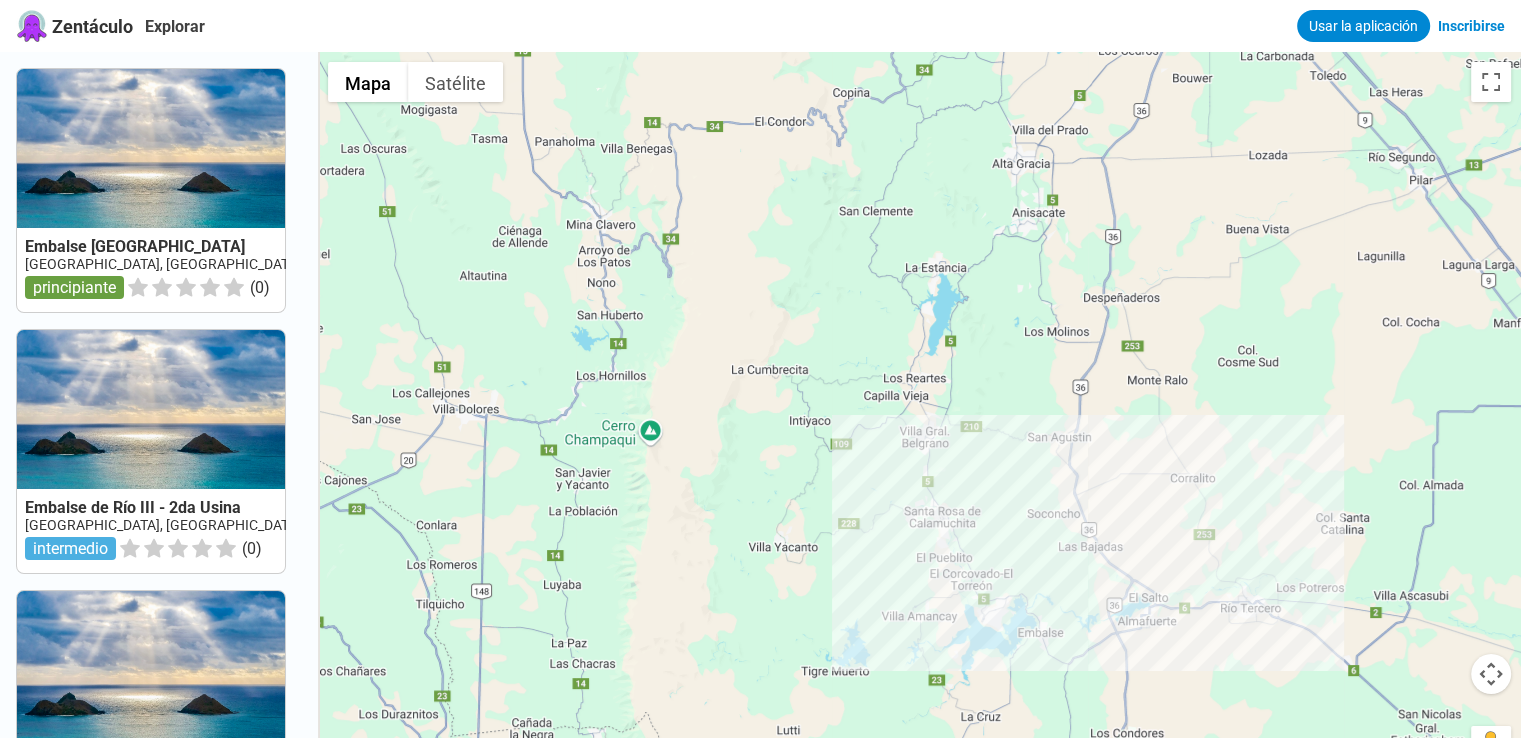 drag, startPoint x: 689, startPoint y: 541, endPoint x: 704, endPoint y: 472, distance: 70.61161 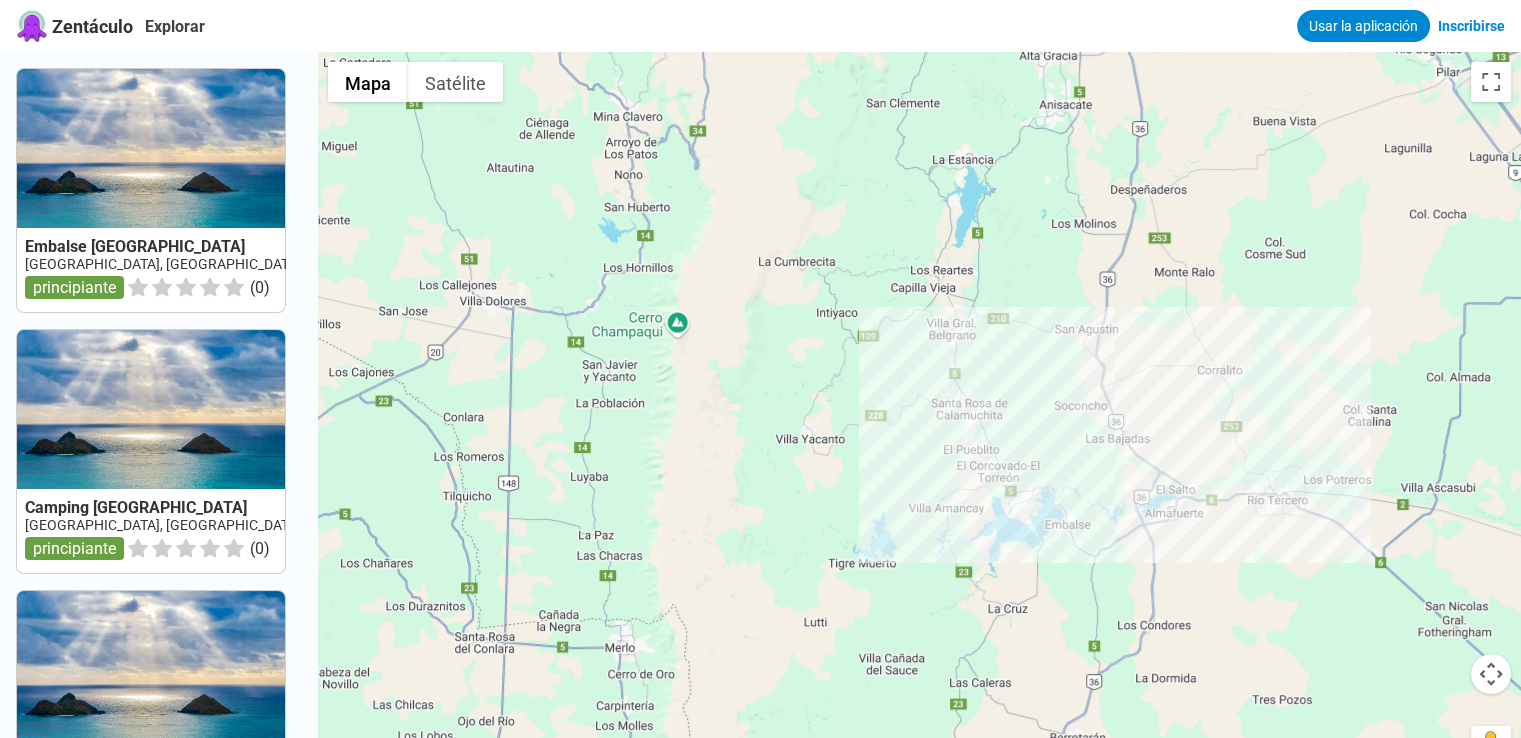 drag, startPoint x: 684, startPoint y: 519, endPoint x: 700, endPoint y: 462, distance: 59.20304 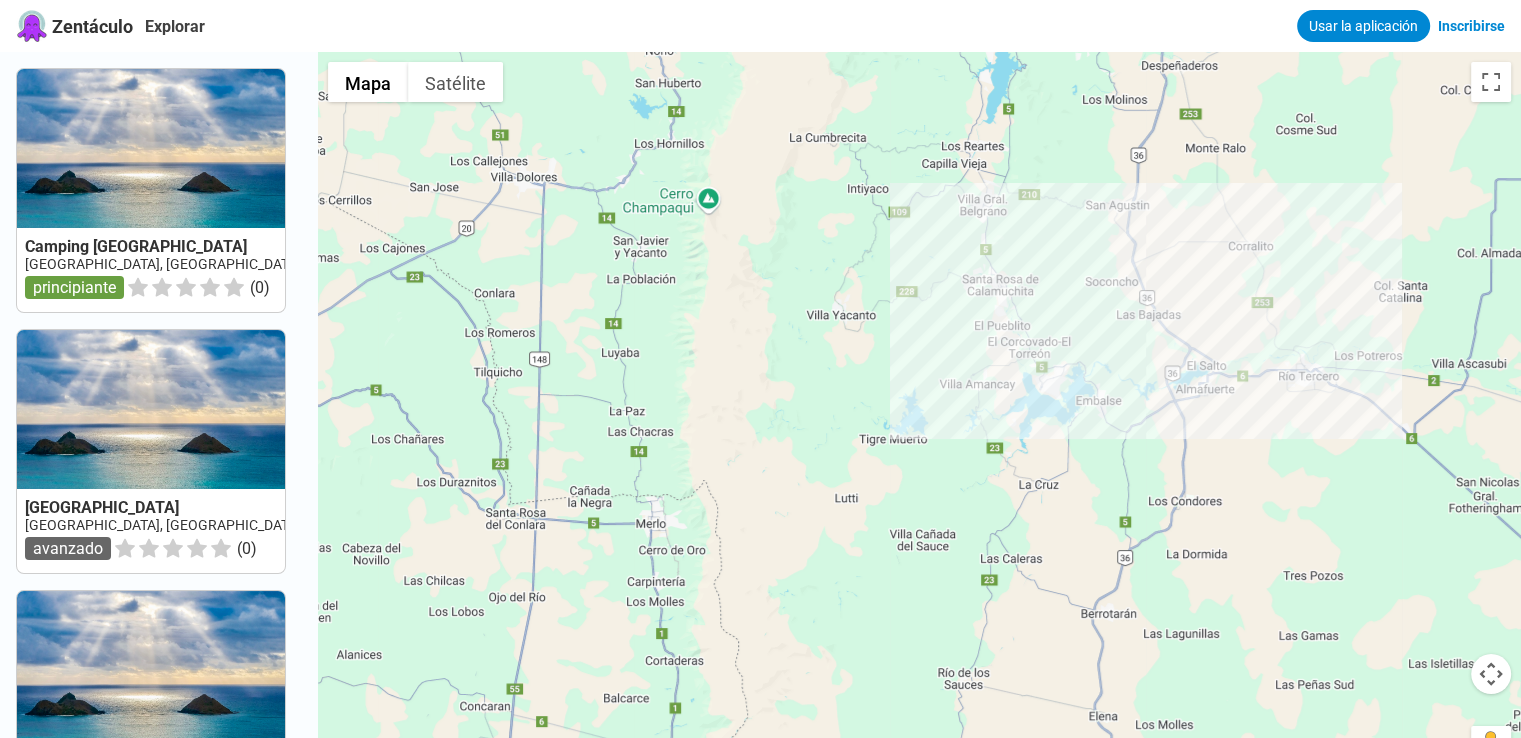 drag, startPoint x: 692, startPoint y: 483, endPoint x: 723, endPoint y: 357, distance: 129.75746 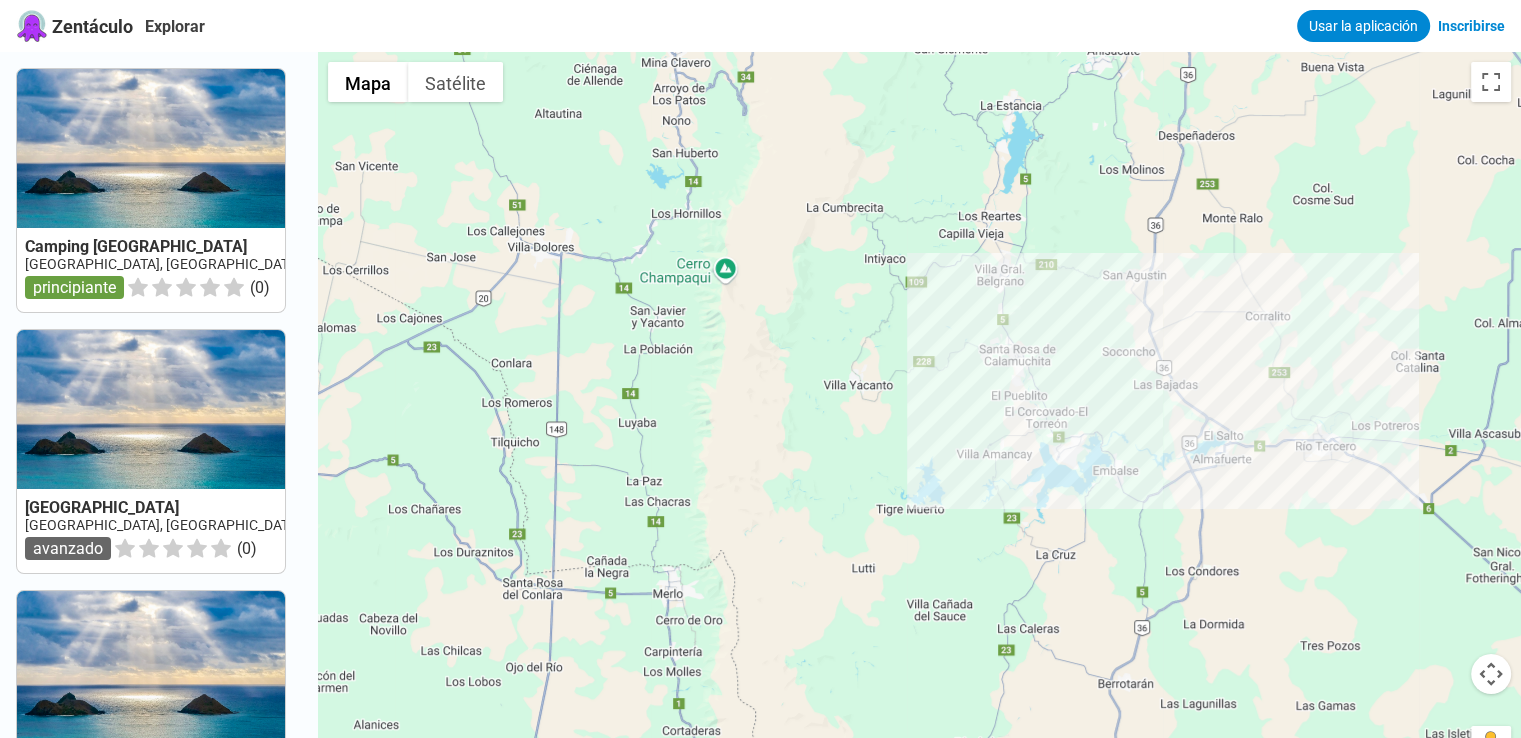 drag, startPoint x: 772, startPoint y: 556, endPoint x: 789, endPoint y: 630, distance: 75.9276 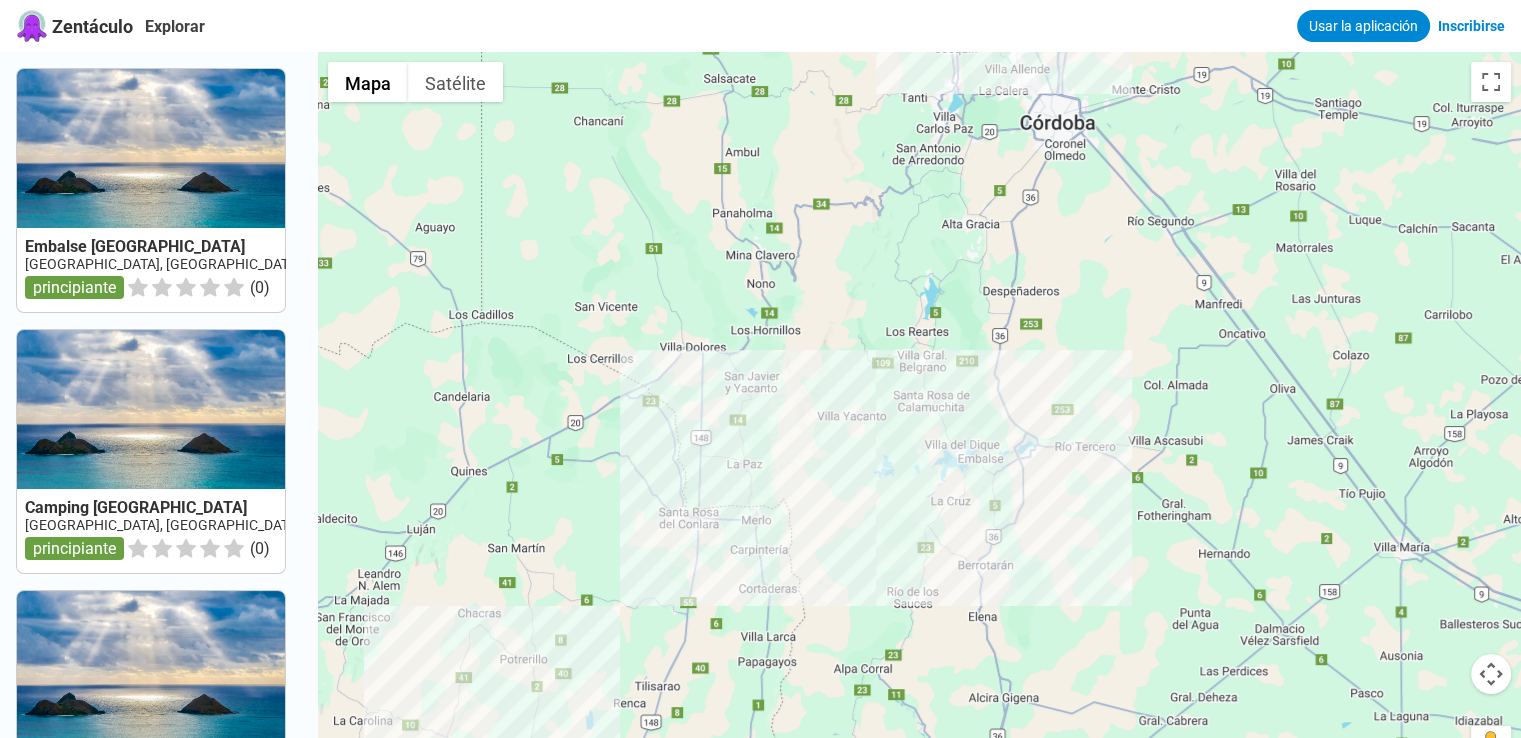 drag, startPoint x: 767, startPoint y: 392, endPoint x: 777, endPoint y: 429, distance: 38.327538 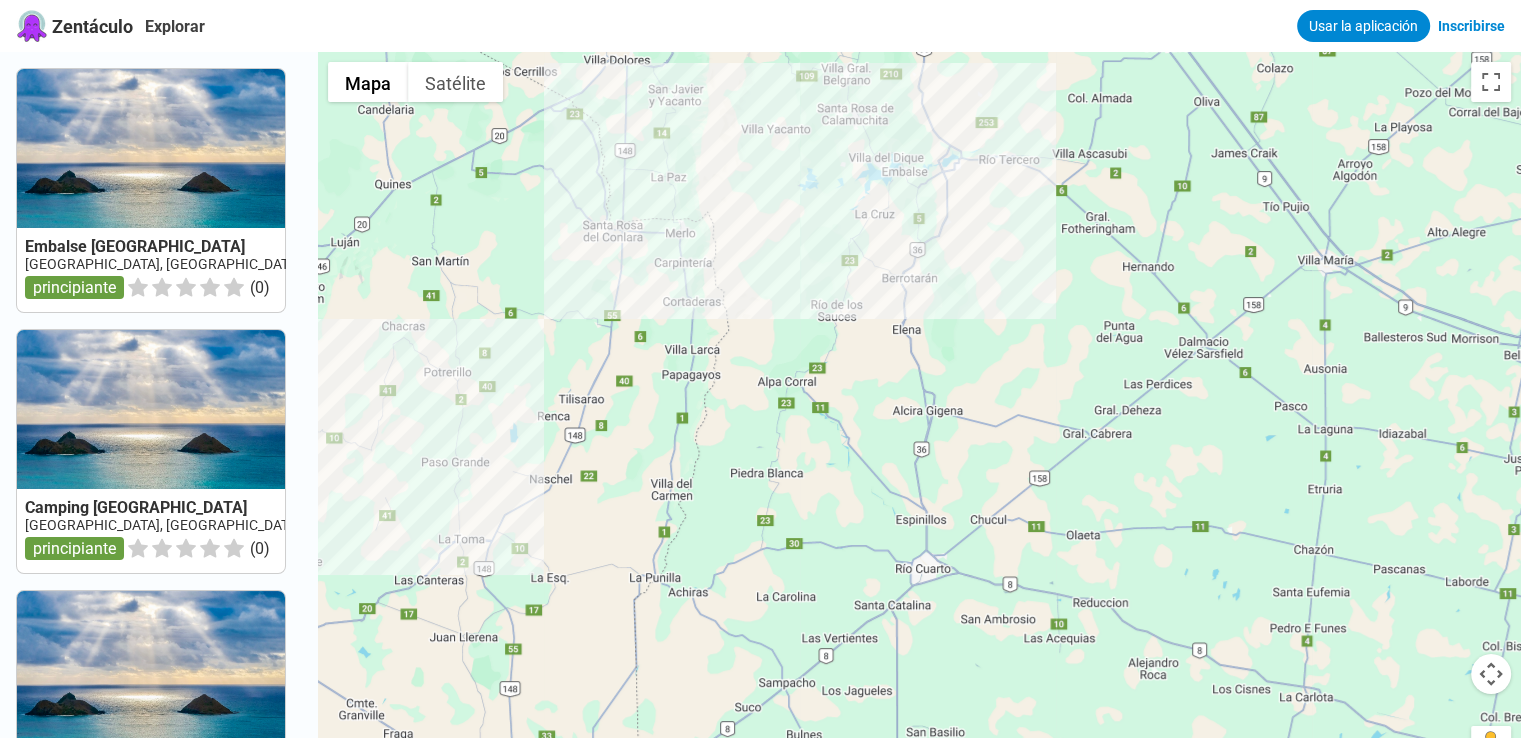 drag, startPoint x: 1061, startPoint y: 250, endPoint x: 1019, endPoint y: 77, distance: 178.02528 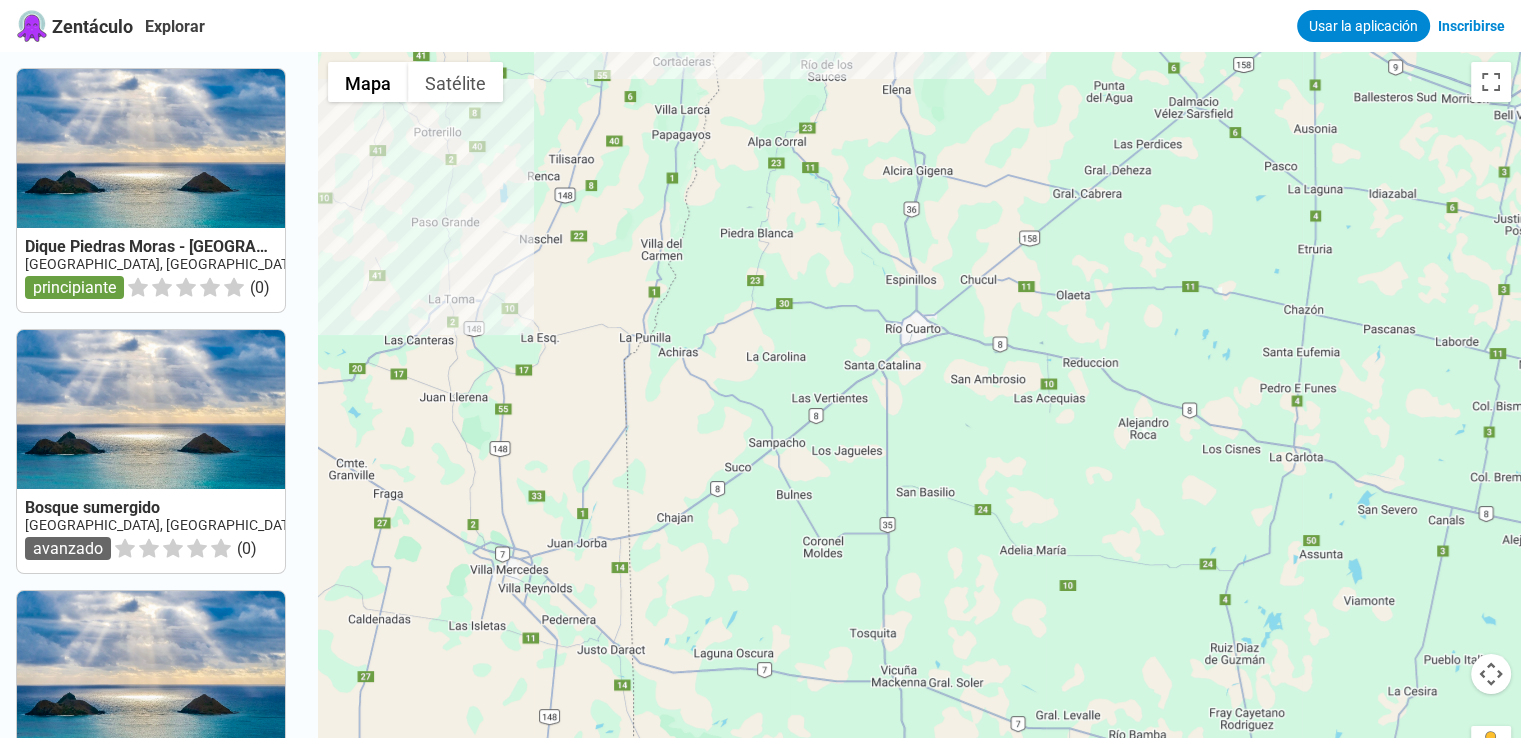 drag, startPoint x: 1019, startPoint y: 335, endPoint x: 1016, endPoint y: 121, distance: 214.02103 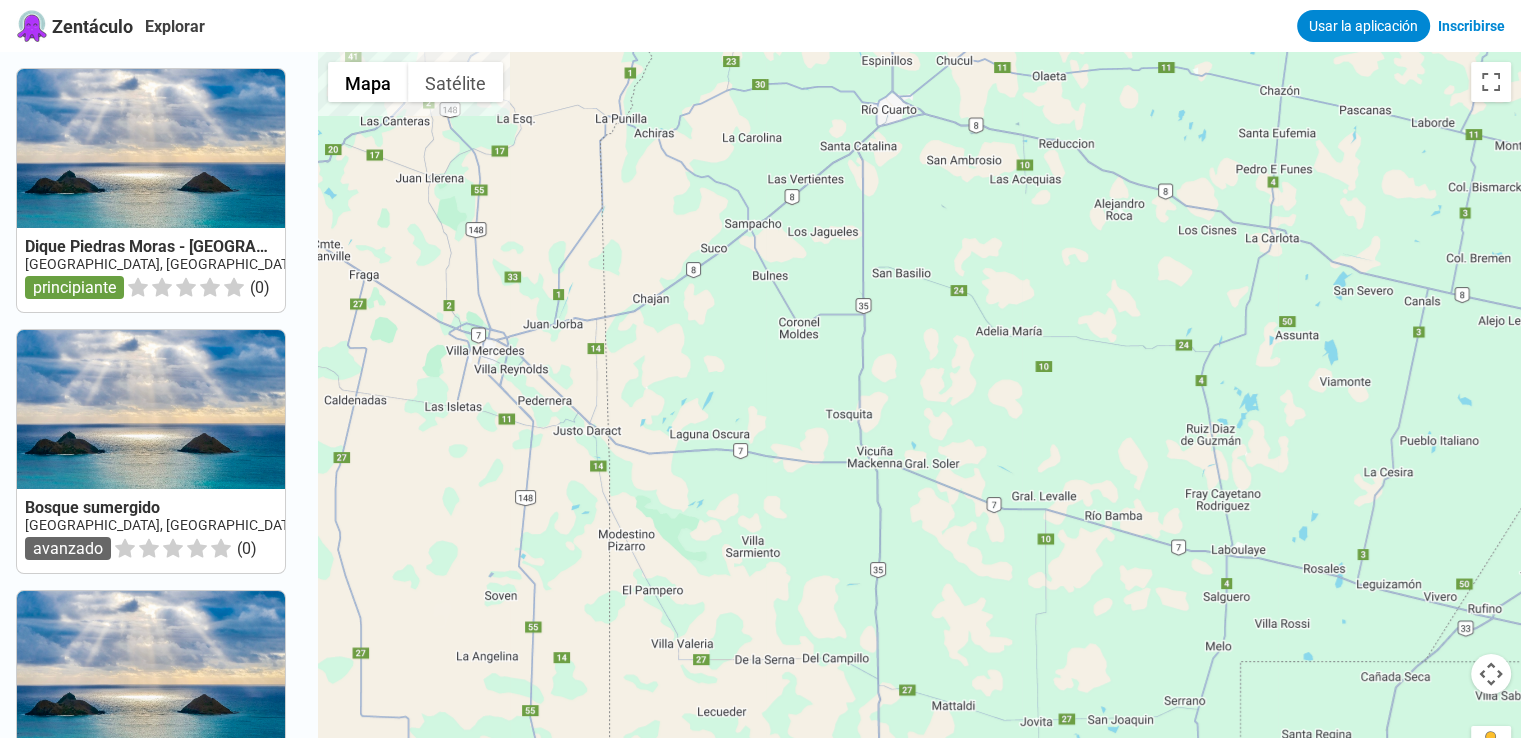 drag, startPoint x: 1036, startPoint y: 437, endPoint x: 1012, endPoint y: 301, distance: 138.10141 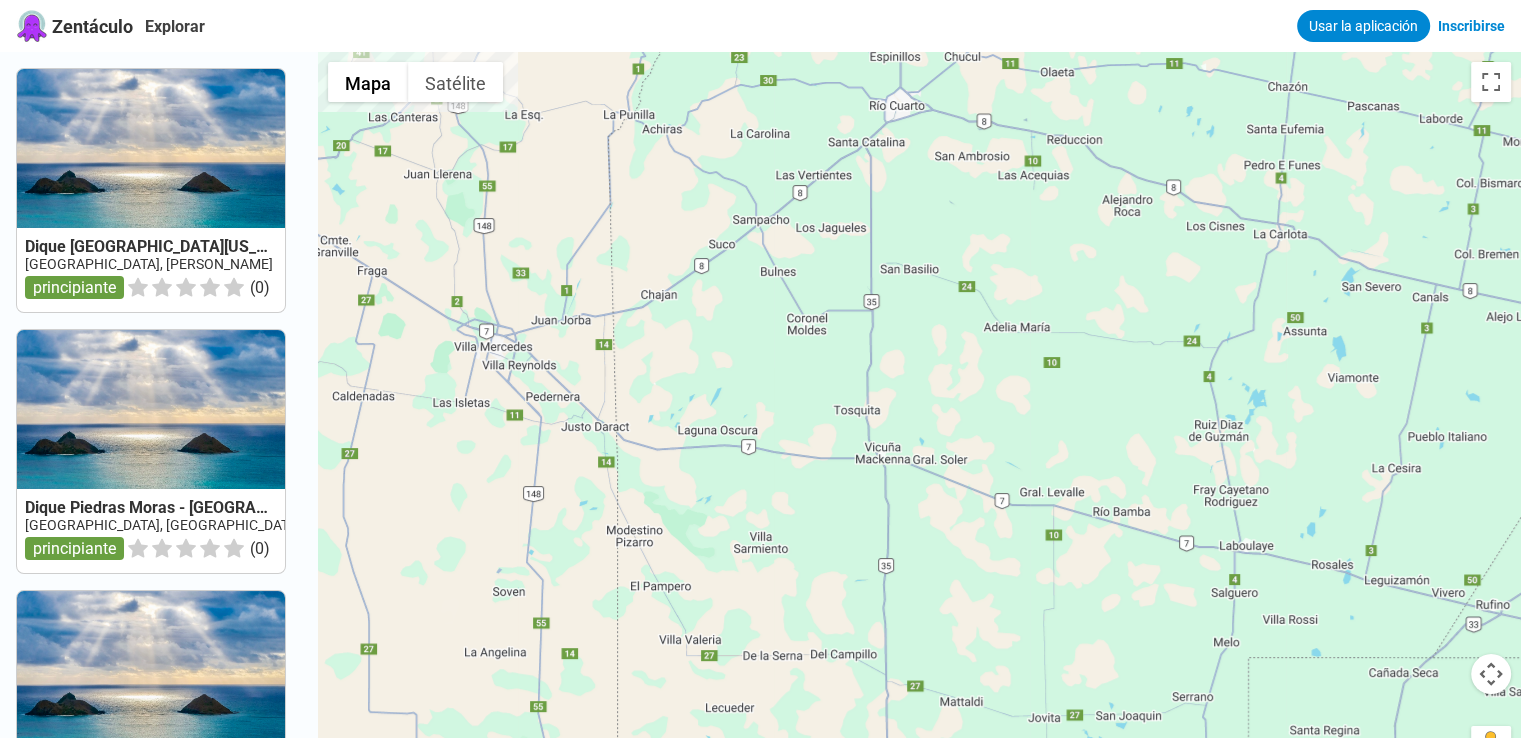 click at bounding box center [919, 421] 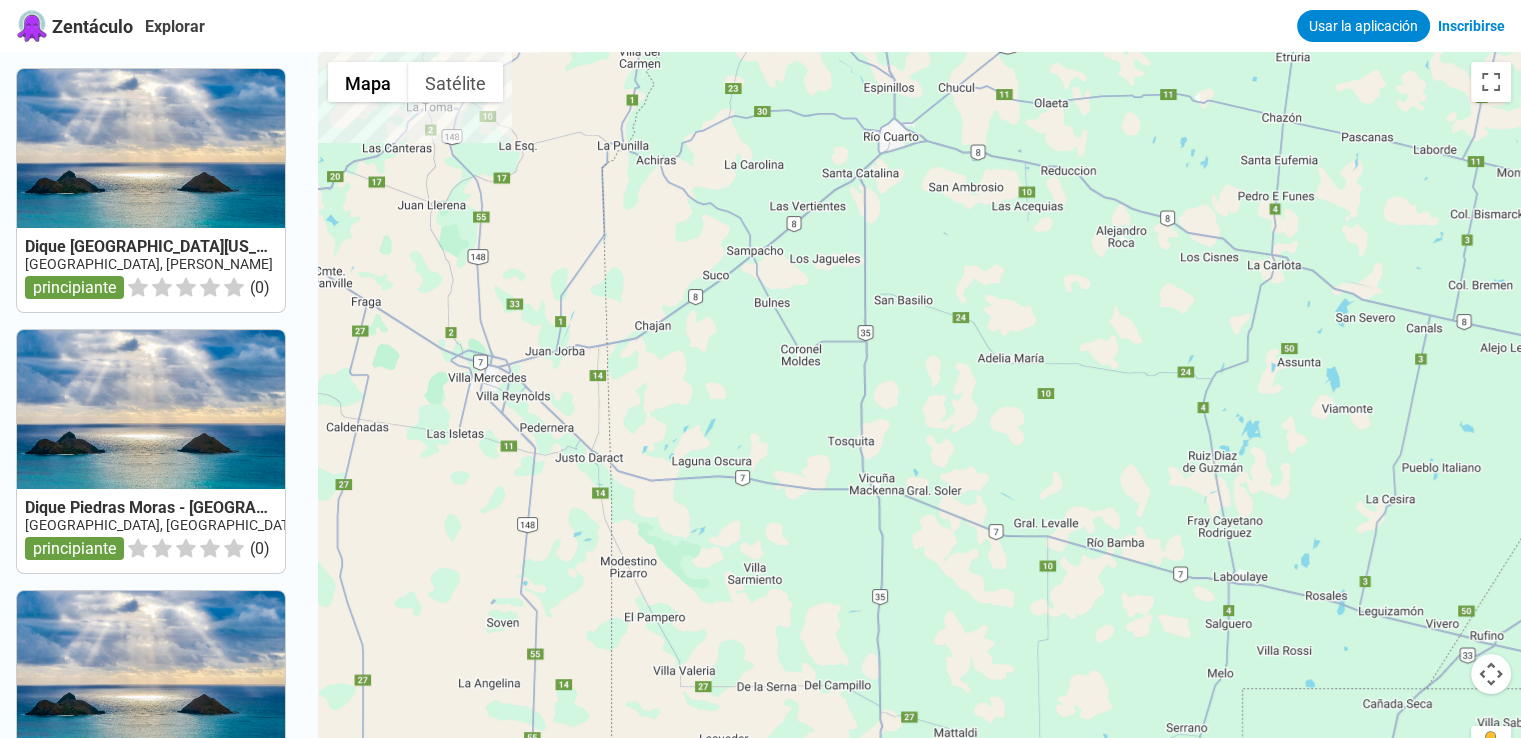 drag, startPoint x: 911, startPoint y: 525, endPoint x: 905, endPoint y: 559, distance: 34.525352 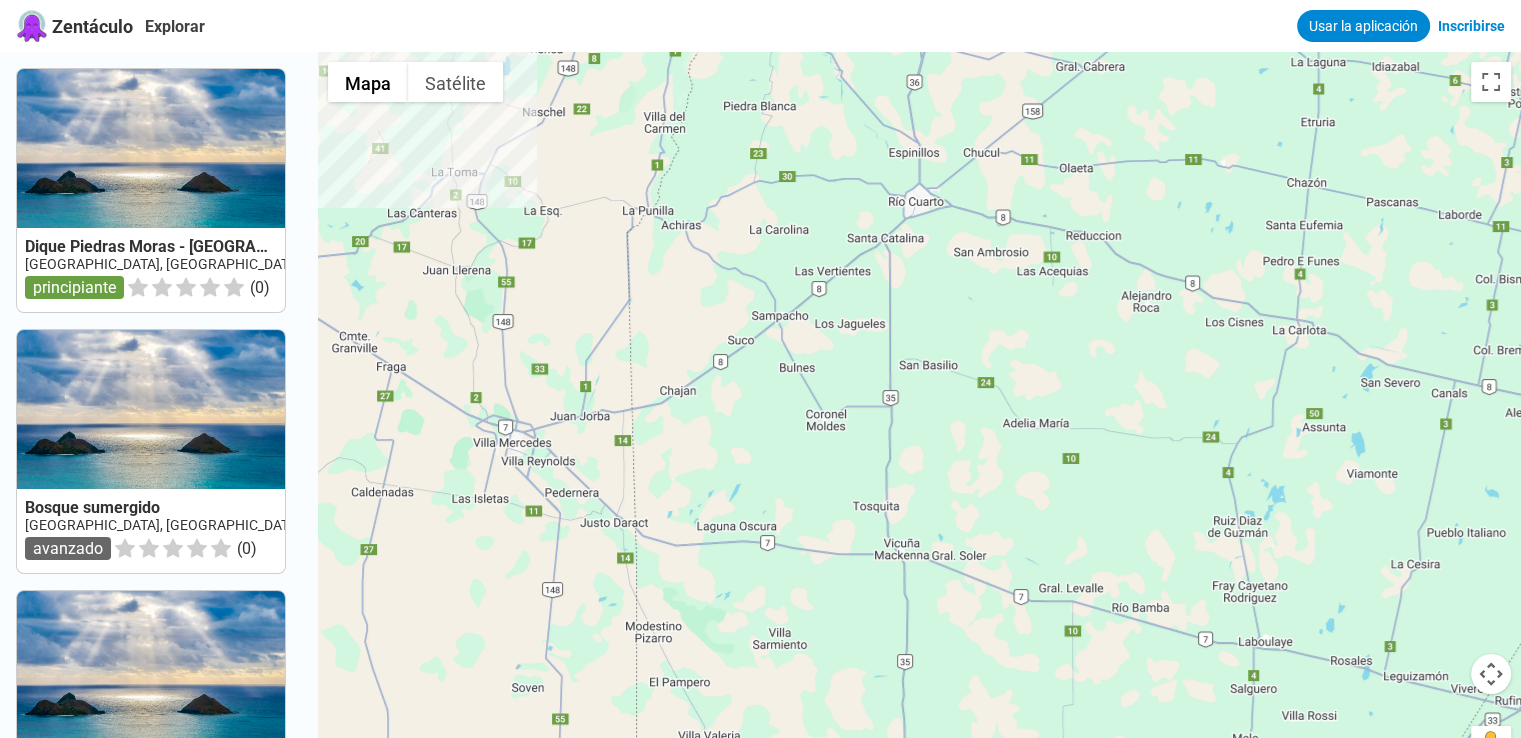 drag, startPoint x: 752, startPoint y: 280, endPoint x: 777, endPoint y: 347, distance: 71.51224 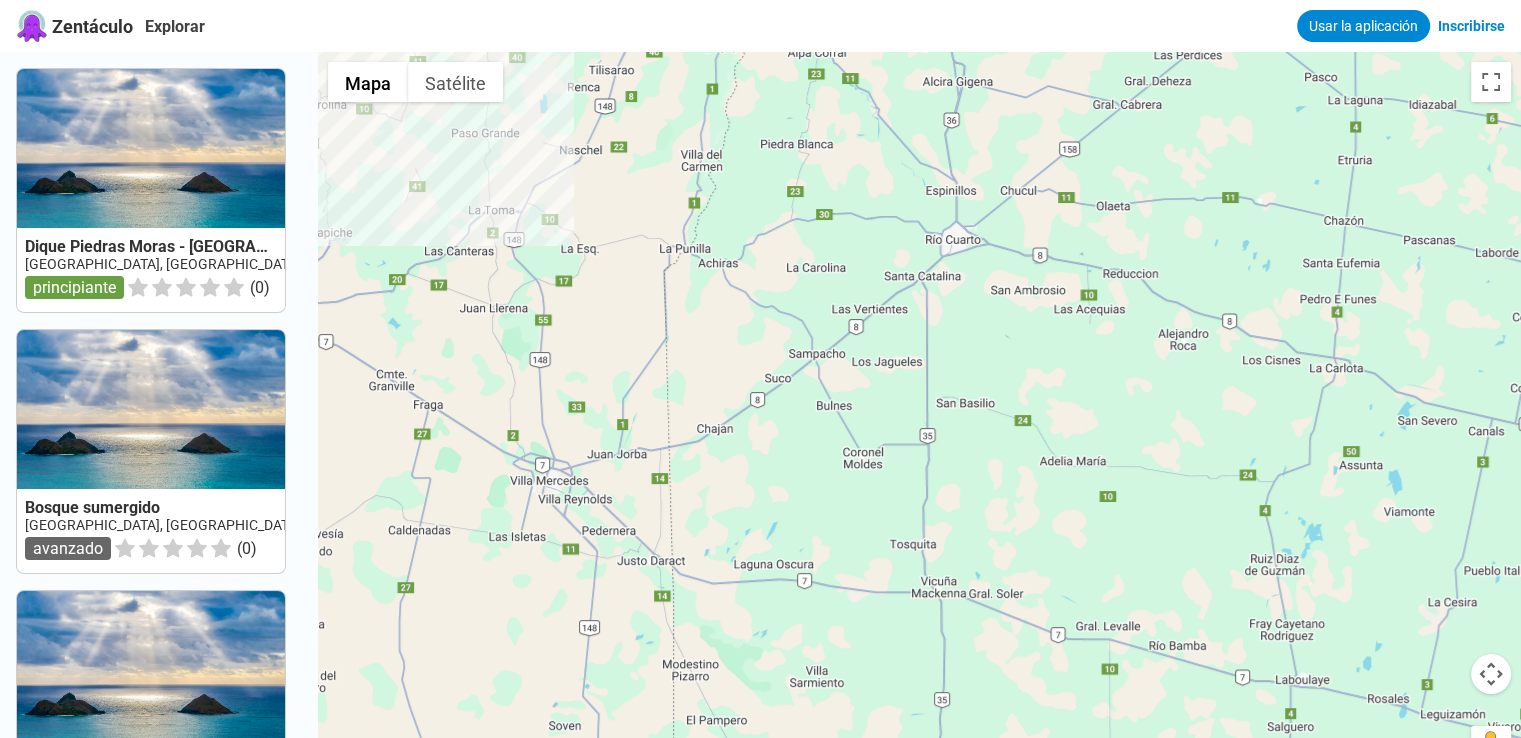 drag, startPoint x: 685, startPoint y: 241, endPoint x: 724, endPoint y: 279, distance: 54.451813 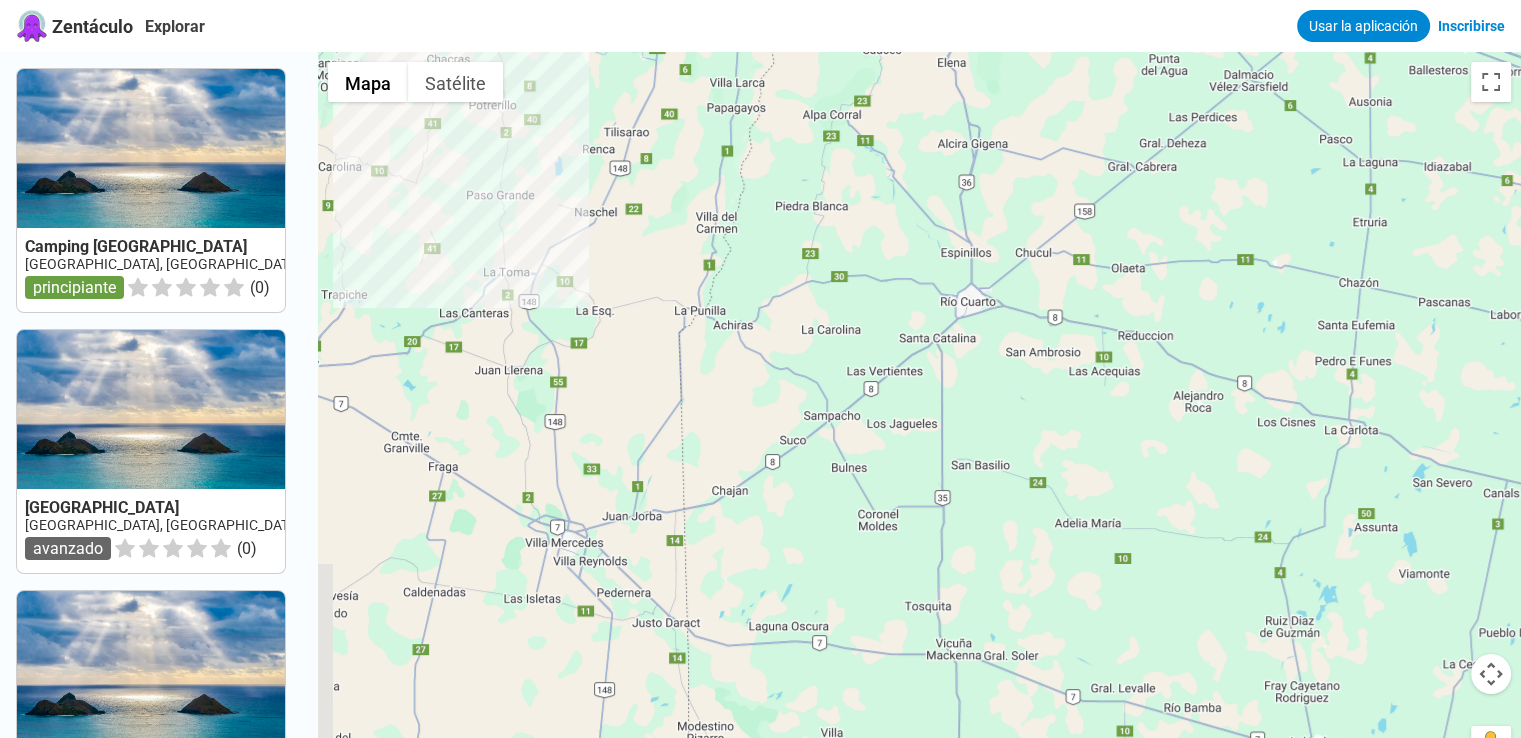 drag, startPoint x: 689, startPoint y: 261, endPoint x: 708, endPoint y: 353, distance: 93.941475 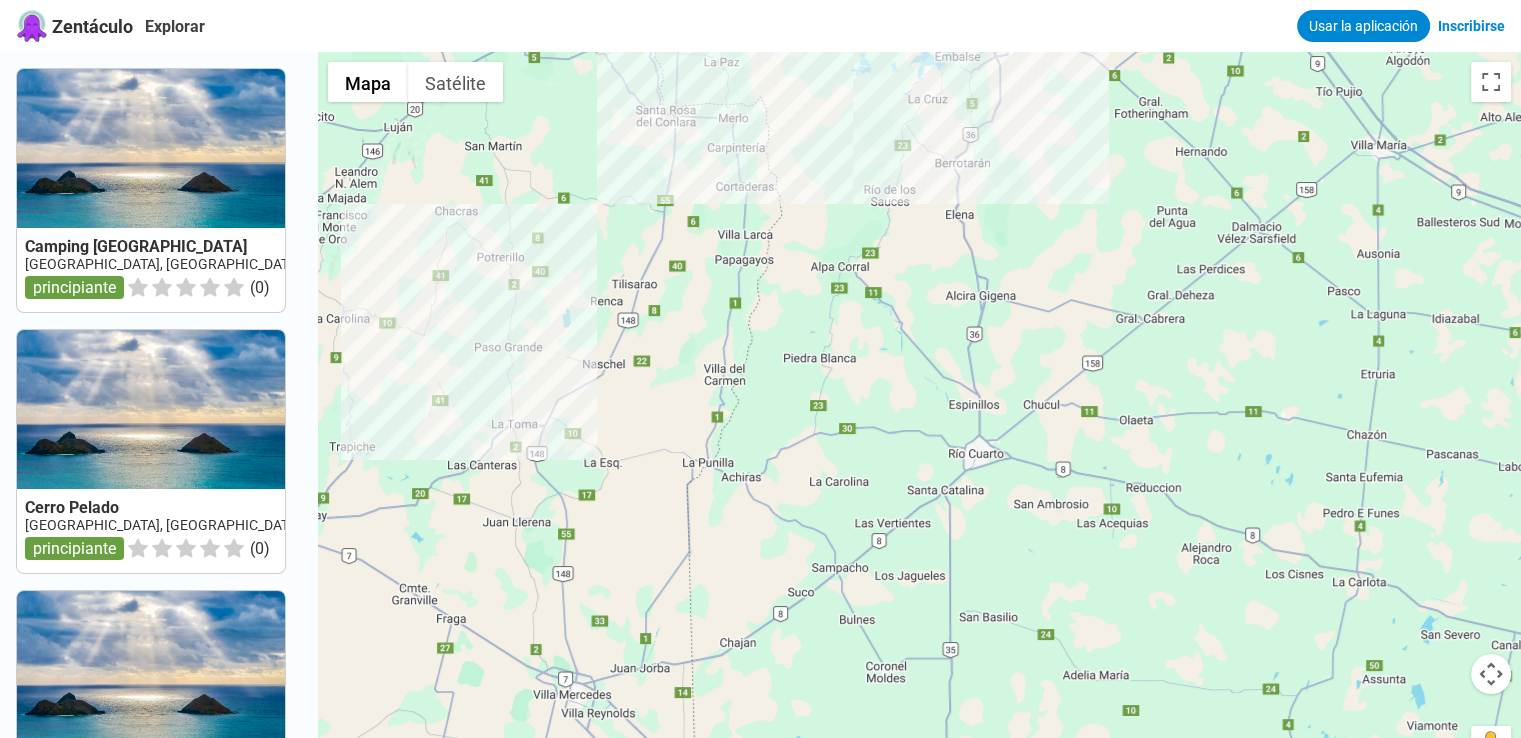 drag, startPoint x: 765, startPoint y: 313, endPoint x: 772, endPoint y: 437, distance: 124.197426 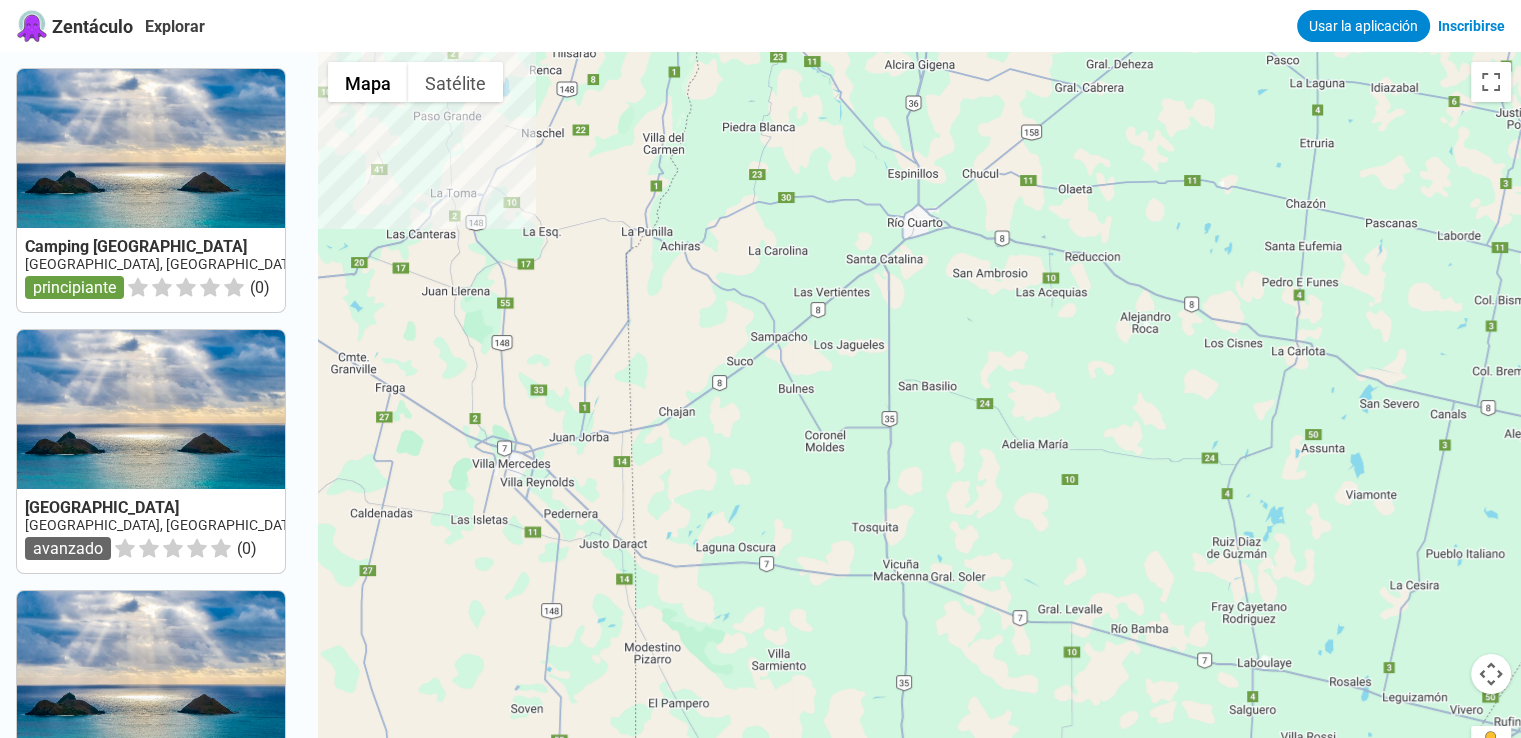 drag, startPoint x: 842, startPoint y: 385, endPoint x: 780, endPoint y: 150, distance: 243.04115 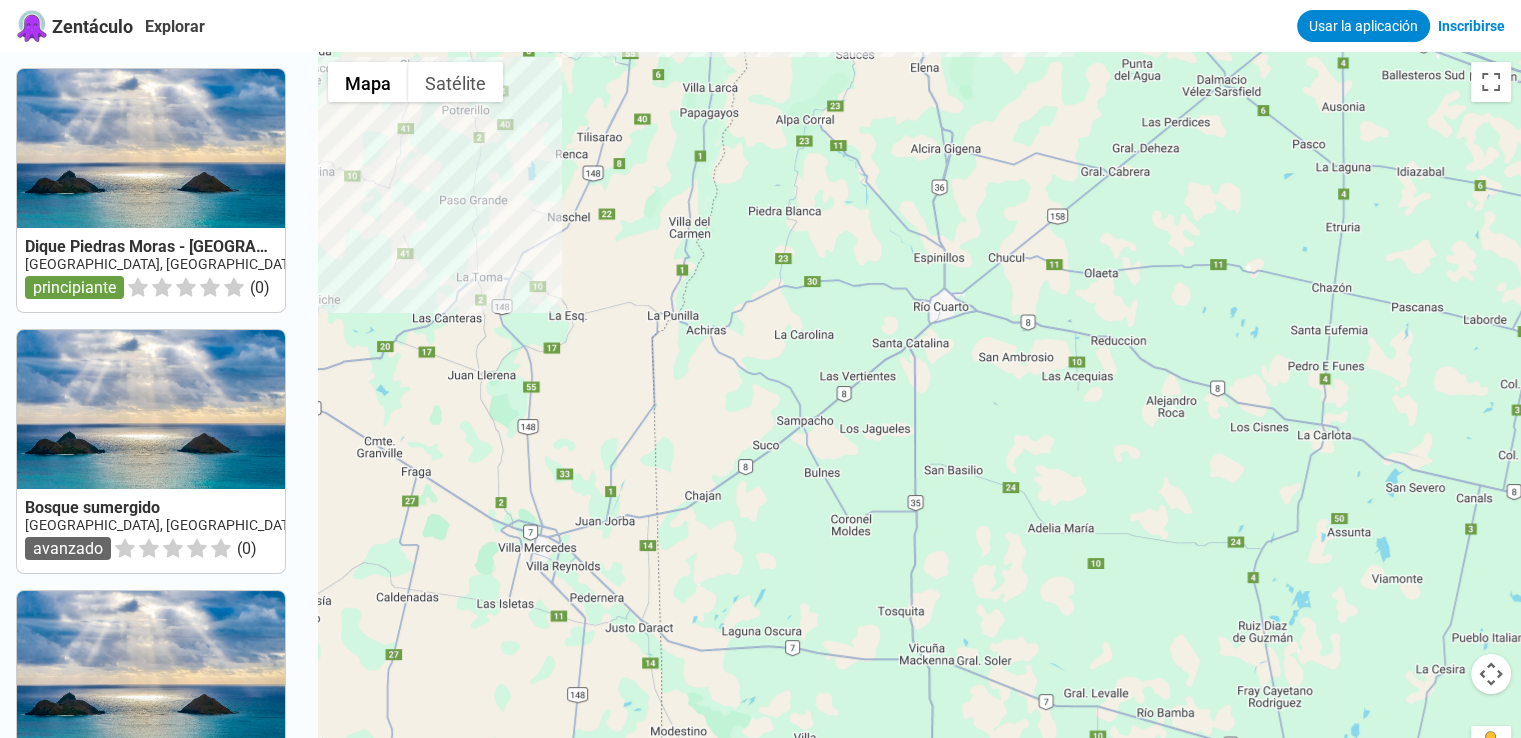 drag, startPoint x: 645, startPoint y: 231, endPoint x: 671, endPoint y: 321, distance: 93.680305 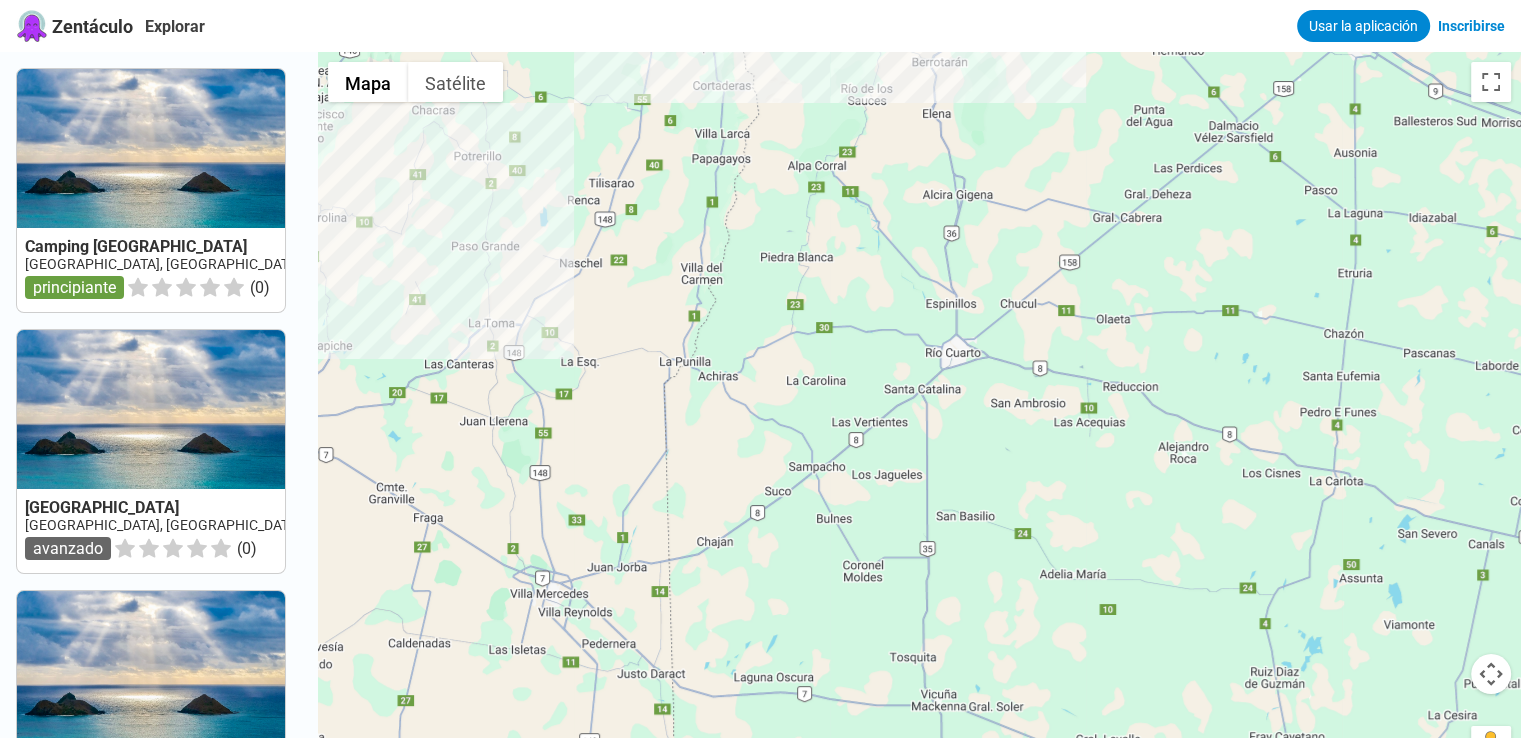 drag, startPoint x: 680, startPoint y: 326, endPoint x: 694, endPoint y: 372, distance: 48.08326 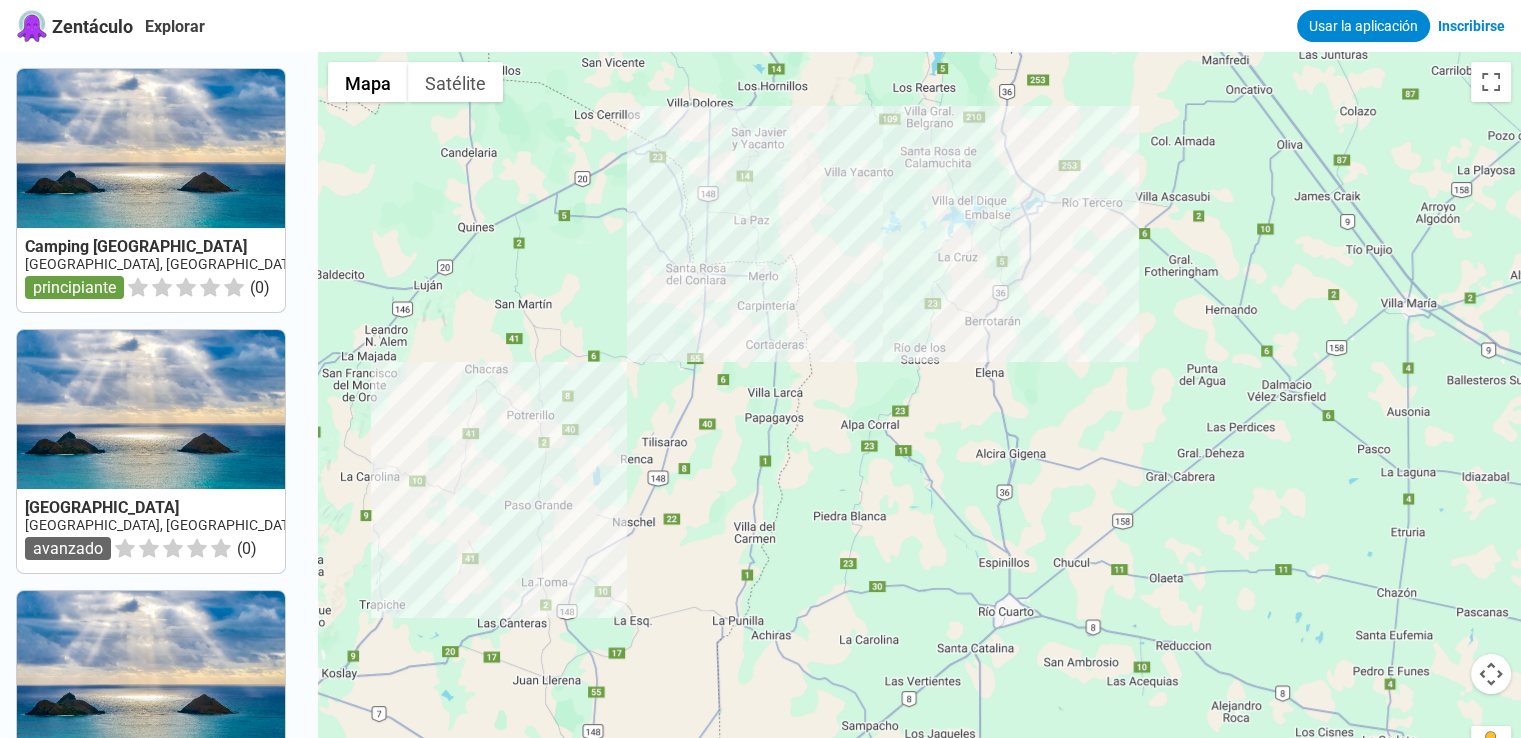 drag, startPoint x: 708, startPoint y: 363, endPoint x: 761, endPoint y: 625, distance: 267.30695 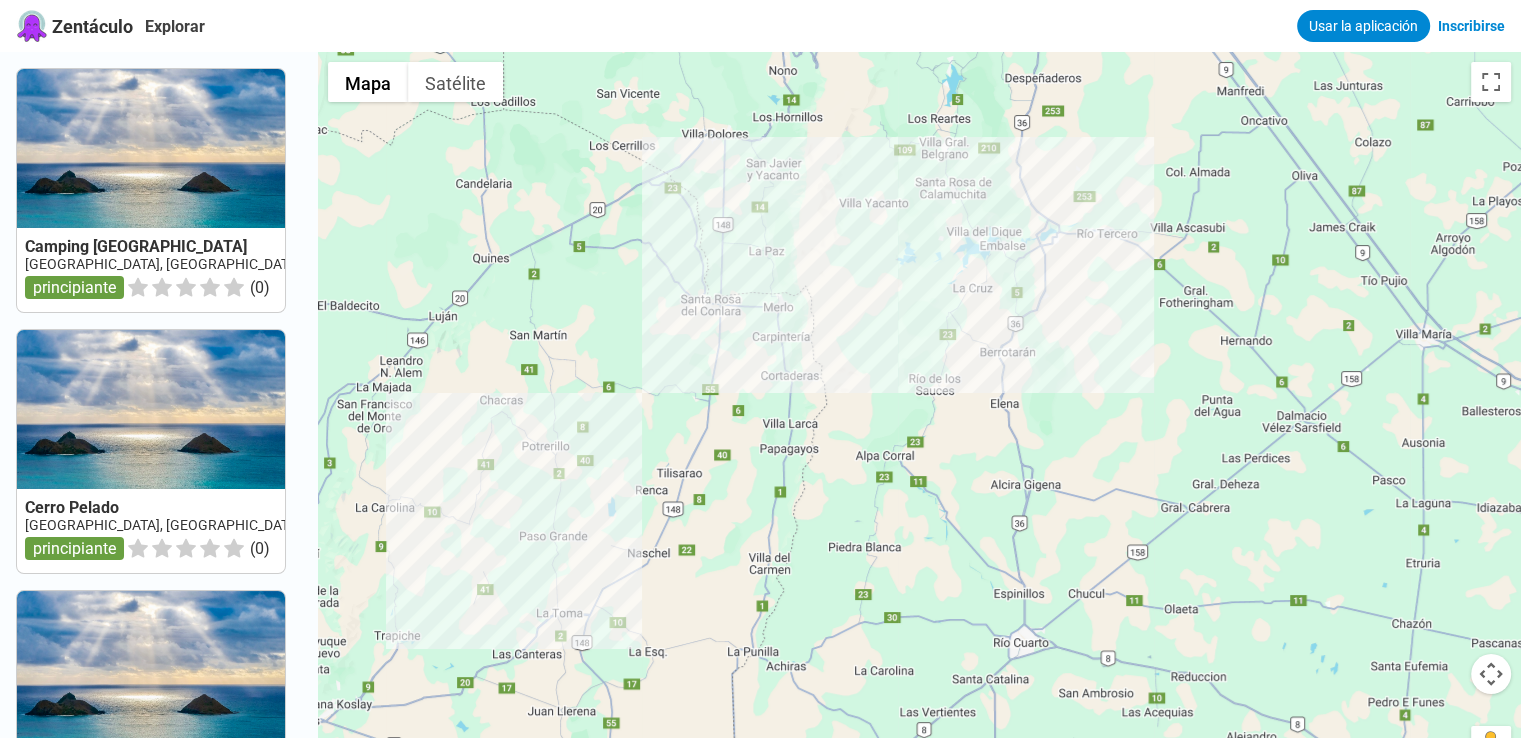 drag, startPoint x: 766, startPoint y: 290, endPoint x: 782, endPoint y: 324, distance: 37.576588 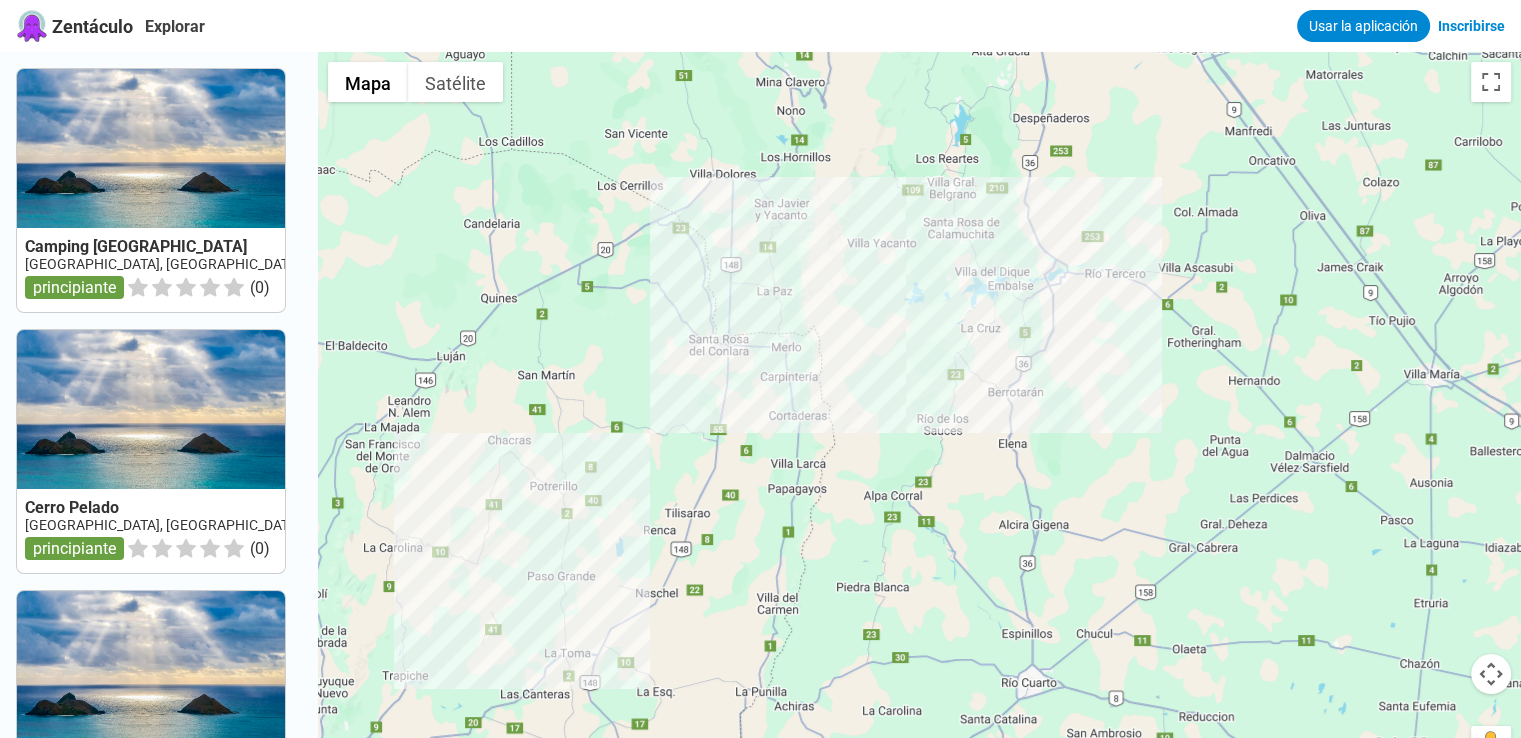 drag, startPoint x: 746, startPoint y: 373, endPoint x: 754, endPoint y: 419, distance: 46.69047 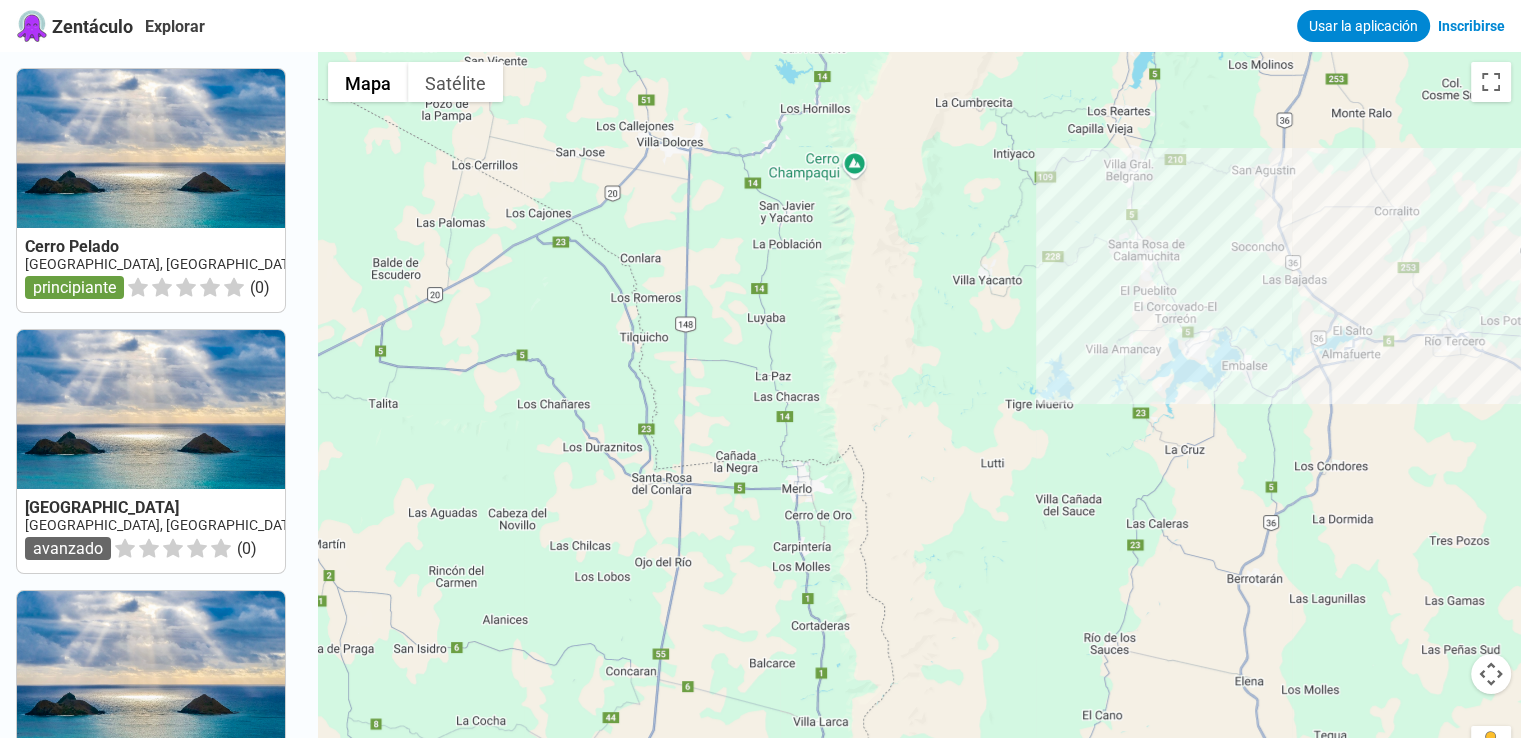 drag, startPoint x: 800, startPoint y: 303, endPoint x: 812, endPoint y: 355, distance: 53.366657 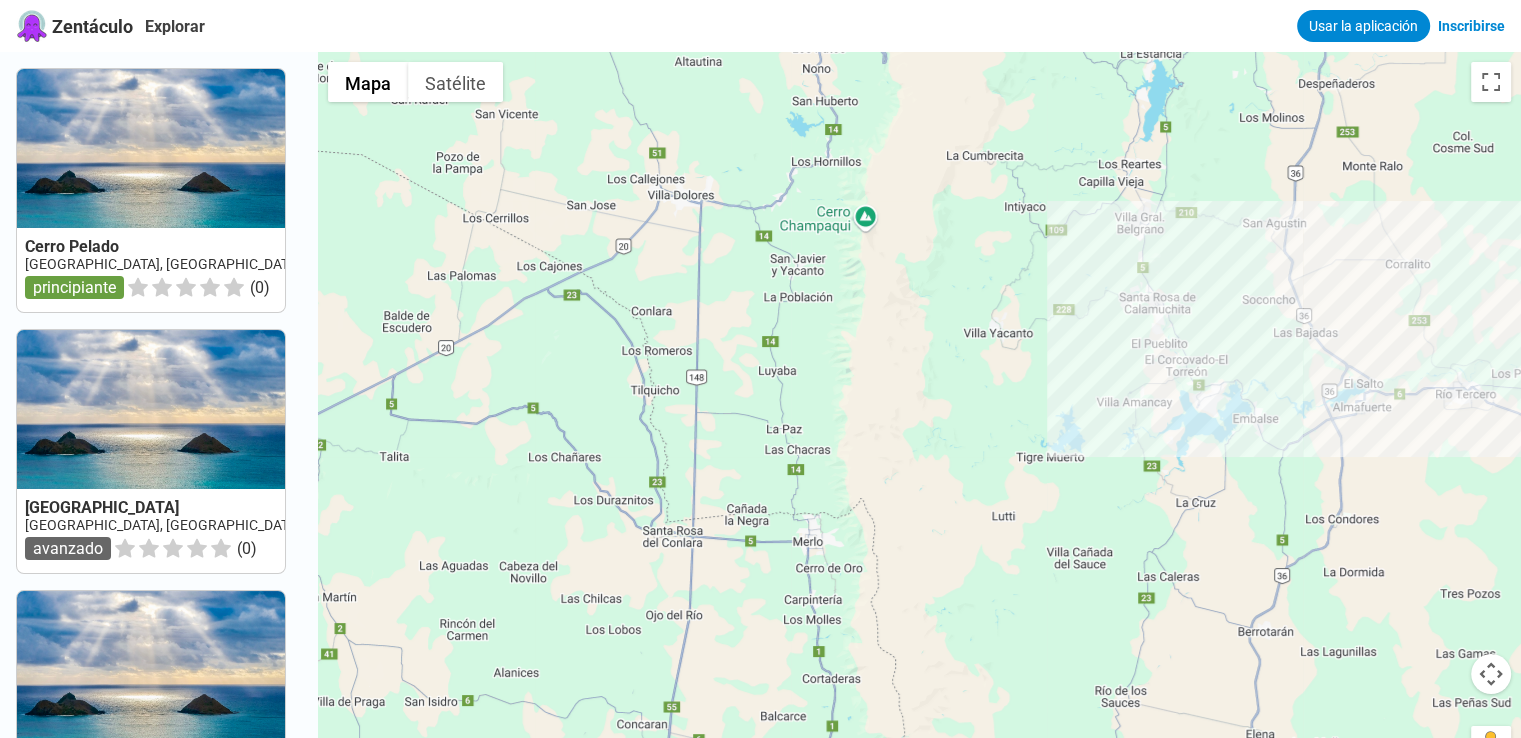 drag, startPoint x: 801, startPoint y: 357, endPoint x: 813, endPoint y: 412, distance: 56.293873 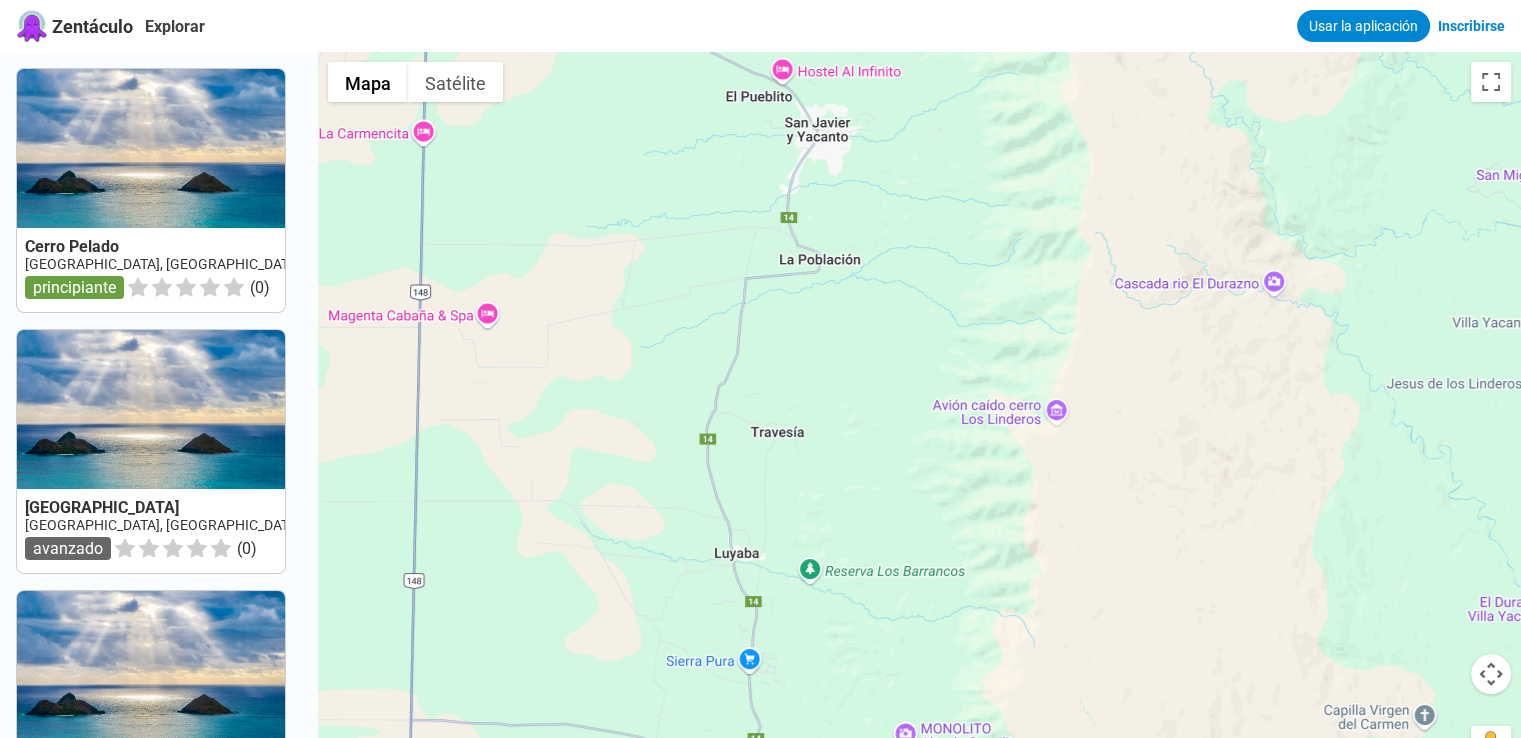drag, startPoint x: 810, startPoint y: 356, endPoint x: 823, endPoint y: 403, distance: 48.76474 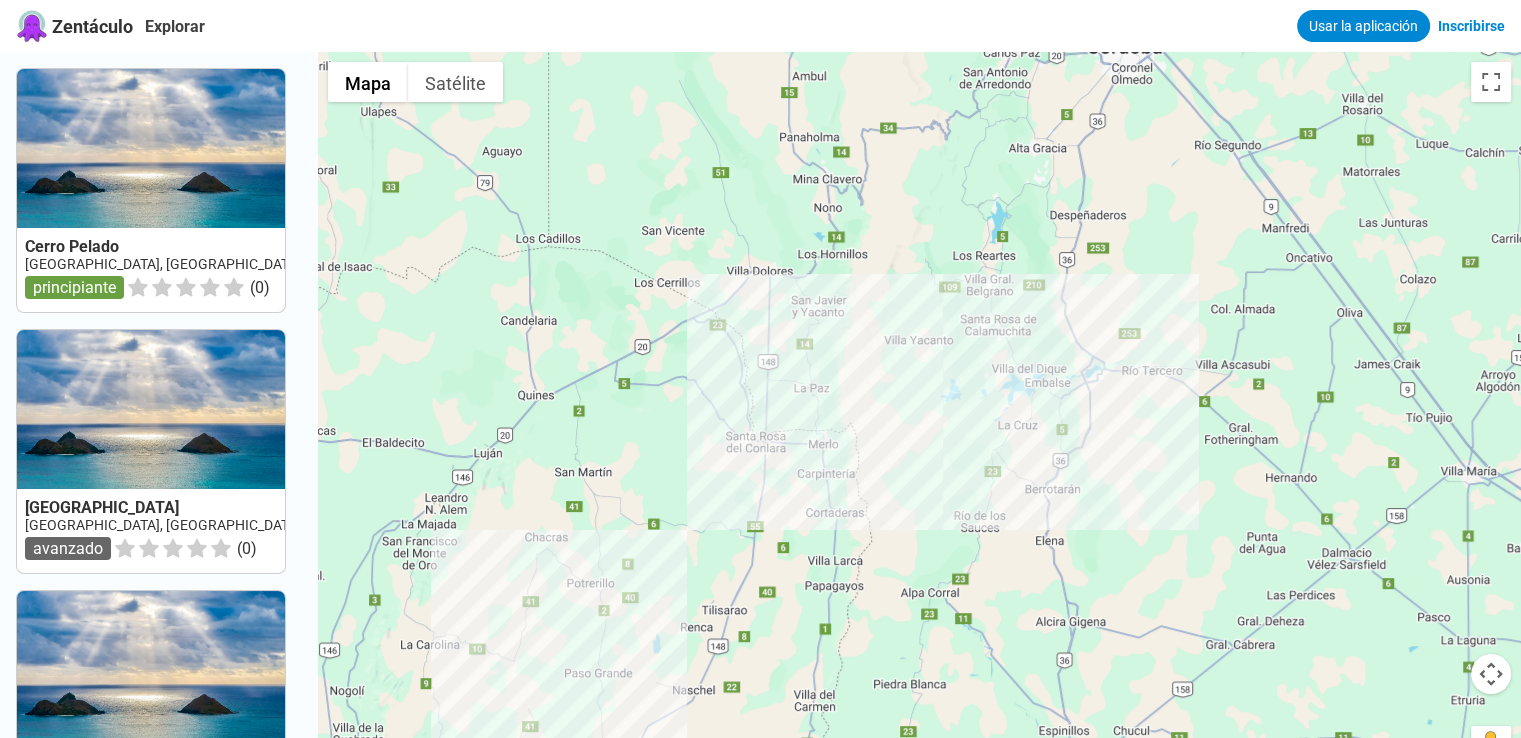 click at bounding box center [919, 421] 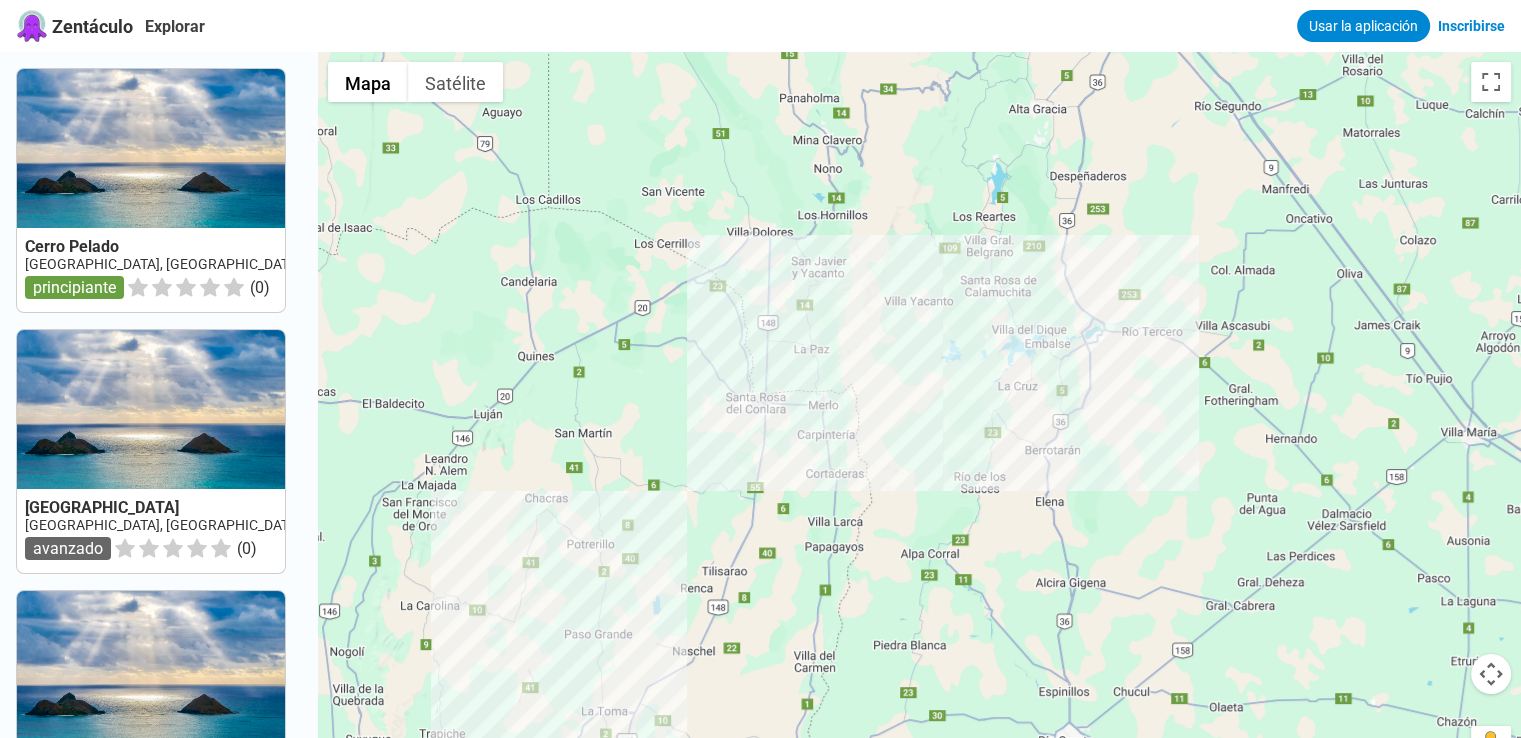 drag, startPoint x: 825, startPoint y: 573, endPoint x: 825, endPoint y: 532, distance: 41 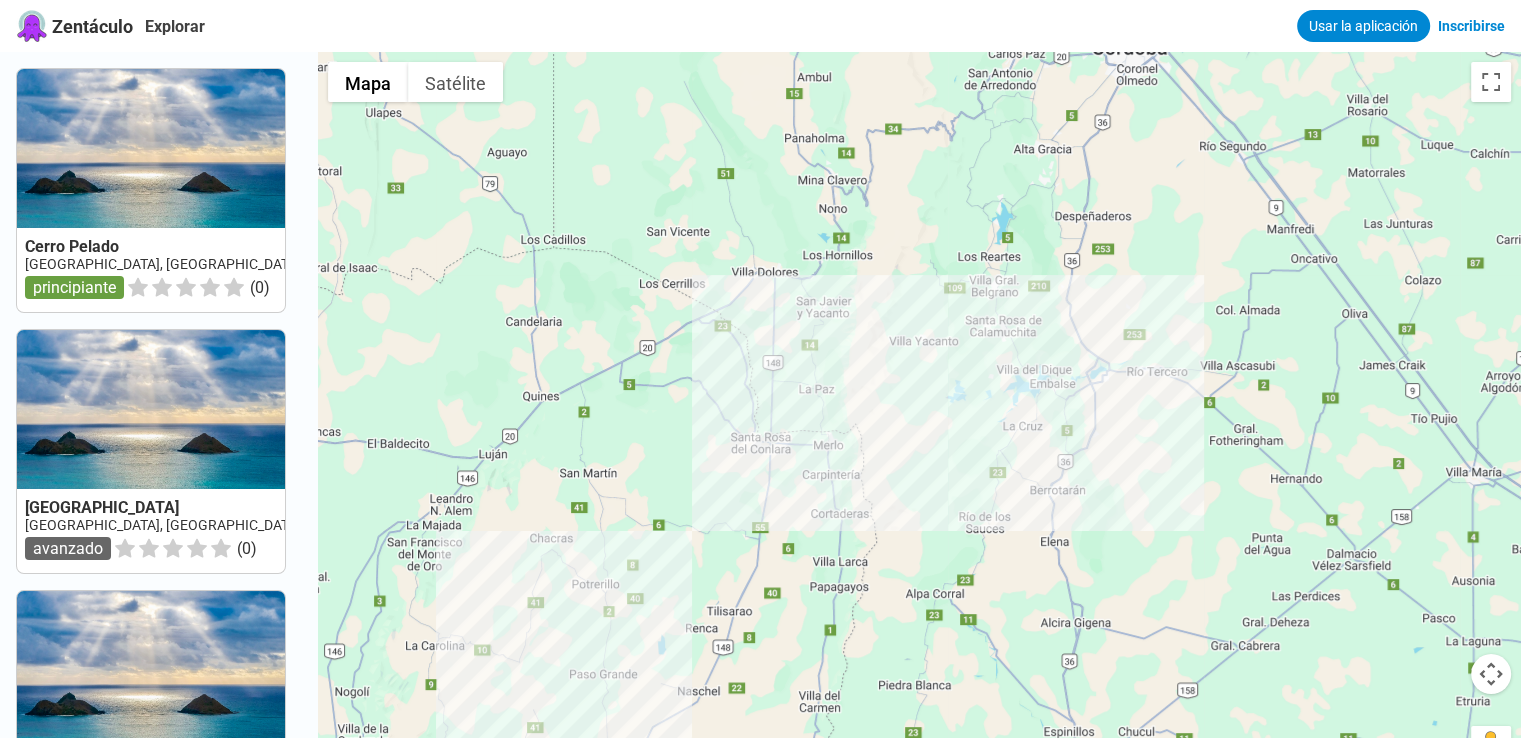 drag, startPoint x: 804, startPoint y: 398, endPoint x: 809, endPoint y: 441, distance: 43.289722 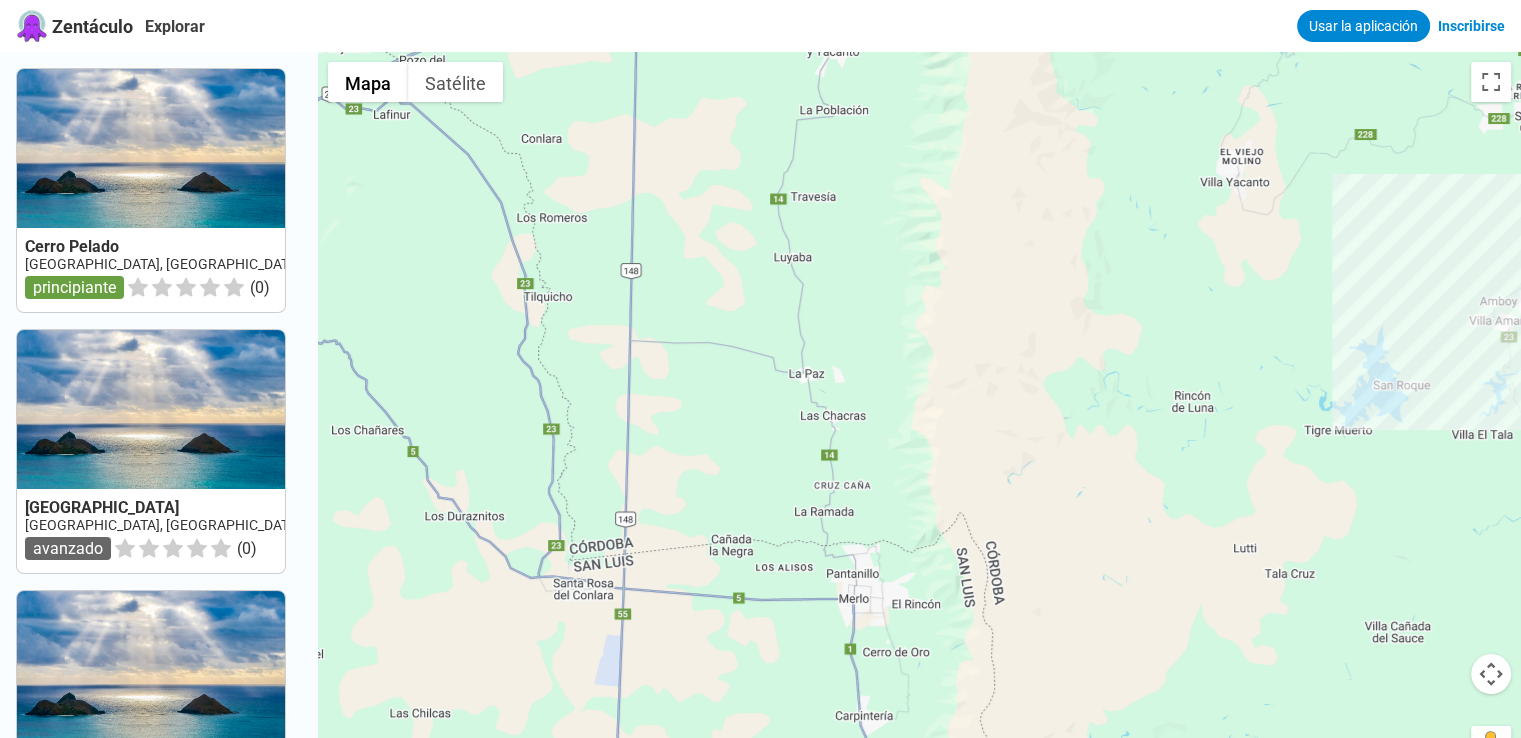 drag, startPoint x: 864, startPoint y: 325, endPoint x: 873, endPoint y: 358, distance: 34.20526 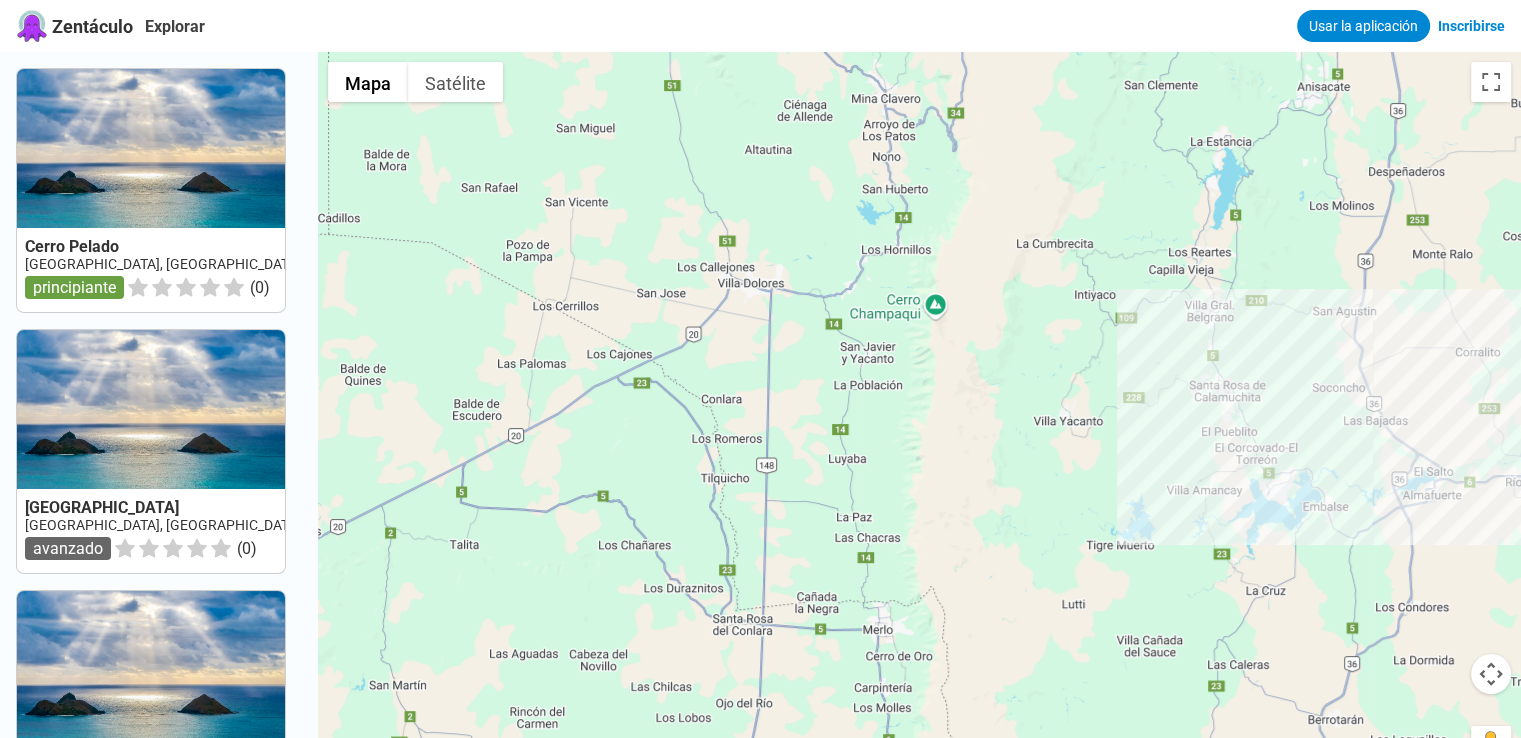 drag, startPoint x: 882, startPoint y: 254, endPoint x: 899, endPoint y: 340, distance: 87.66413 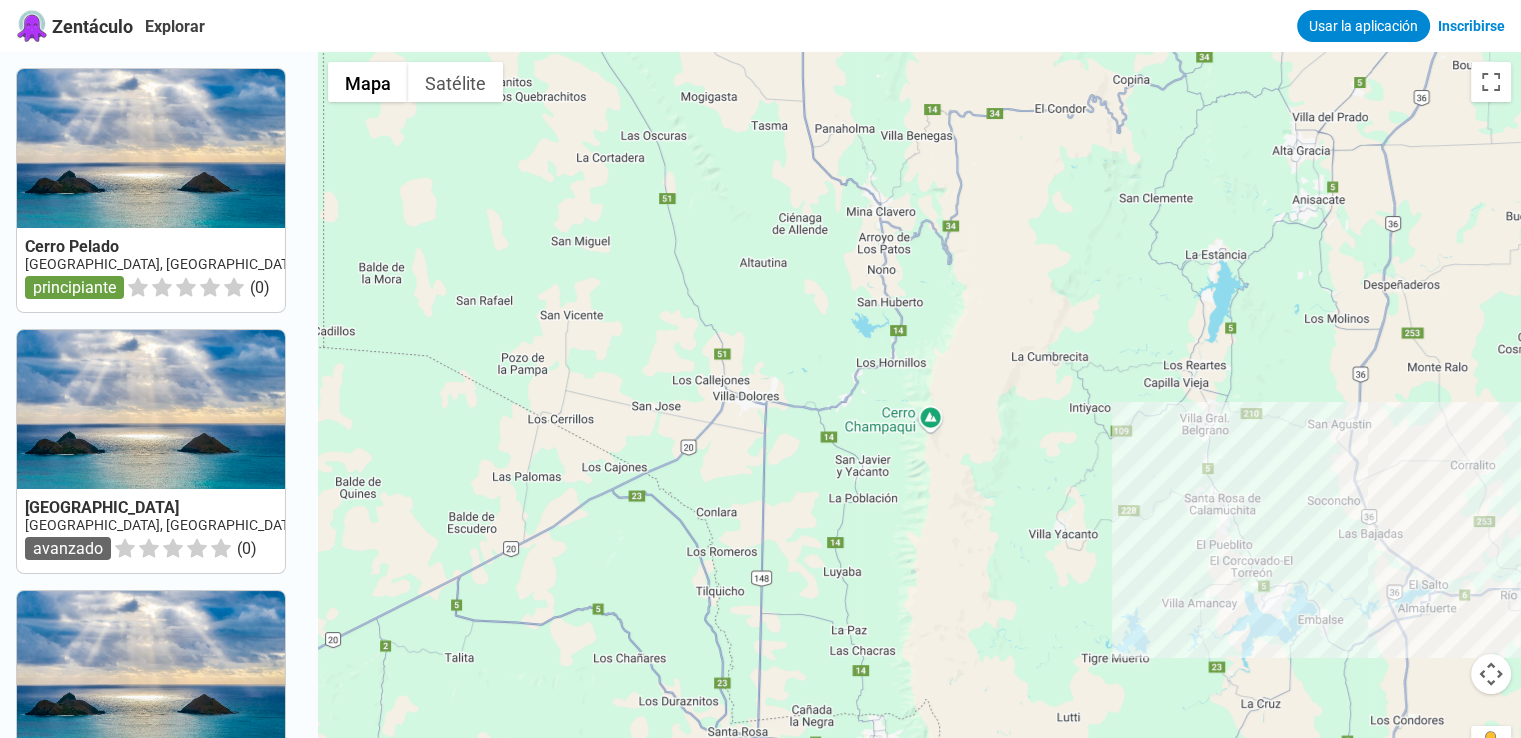 drag, startPoint x: 805, startPoint y: 366, endPoint x: 800, endPoint y: 481, distance: 115.10864 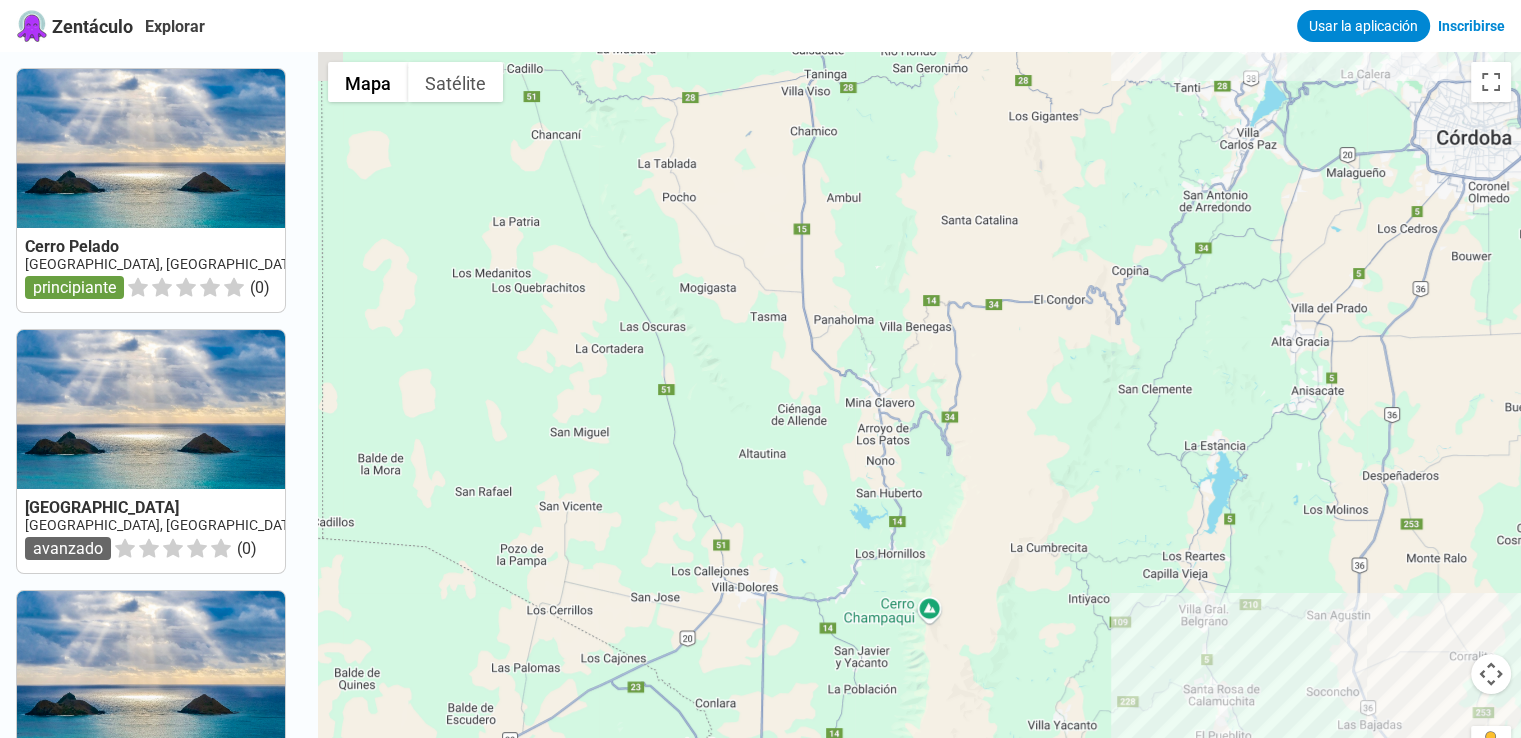 drag, startPoint x: 909, startPoint y: 381, endPoint x: 911, endPoint y: 577, distance: 196.01021 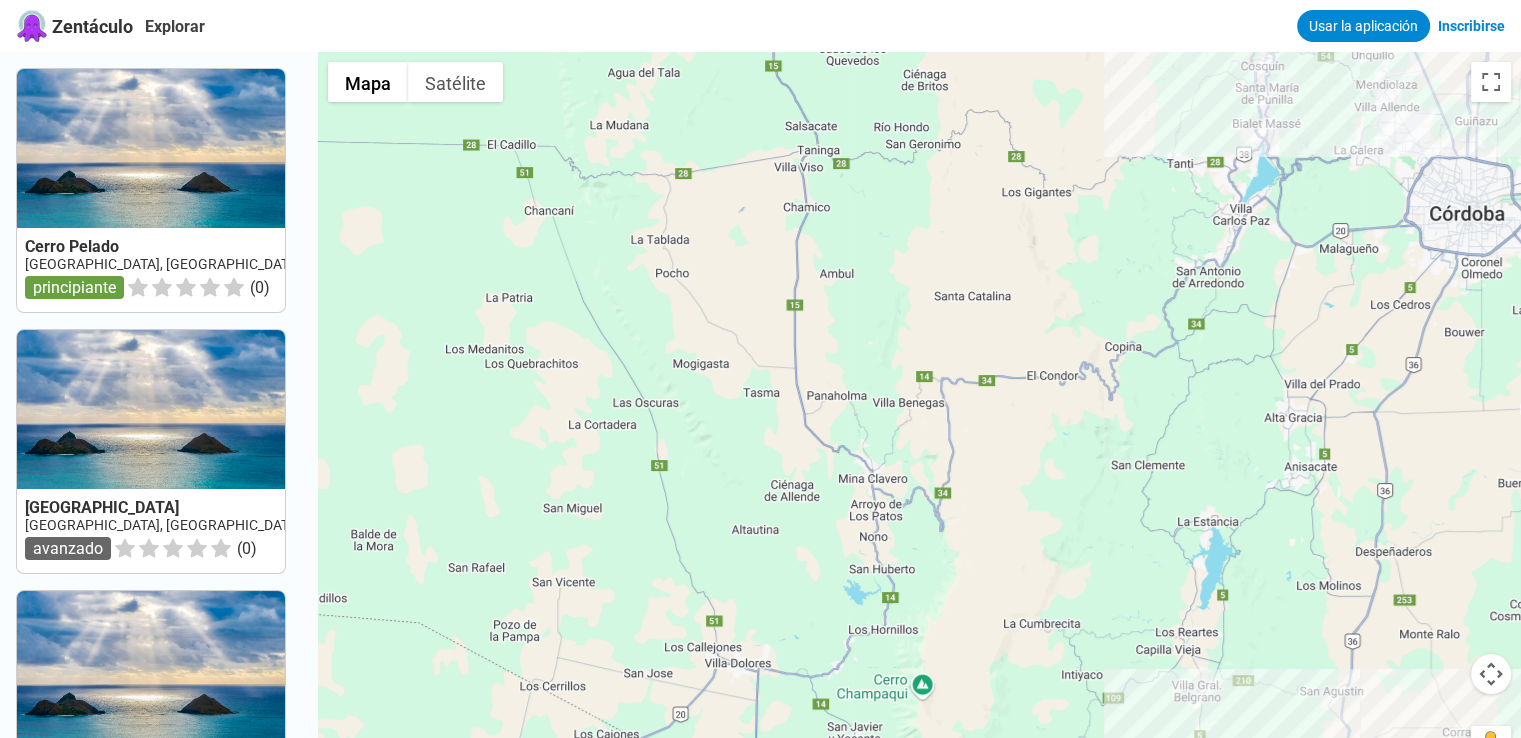 drag, startPoint x: 794, startPoint y: 434, endPoint x: 792, endPoint y: 473, distance: 39.051247 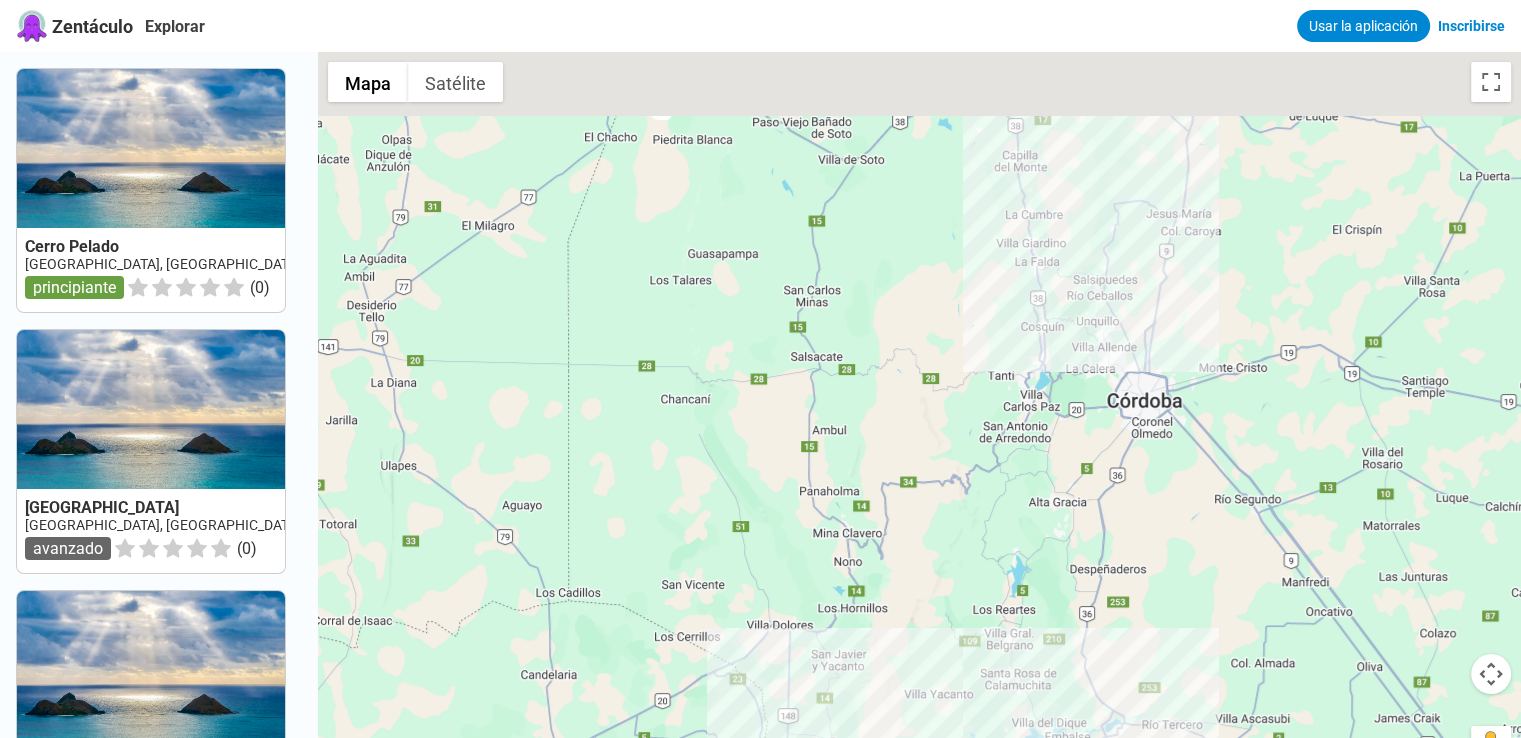 drag, startPoint x: 791, startPoint y: 340, endPoint x: 795, endPoint y: 372, distance: 32.24903 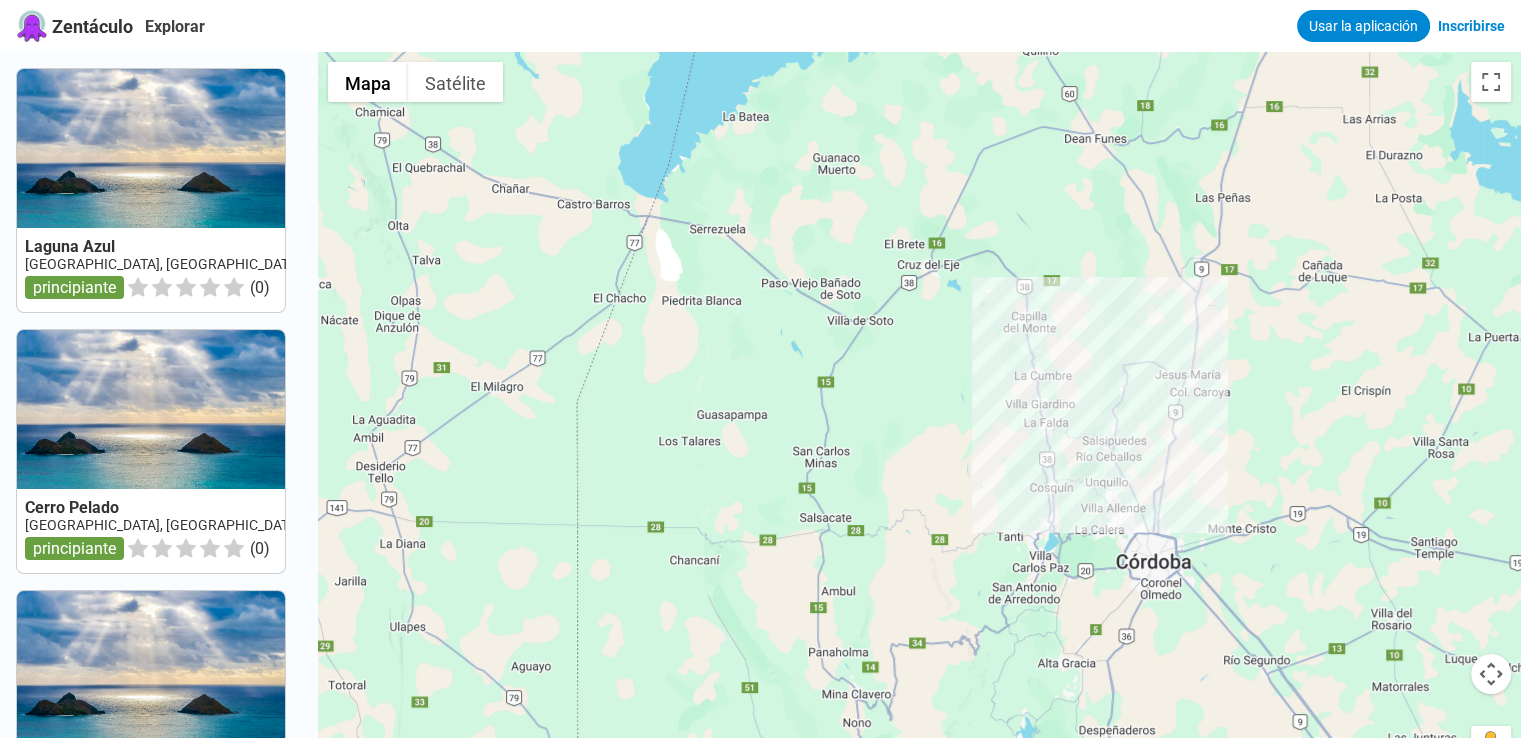 drag, startPoint x: 878, startPoint y: 315, endPoint x: 880, endPoint y: 401, distance: 86.023254 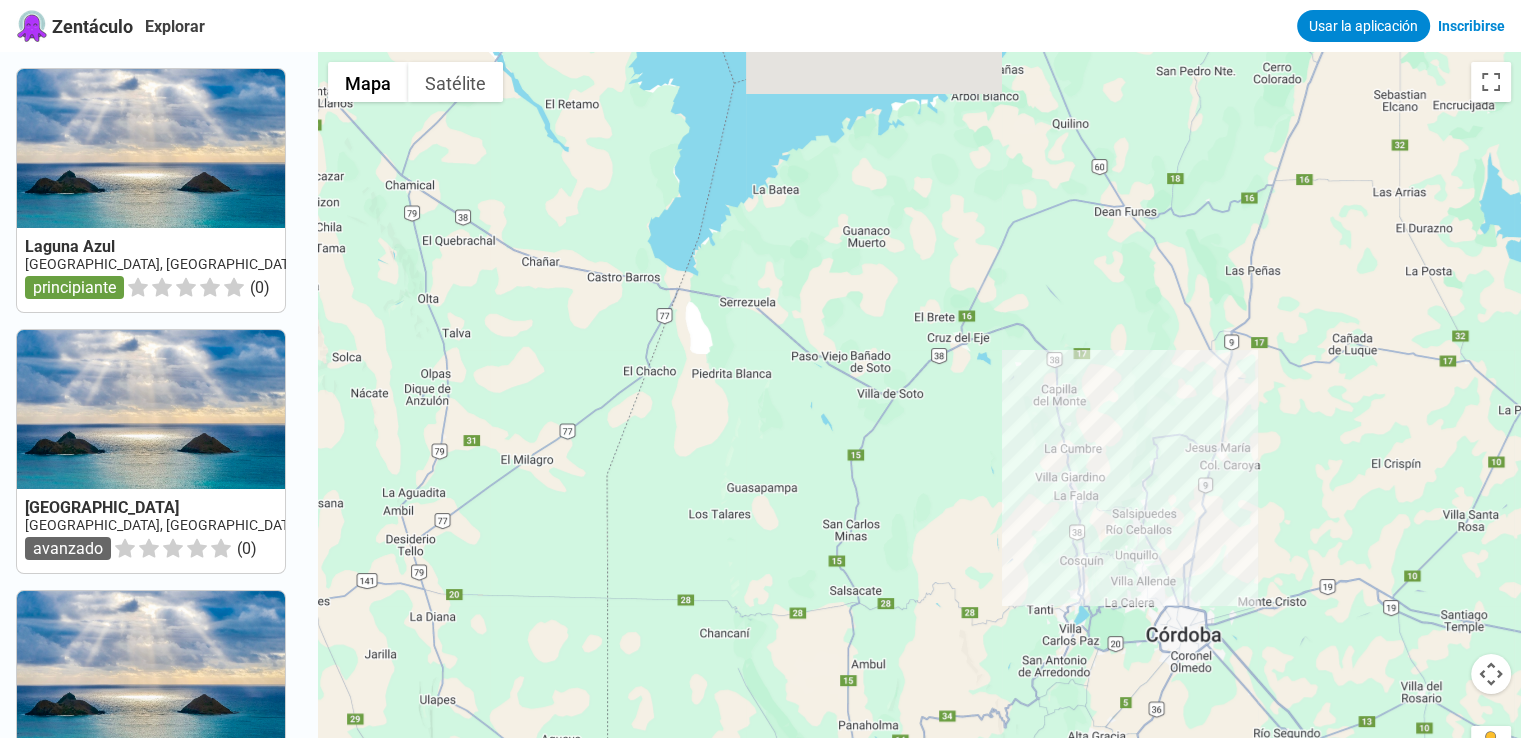 drag, startPoint x: 658, startPoint y: 271, endPoint x: 688, endPoint y: 346, distance: 80.77747 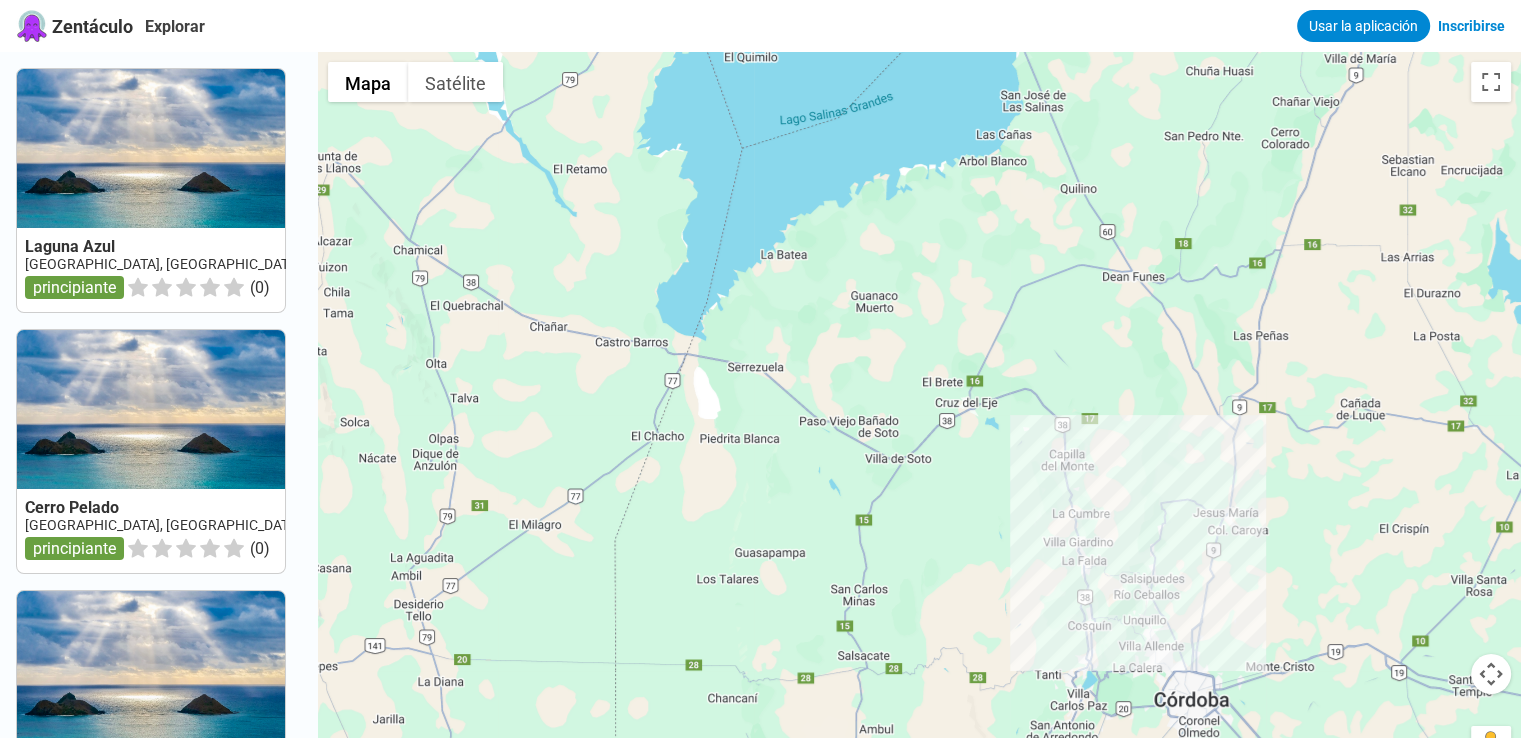 drag, startPoint x: 987, startPoint y: 537, endPoint x: 1002, endPoint y: 637, distance: 101.118744 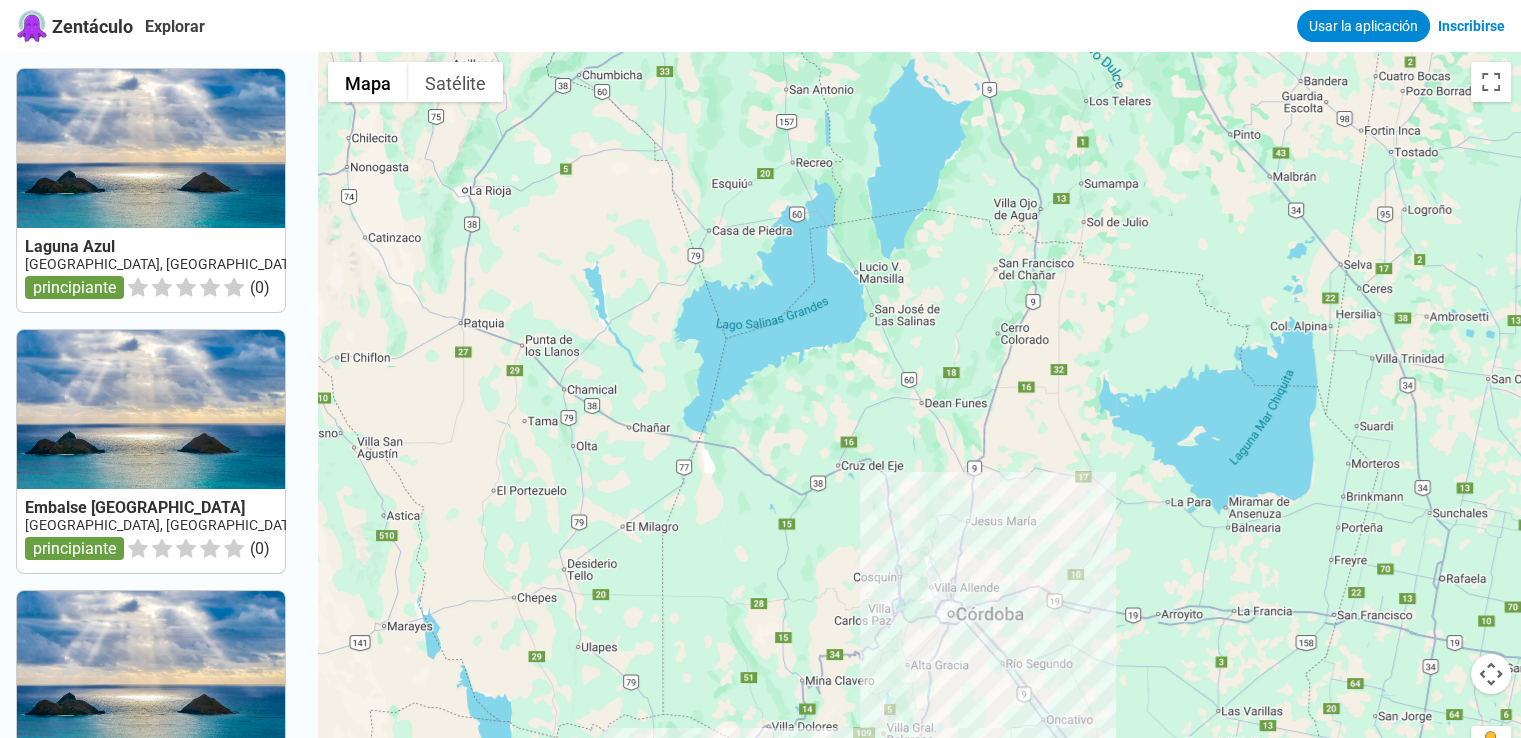 drag, startPoint x: 933, startPoint y: 364, endPoint x: 861, endPoint y: 421, distance: 91.83137 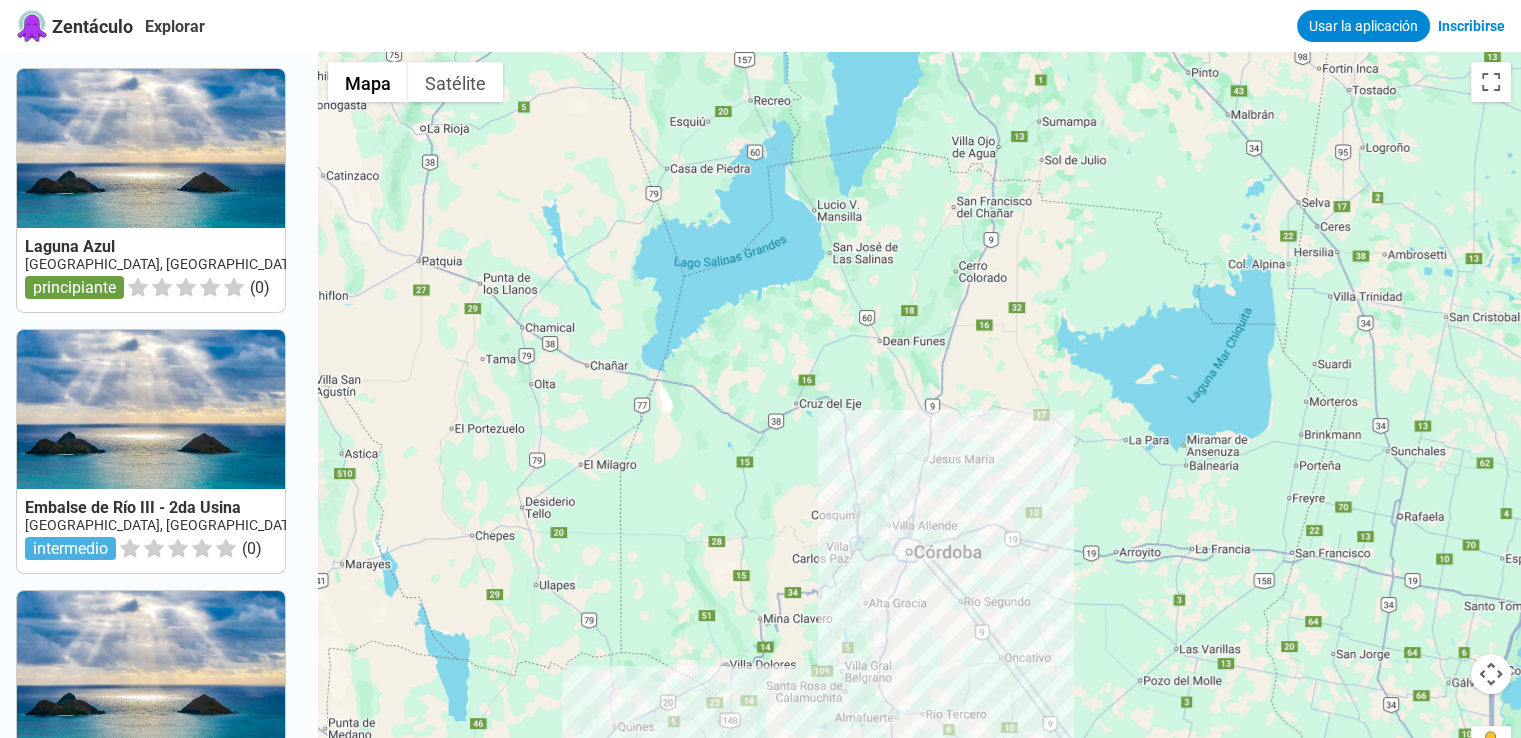drag, startPoint x: 1088, startPoint y: 506, endPoint x: 1052, endPoint y: 460, distance: 58.412327 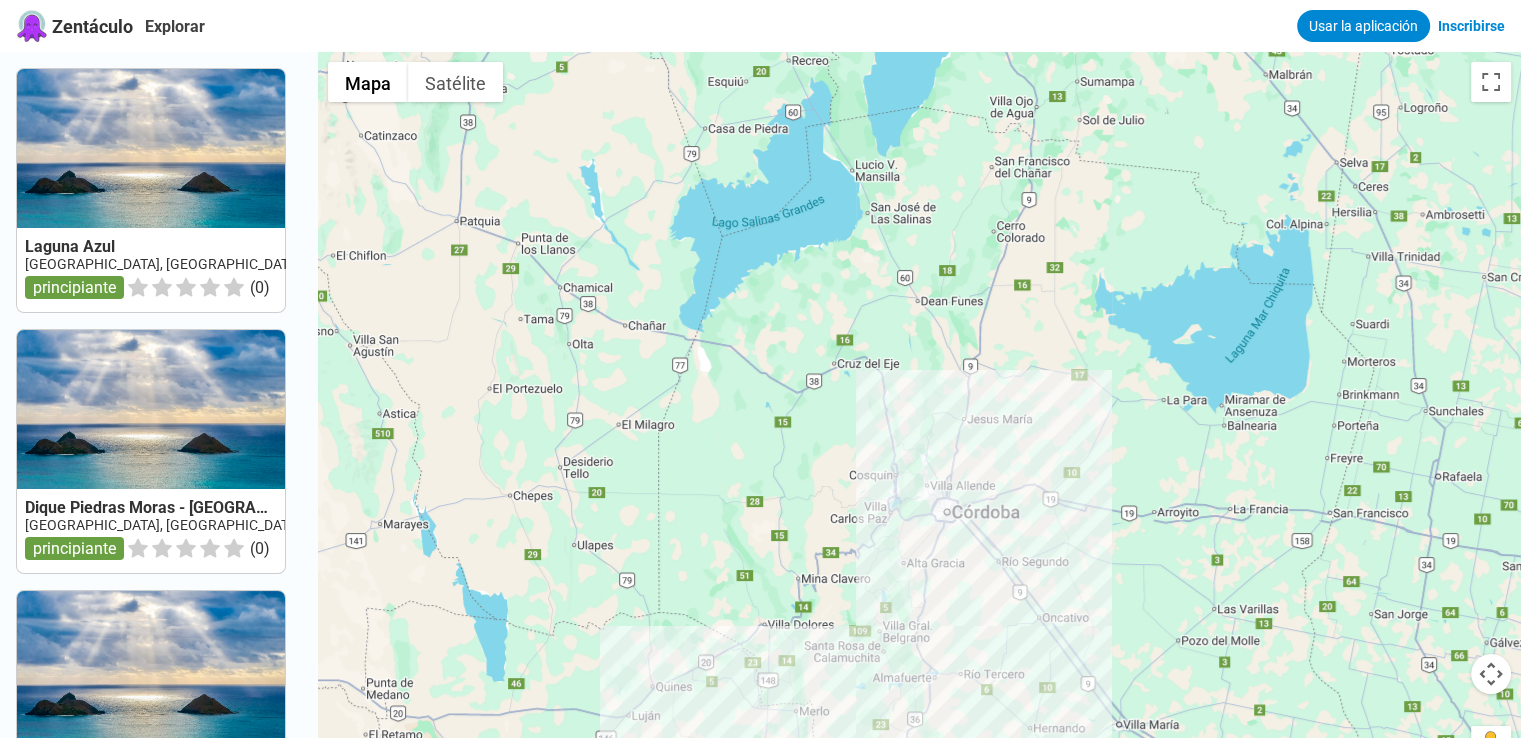 drag, startPoint x: 786, startPoint y: 370, endPoint x: 824, endPoint y: 333, distance: 53.037724 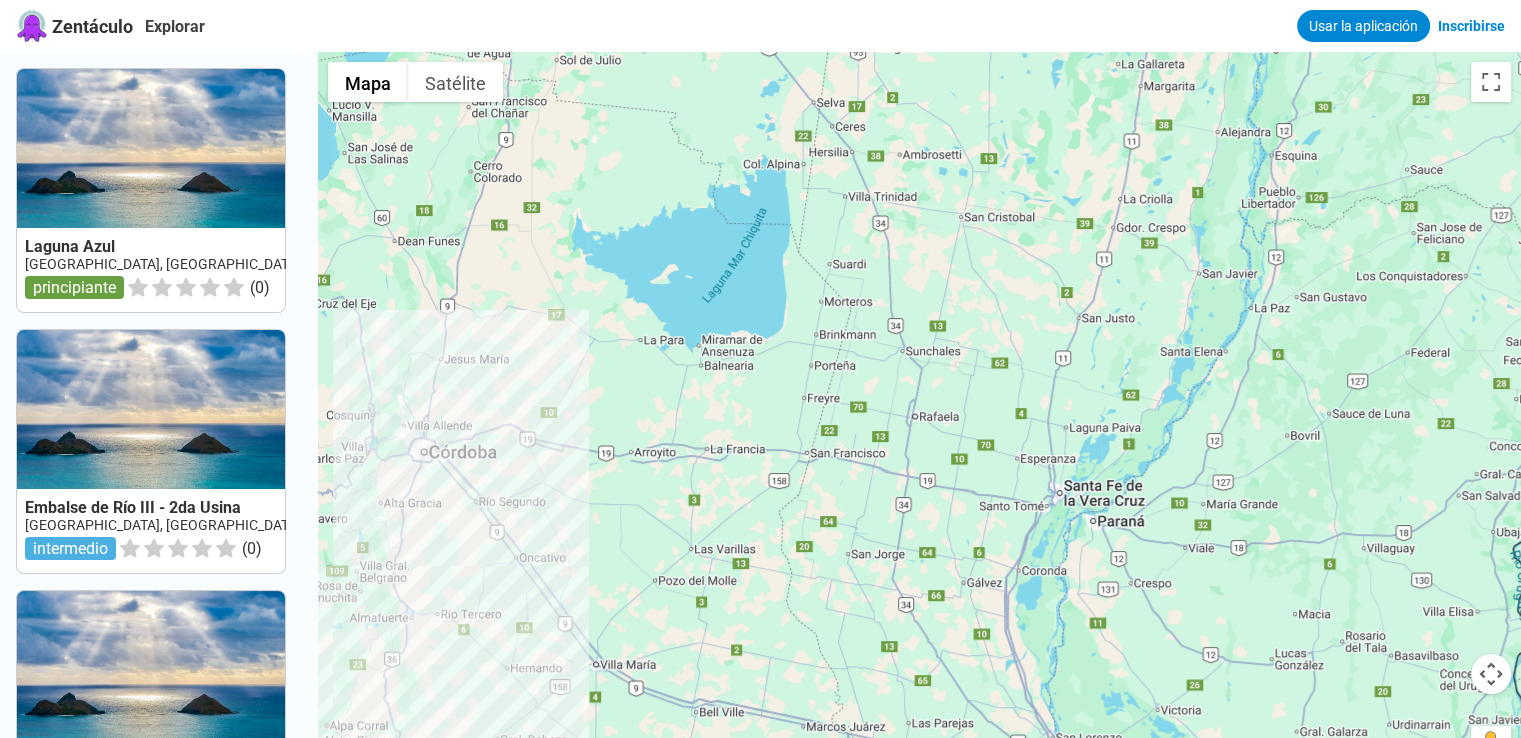click on "Zentáculo Explorar Usar la aplicación Inscribirse [GEOGRAPHIC_DATA] [GEOGRAPHIC_DATA], [GEOGRAPHIC_DATA] [GEOGRAPHIC_DATA], [GEOGRAPHIC_DATA] Cordobeses principiante (  0  ) Embalse de [GEOGRAPHIC_DATA] - 2da [GEOGRAPHIC_DATA] [GEOGRAPHIC_DATA], [GEOGRAPHIC_DATA] [GEOGRAPHIC_DATA], [GEOGRAPHIC_DATA] [GEOGRAPHIC_DATA] intermedio (  0  ) Embalse [GEOGRAPHIC_DATA] [GEOGRAPHIC_DATA], [GEOGRAPHIC_DATA] [GEOGRAPHIC_DATA], [GEOGRAPHIC_DATA] [GEOGRAPHIC_DATA] principiante (  0  ) Dique [GEOGRAPHIC_DATA] - [GEOGRAPHIC_DATA] [GEOGRAPHIC_DATA], [GEOGRAPHIC_DATA] [GEOGRAPHIC_DATA], [GEOGRAPHIC_DATA] [GEOGRAPHIC_DATA] principiante (  0  ) Bosque sumergido [GEOGRAPHIC_DATA], [GEOGRAPHIC_DATA] [GEOGRAPHIC_DATA], [GEOGRAPHIC_DATA] [GEOGRAPHIC_DATA] avanzado (  0  ) Dique [GEOGRAPHIC_DATA] - [GEOGRAPHIC_DATA] [GEOGRAPHIC_DATA], [GEOGRAPHIC_DATA] [GEOGRAPHIC_DATA], [GEOGRAPHIC_DATA] [GEOGRAPHIC_DATA] principiante (  0  ) Camping [GEOGRAPHIC_DATA] [GEOGRAPHIC_DATA], [GEOGRAPHIC_DATA] [GEOGRAPHIC_DATA], [GEOGRAPHIC_DATA] [GEOGRAPHIC_DATA] principiante (  0  ) [GEOGRAPHIC_DATA] [GEOGRAPHIC_DATA], [GEOGRAPHIC_DATA] [GEOGRAPHIC_DATA], [GEOGRAPHIC_DATA] [GEOGRAPHIC_DATA] avanzado (  0  ) [GEOGRAPHIC_DATA] [GEOGRAPHIC_DATA], [GEOGRAPHIC_DATA] [GEOGRAPHIC_DATA], [GEOGRAPHIC_DATA] Cordobeses principiante (  0  ) Dique La [US_STATE] [GEOGRAPHIC_DATA], Cuyo [PERSON_NAME] principiante (  0  ) ← Mover a la izquierda → Mover a la derecha ↑ ↓ + -" at bounding box center [760, 708] 